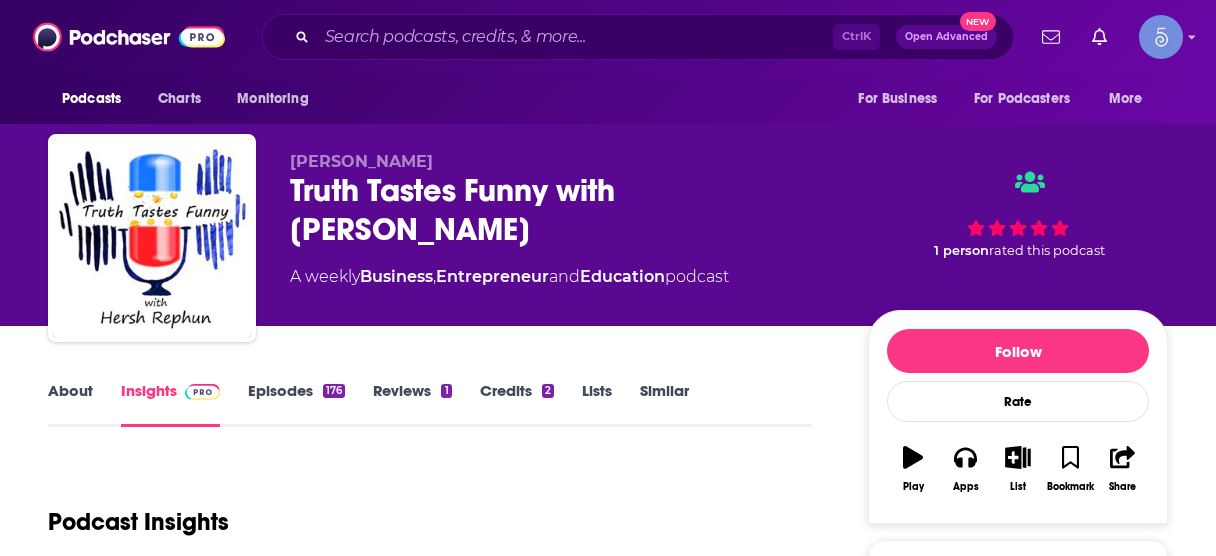 scroll, scrollTop: 320, scrollLeft: 0, axis: vertical 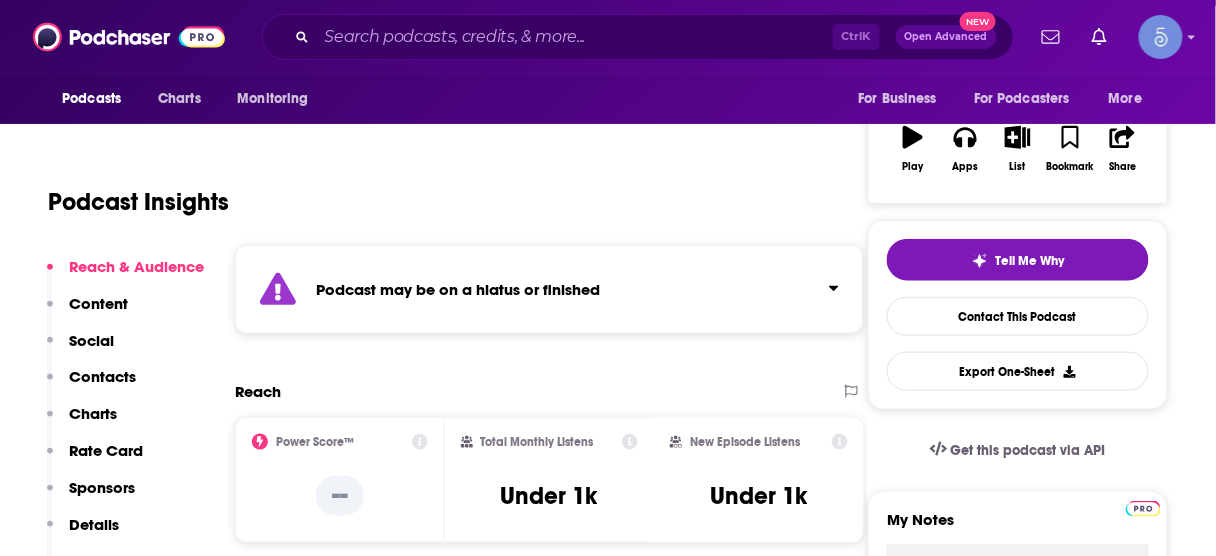 click on "Contacts" at bounding box center (102, 376) 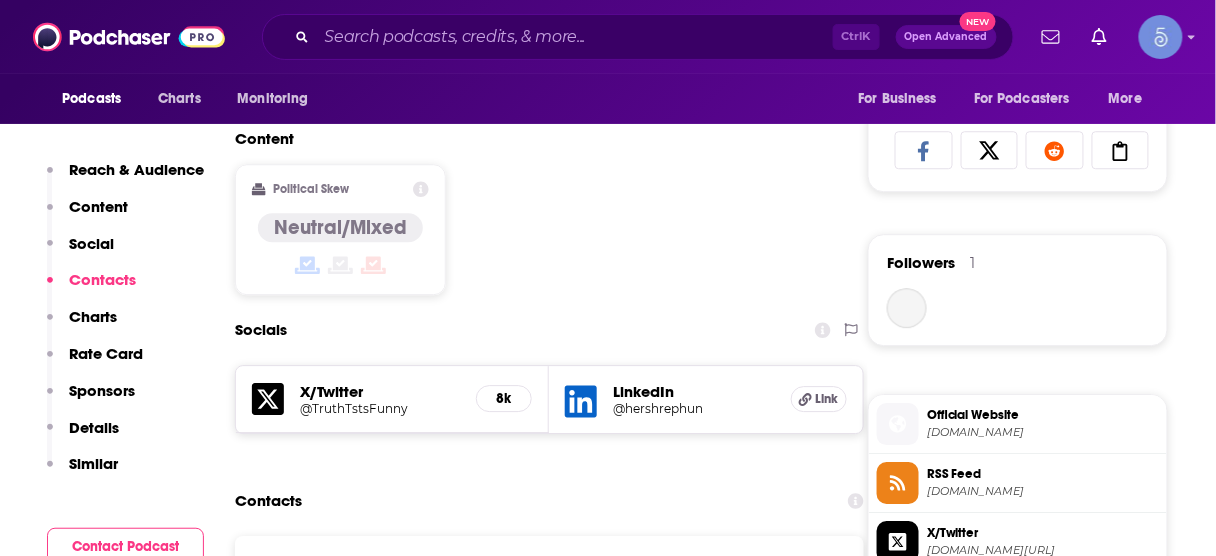 scroll, scrollTop: 1504, scrollLeft: 0, axis: vertical 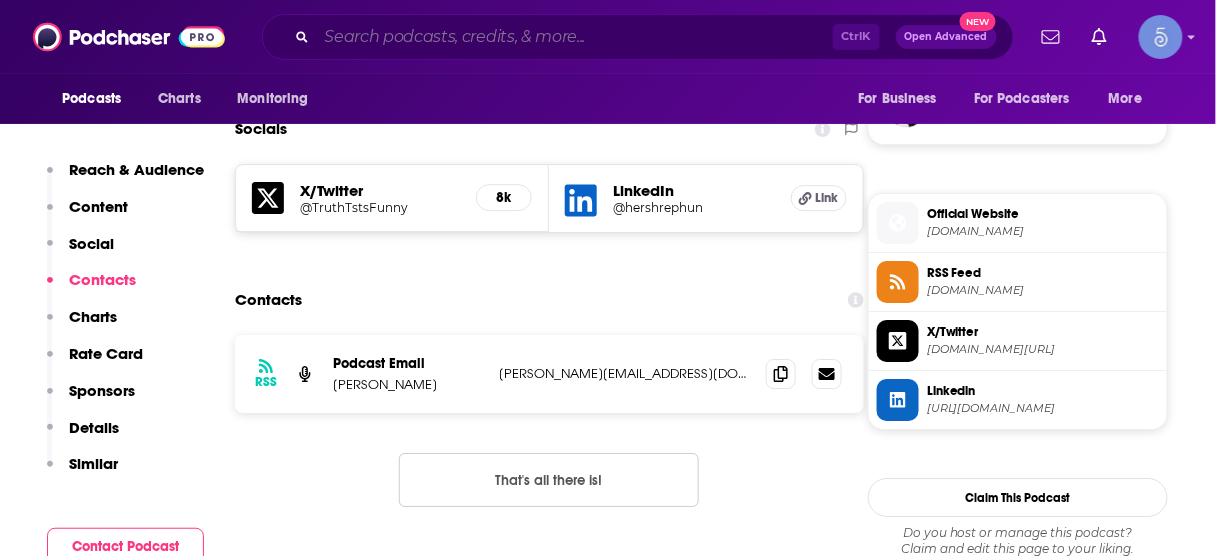 click at bounding box center (575, 37) 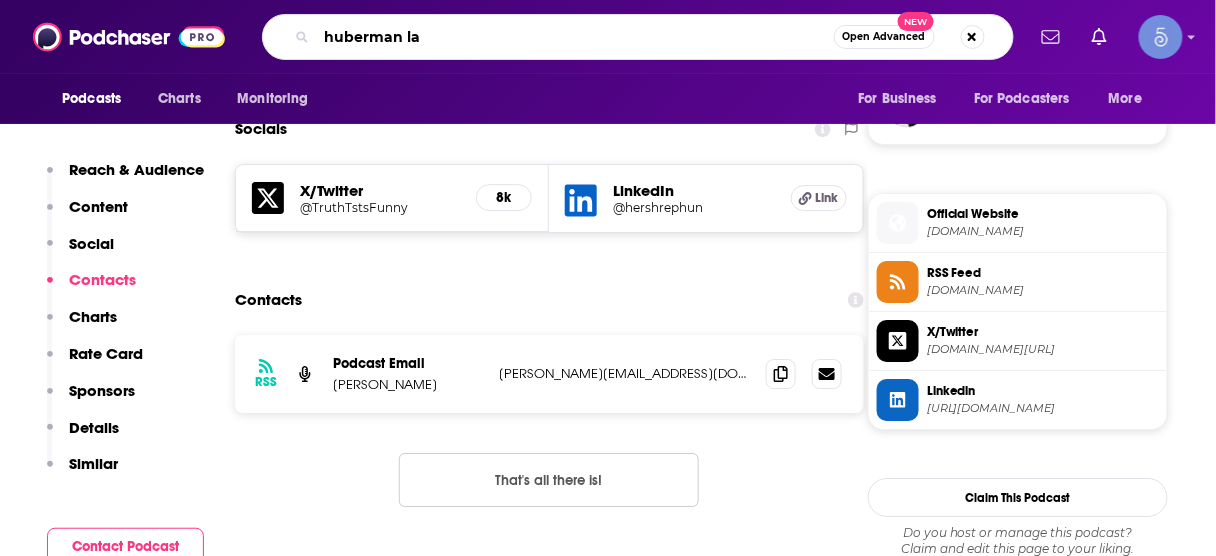 type on "huberman lab" 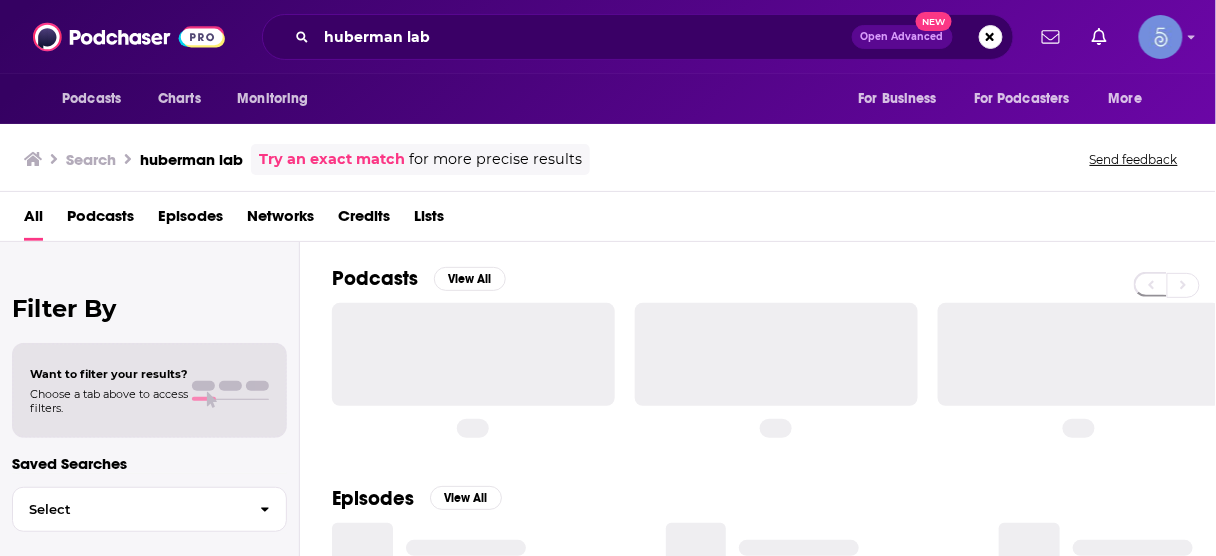 scroll, scrollTop: 0, scrollLeft: 0, axis: both 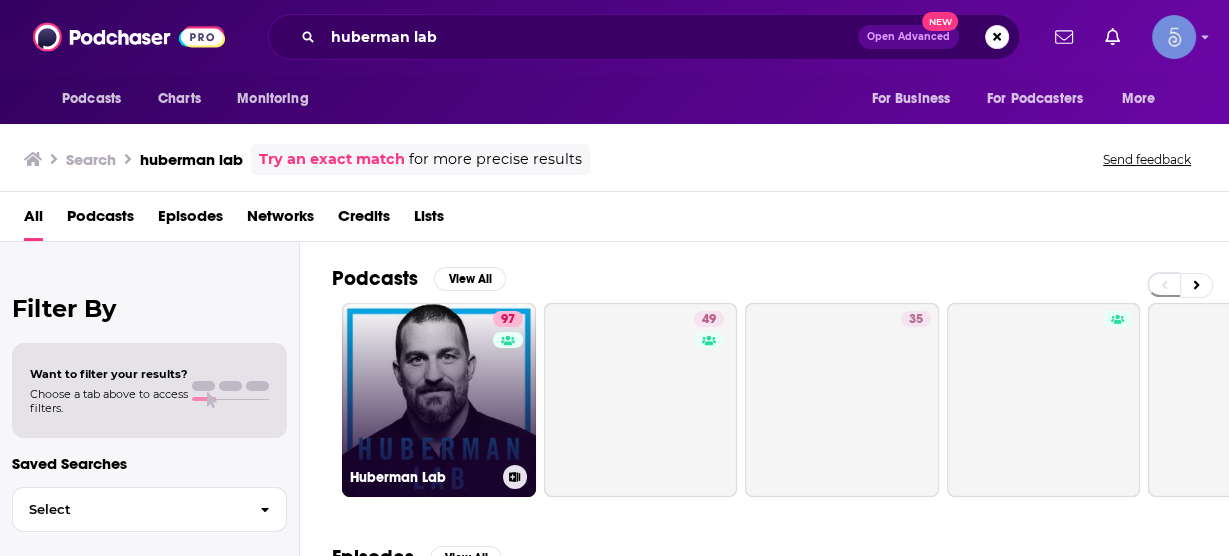 click on "97 Huberman Lab" at bounding box center [439, 400] 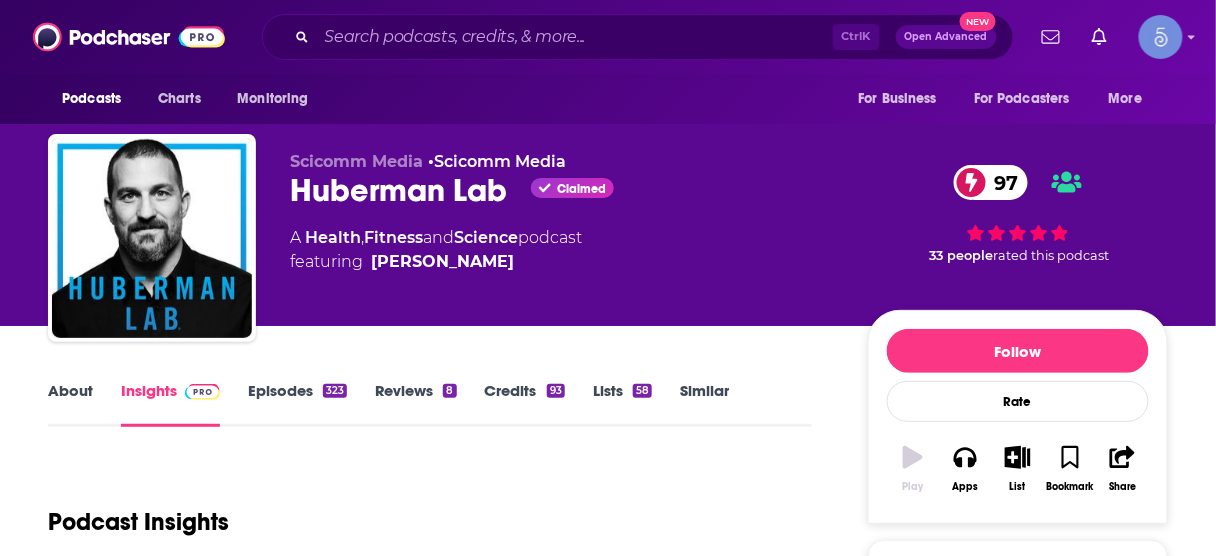 scroll, scrollTop: 400, scrollLeft: 0, axis: vertical 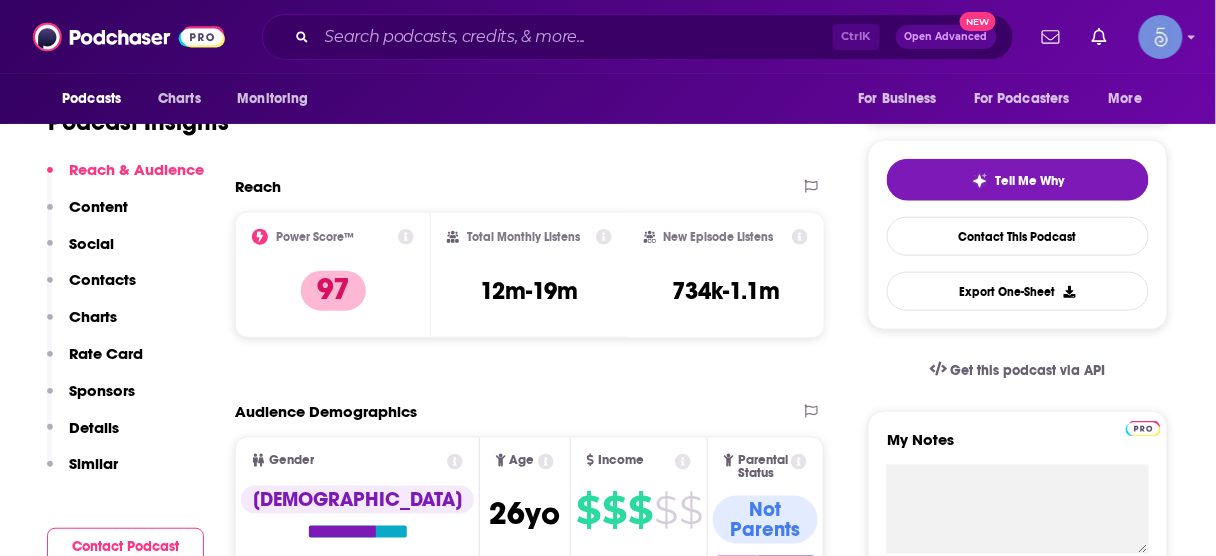 click on "Contacts" at bounding box center (102, 279) 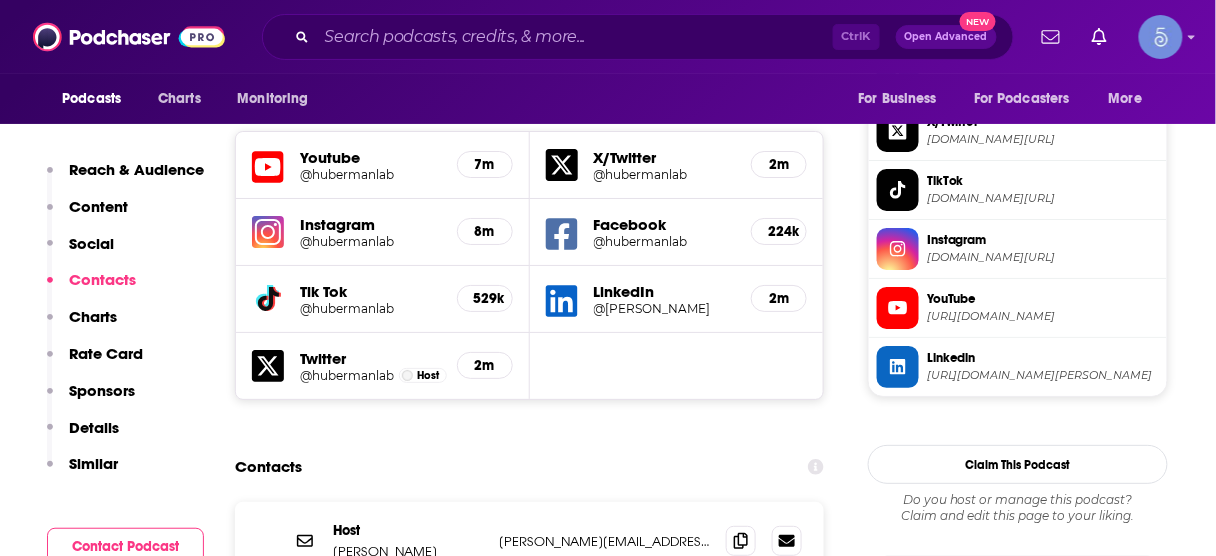 scroll, scrollTop: 1813, scrollLeft: 0, axis: vertical 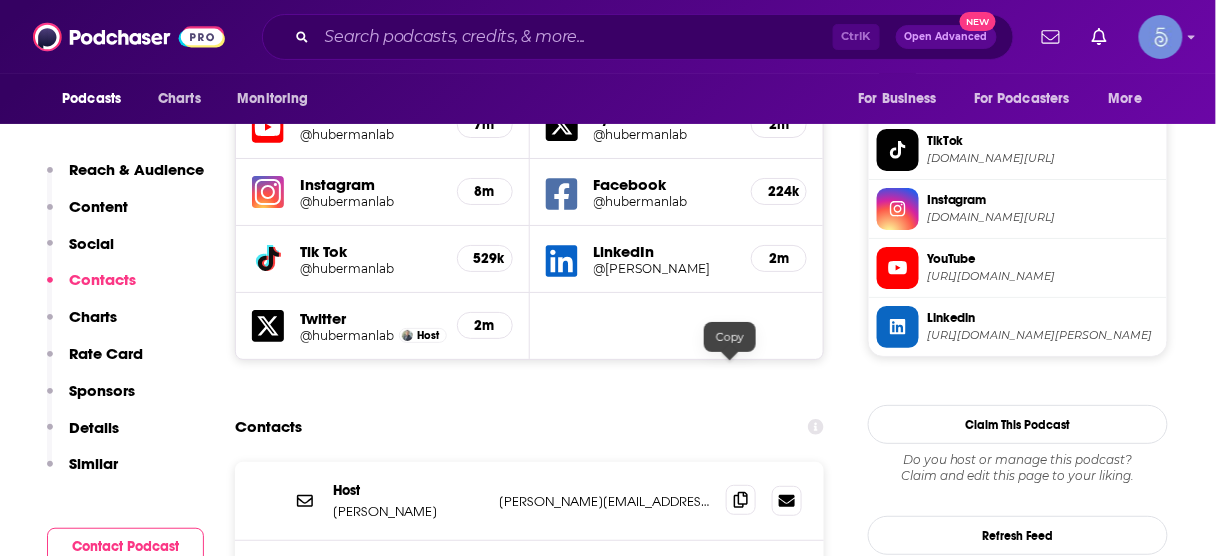 click 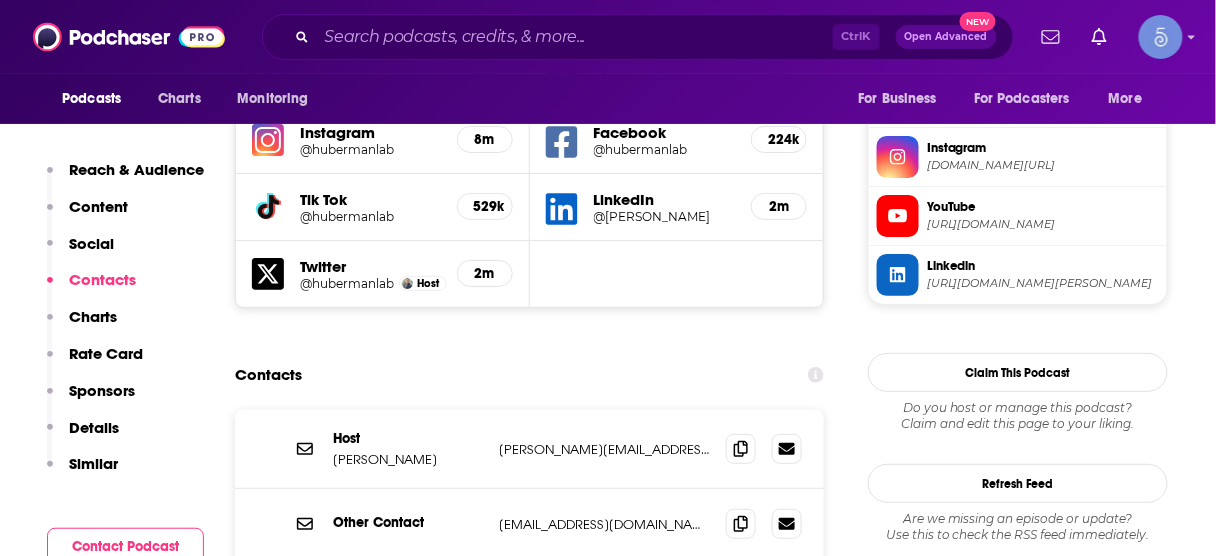 scroll, scrollTop: 1893, scrollLeft: 0, axis: vertical 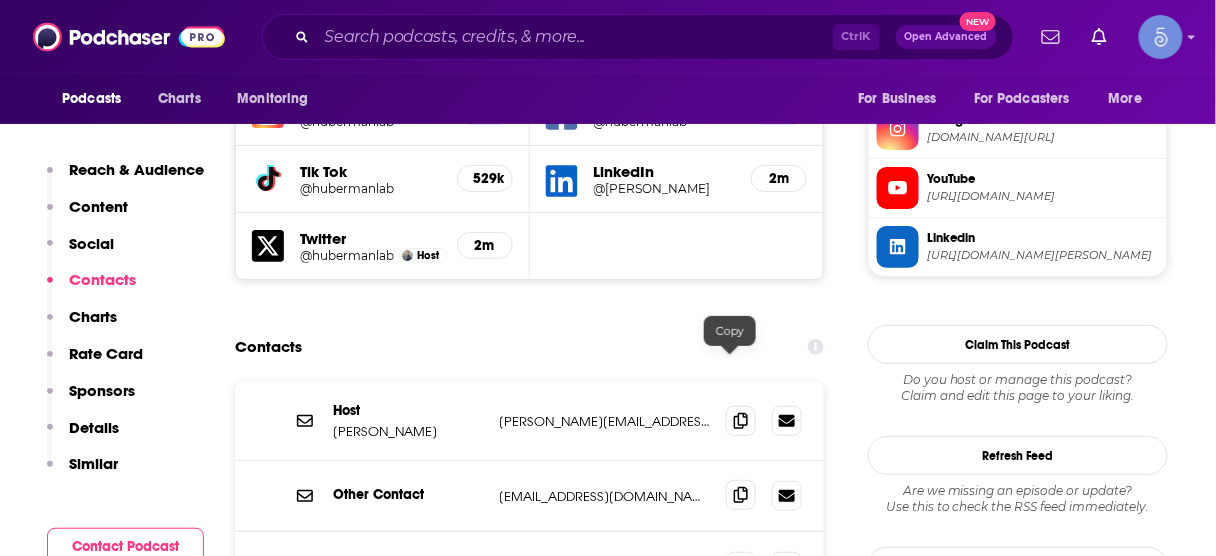 click 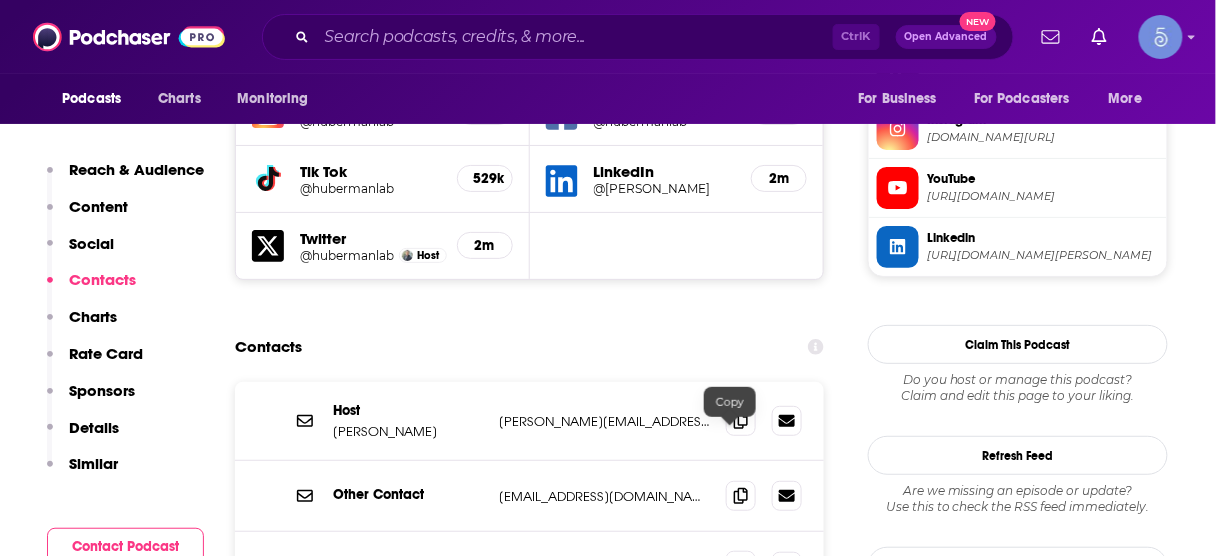 click 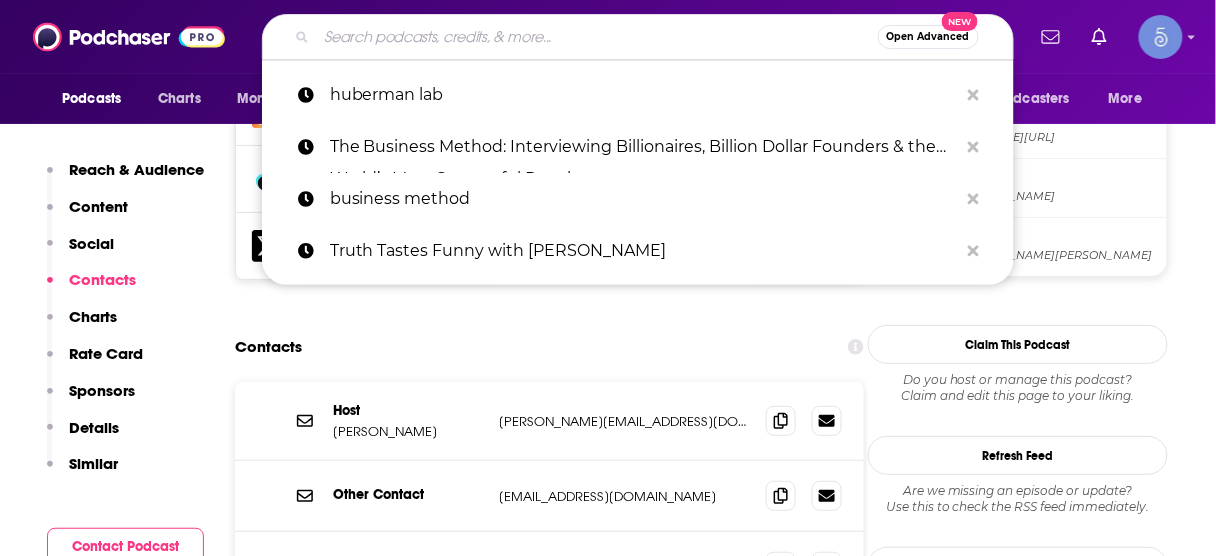 click at bounding box center [597, 37] 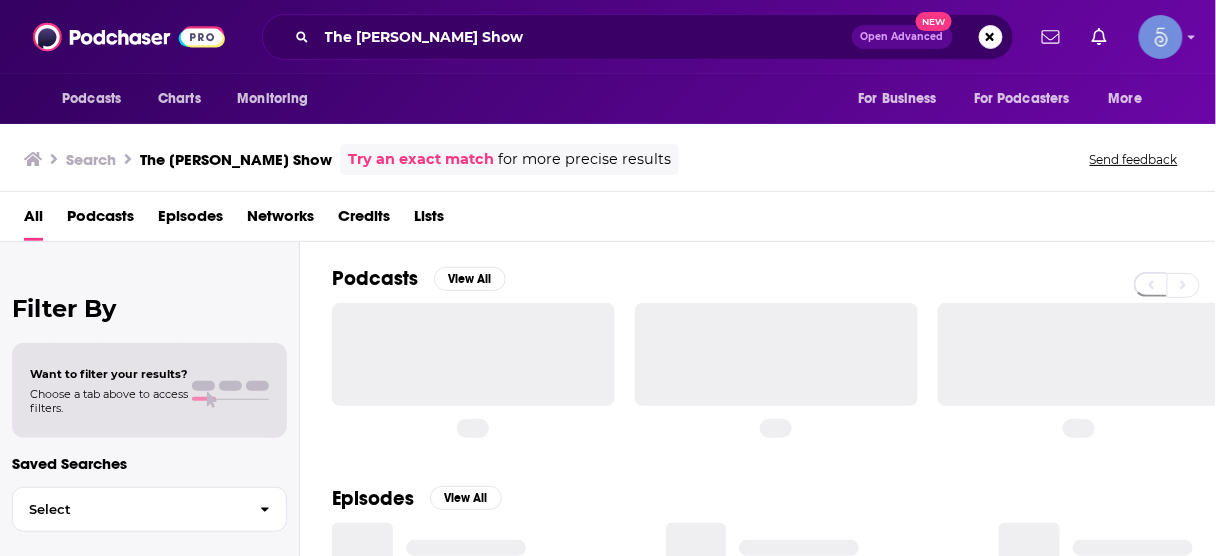 scroll, scrollTop: 0, scrollLeft: 0, axis: both 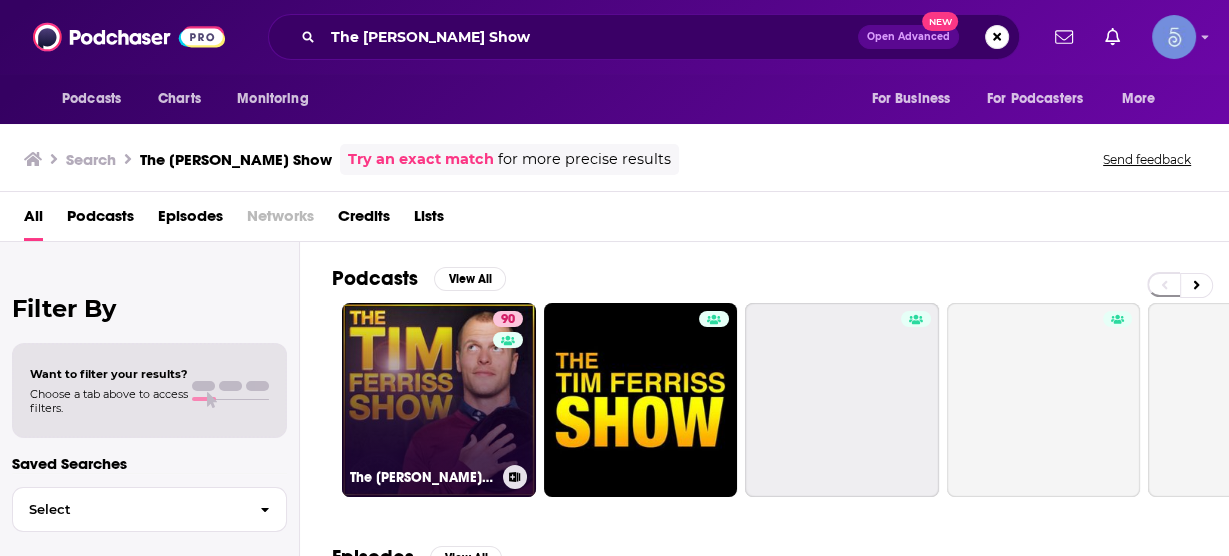 click on "90 The [PERSON_NAME] Show" at bounding box center [439, 400] 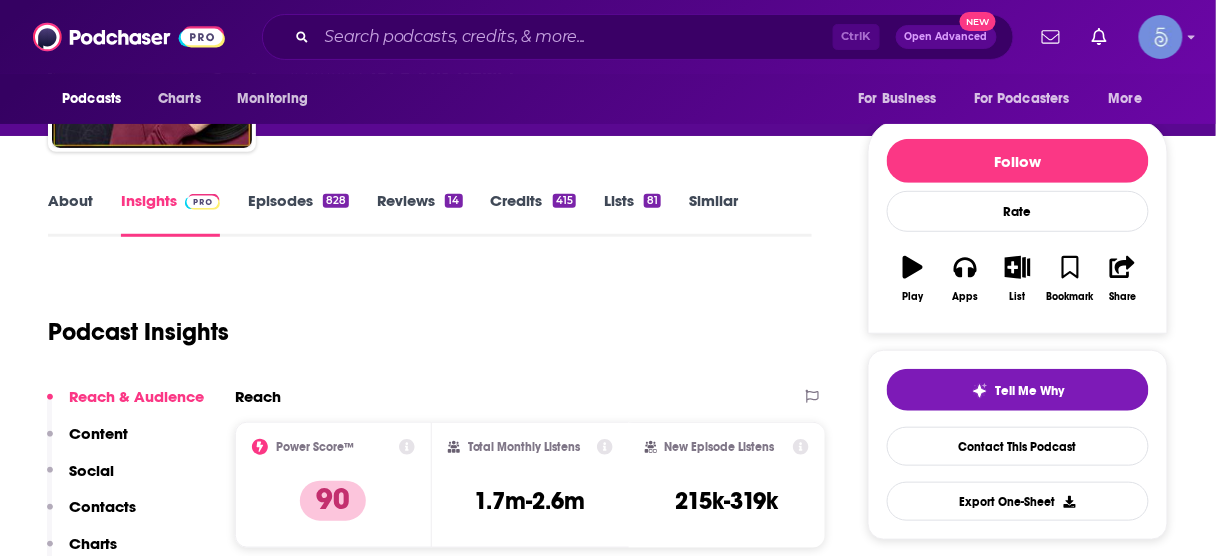 scroll, scrollTop: 320, scrollLeft: 0, axis: vertical 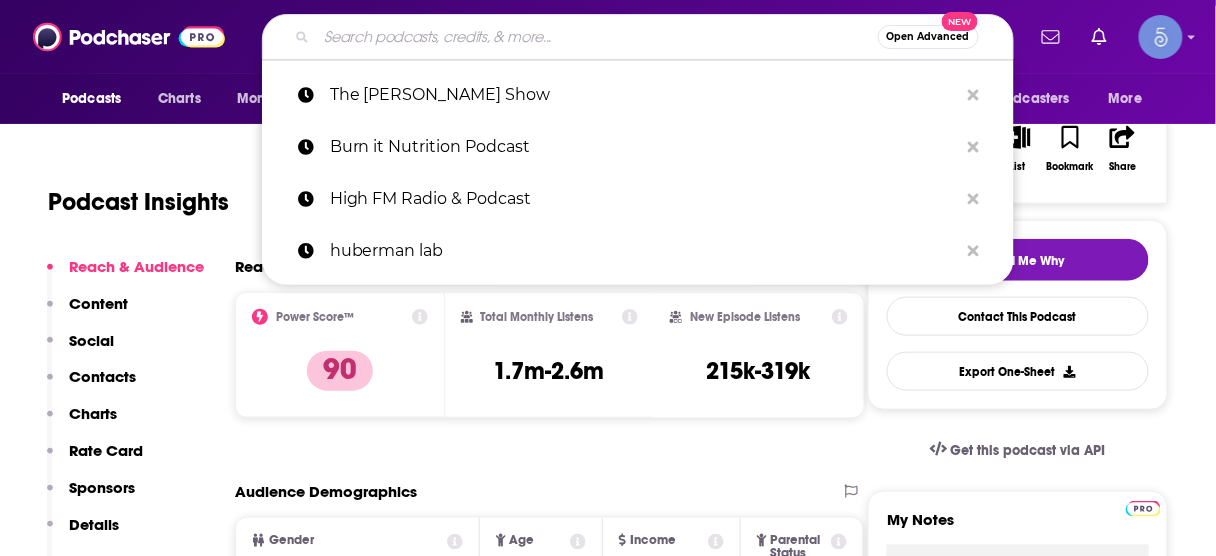 click at bounding box center [597, 37] 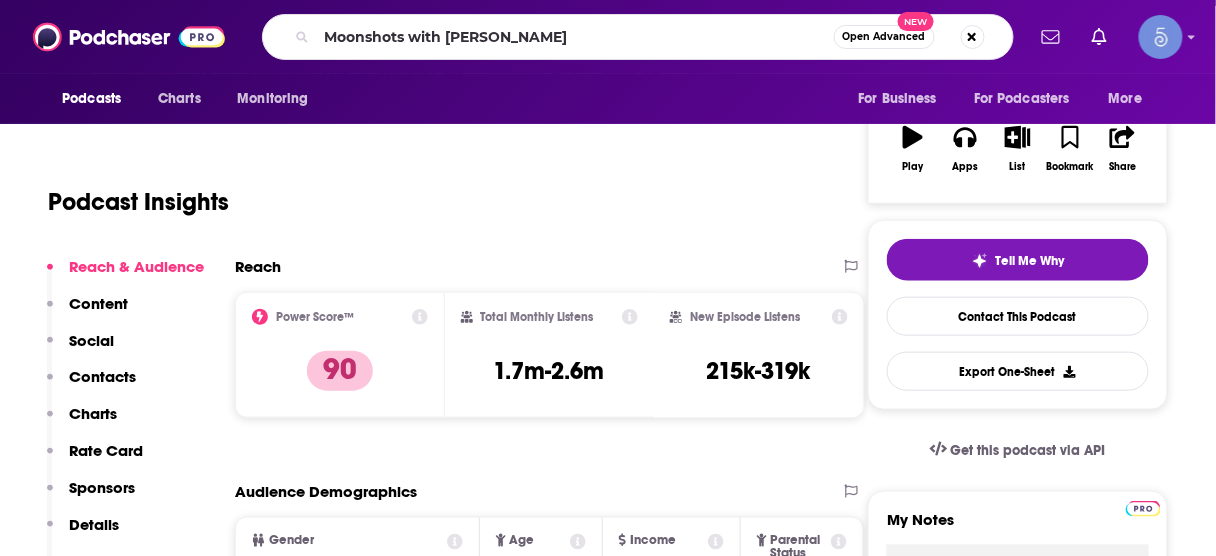 scroll, scrollTop: 0, scrollLeft: 0, axis: both 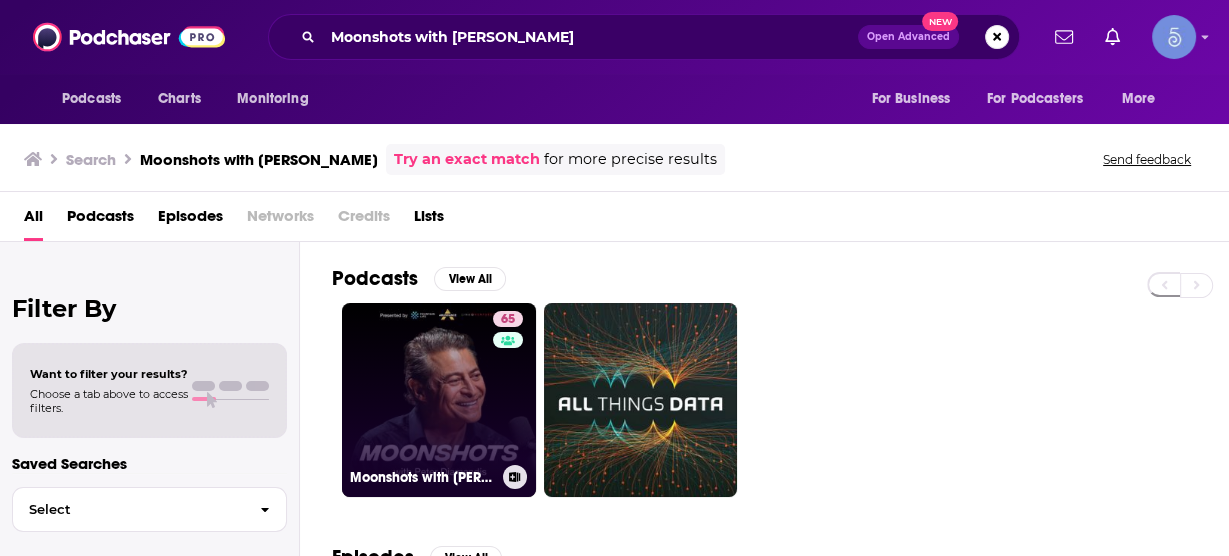 click on "65 Moonshots with [PERSON_NAME]" at bounding box center [439, 400] 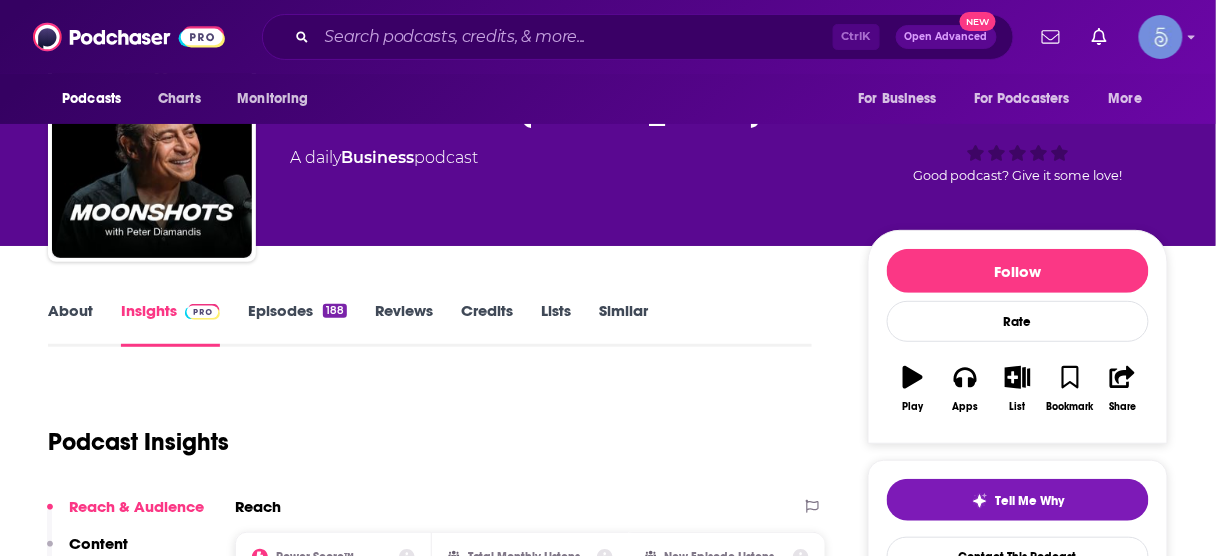 scroll, scrollTop: 240, scrollLeft: 0, axis: vertical 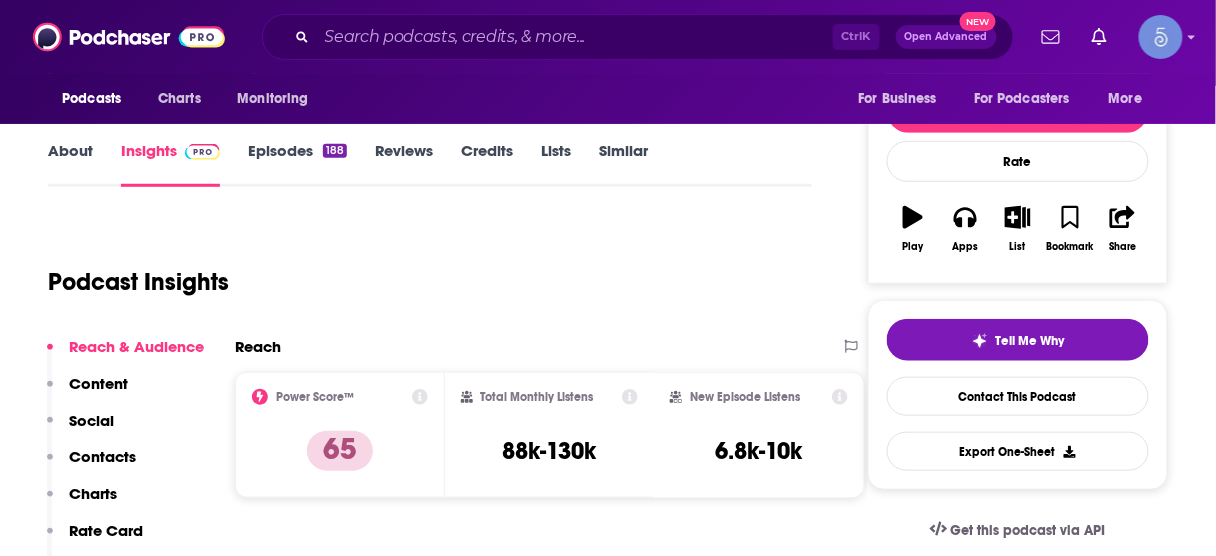 click on "Contacts" at bounding box center (102, 456) 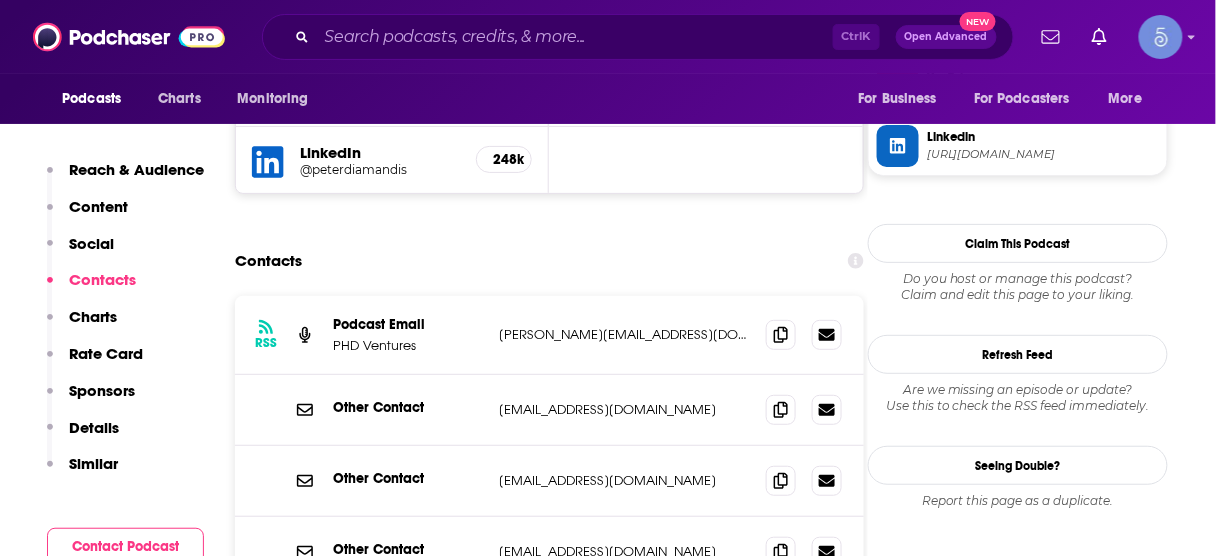 scroll, scrollTop: 1962, scrollLeft: 0, axis: vertical 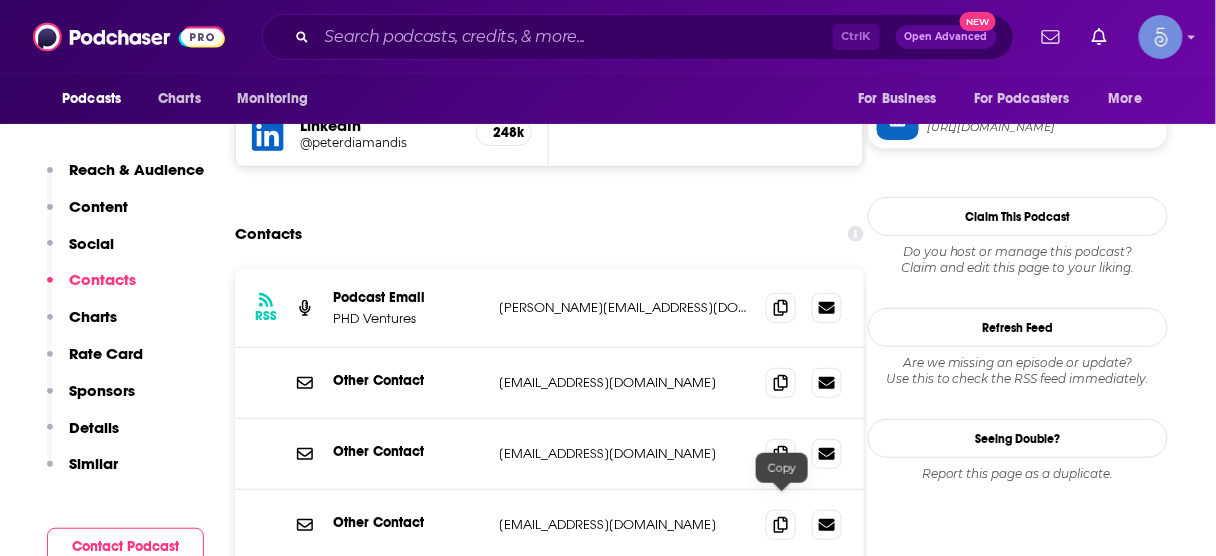 click 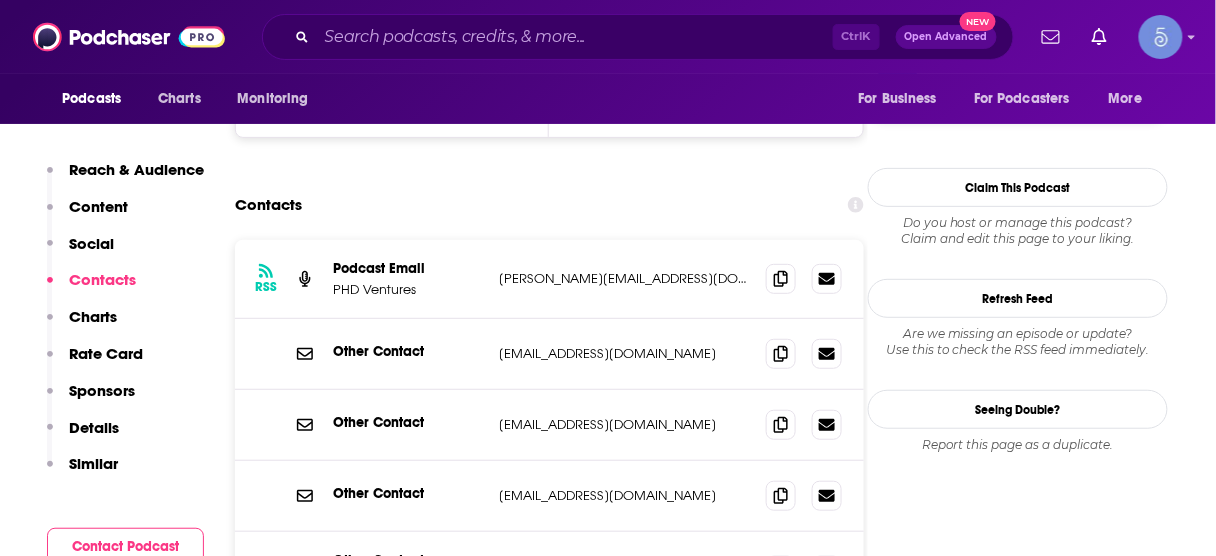 scroll, scrollTop: 1962, scrollLeft: 0, axis: vertical 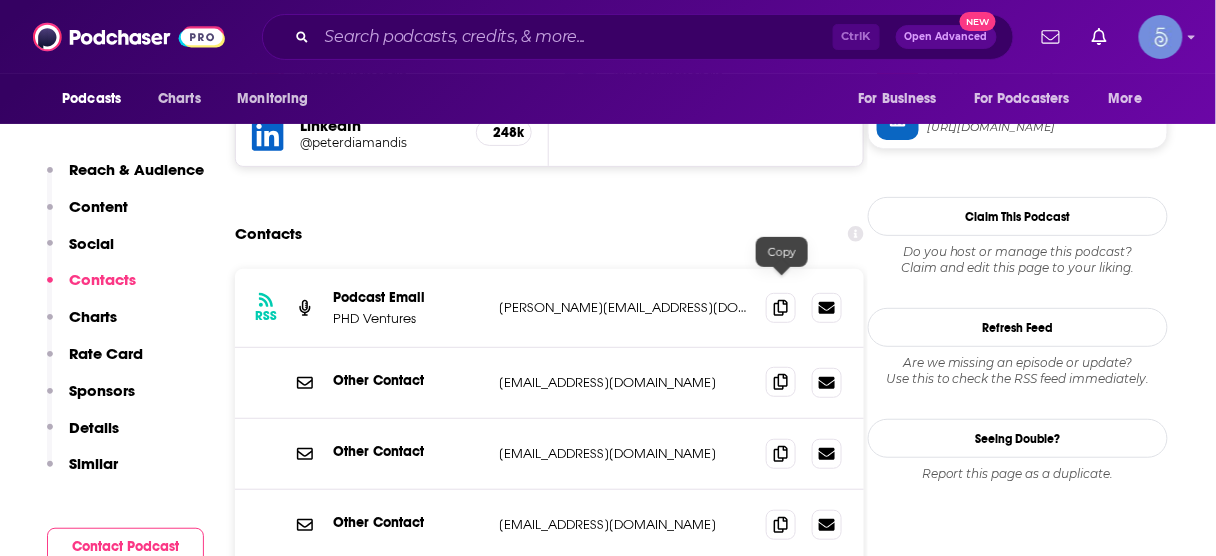 click at bounding box center (781, 382) 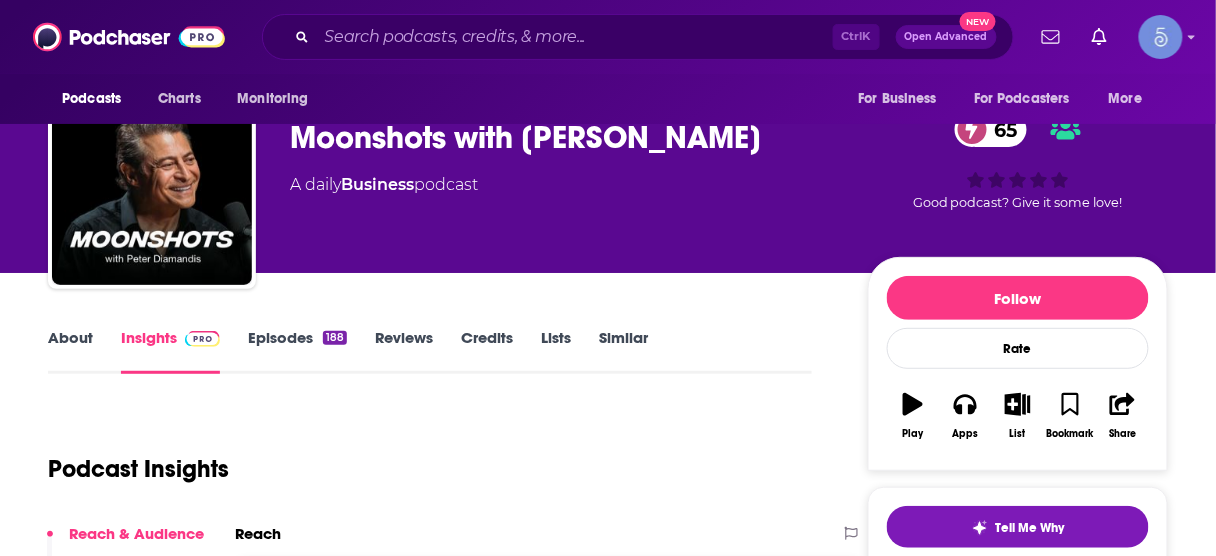 scroll, scrollTop: 42, scrollLeft: 0, axis: vertical 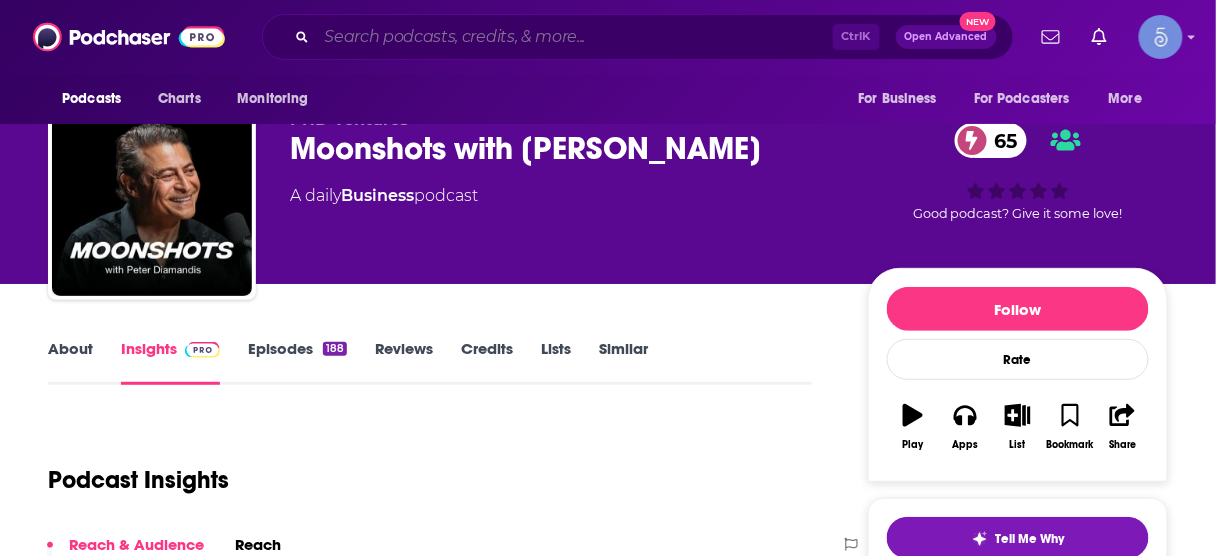 click at bounding box center (575, 37) 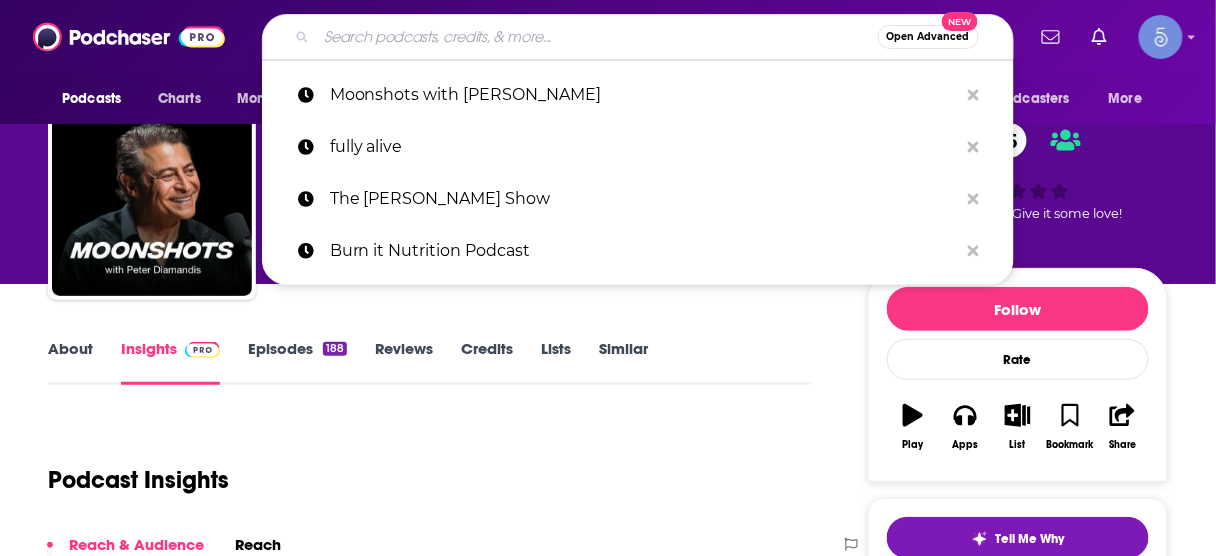 paste on "[PERSON_NAME] Family Hour" 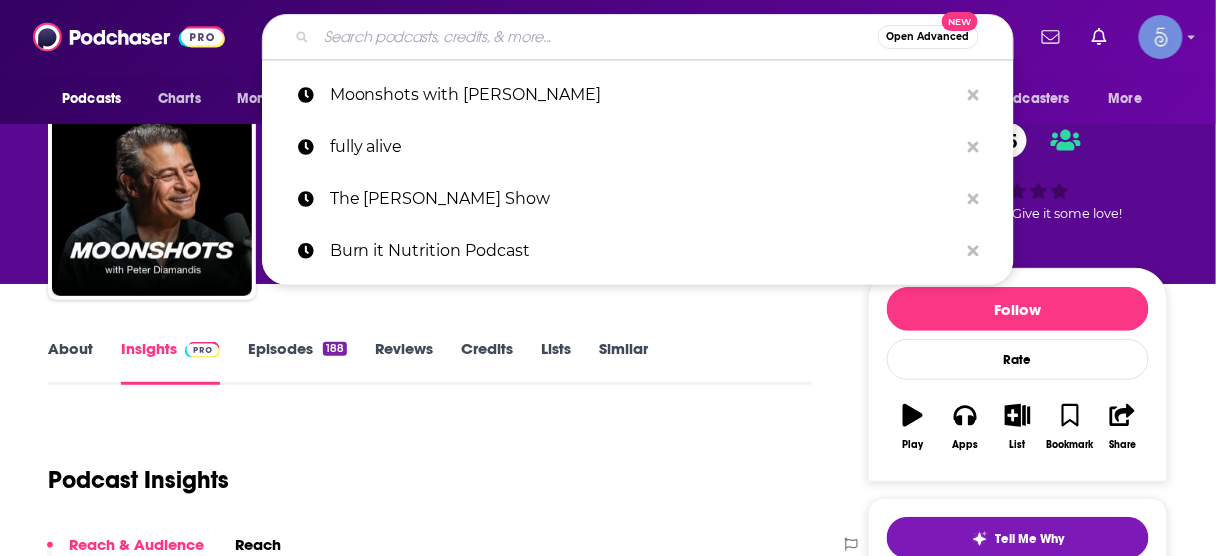 type on "[PERSON_NAME] Family Hour" 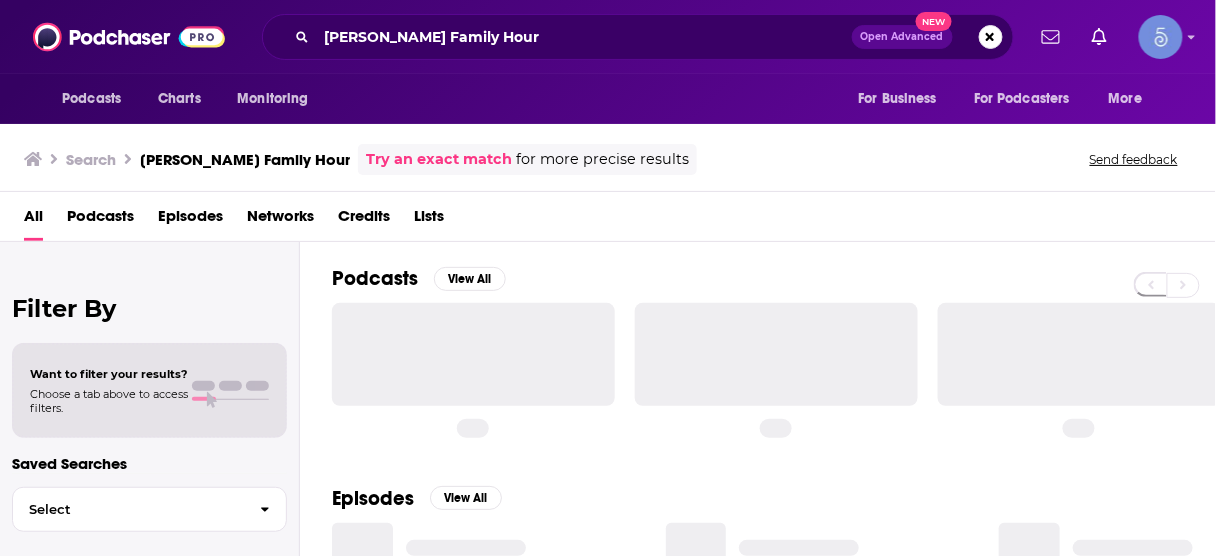 scroll, scrollTop: 0, scrollLeft: 0, axis: both 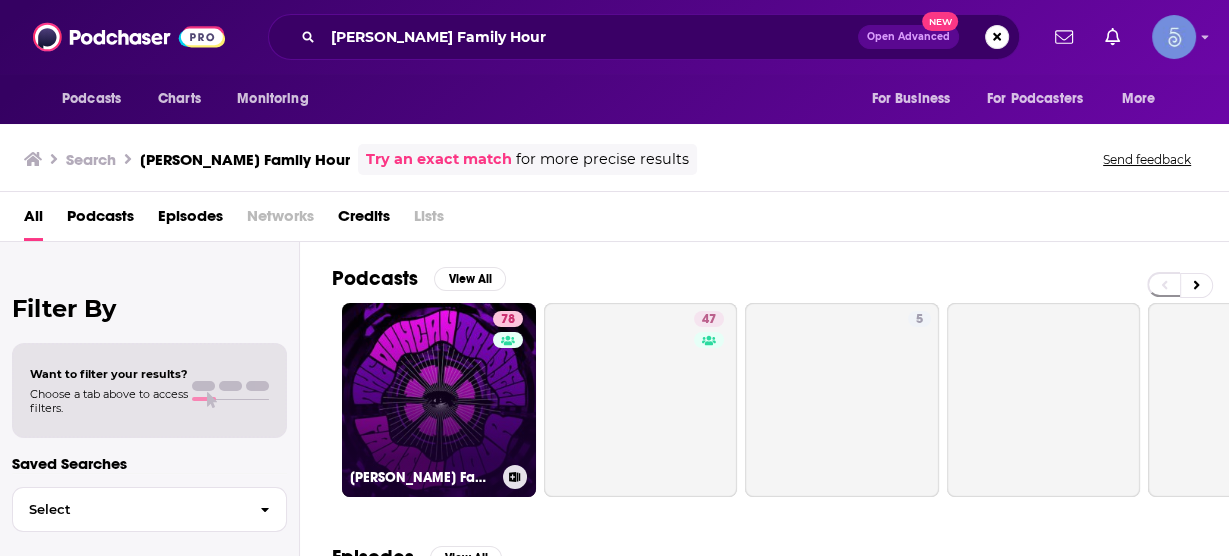 click on "78 [PERSON_NAME] Family Hour" at bounding box center (439, 400) 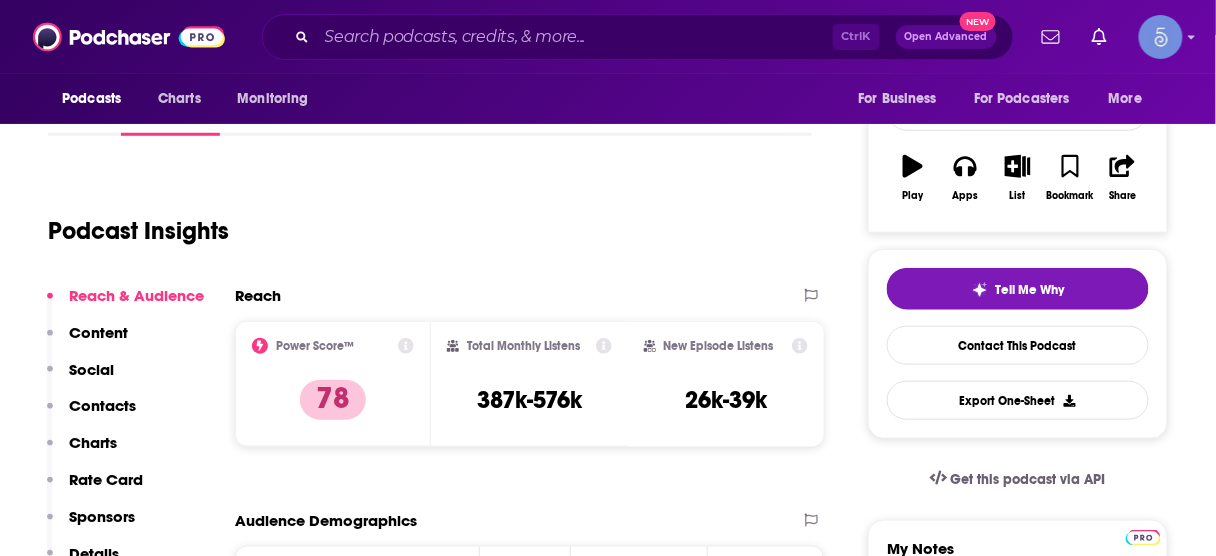 scroll, scrollTop: 320, scrollLeft: 0, axis: vertical 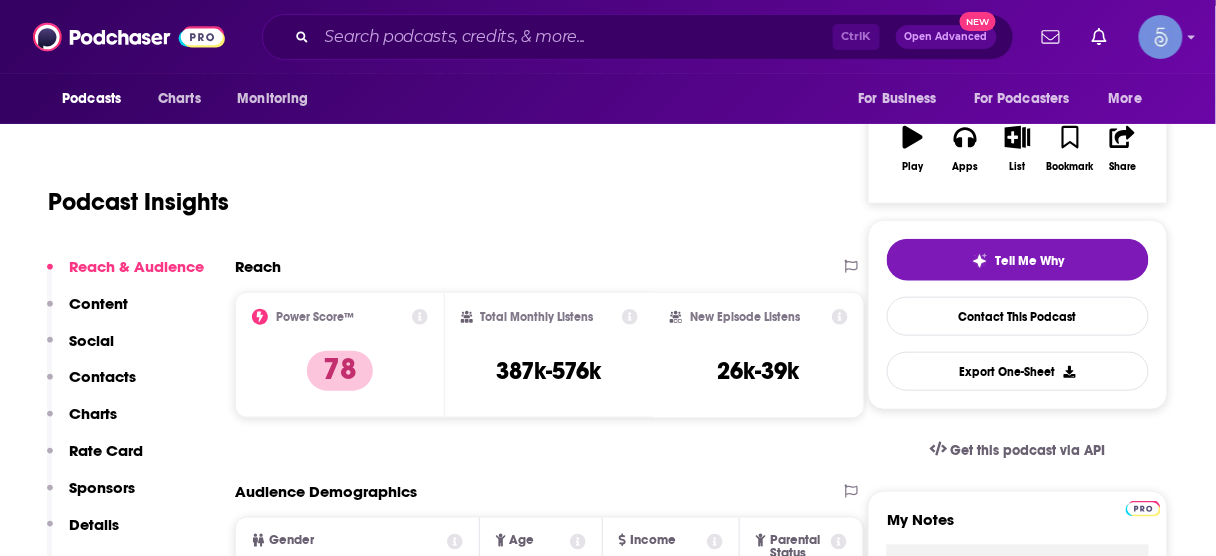 click on "Ctrl  K Open Advanced New" at bounding box center [638, 37] 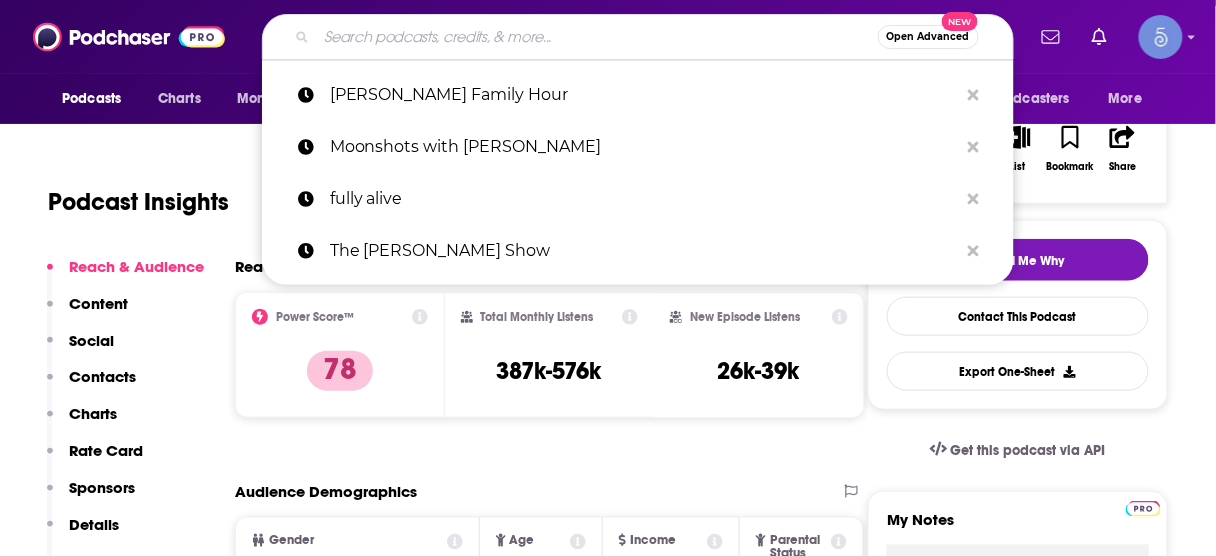 drag, startPoint x: 652, startPoint y: 33, endPoint x: 57, endPoint y: -11, distance: 596.6247 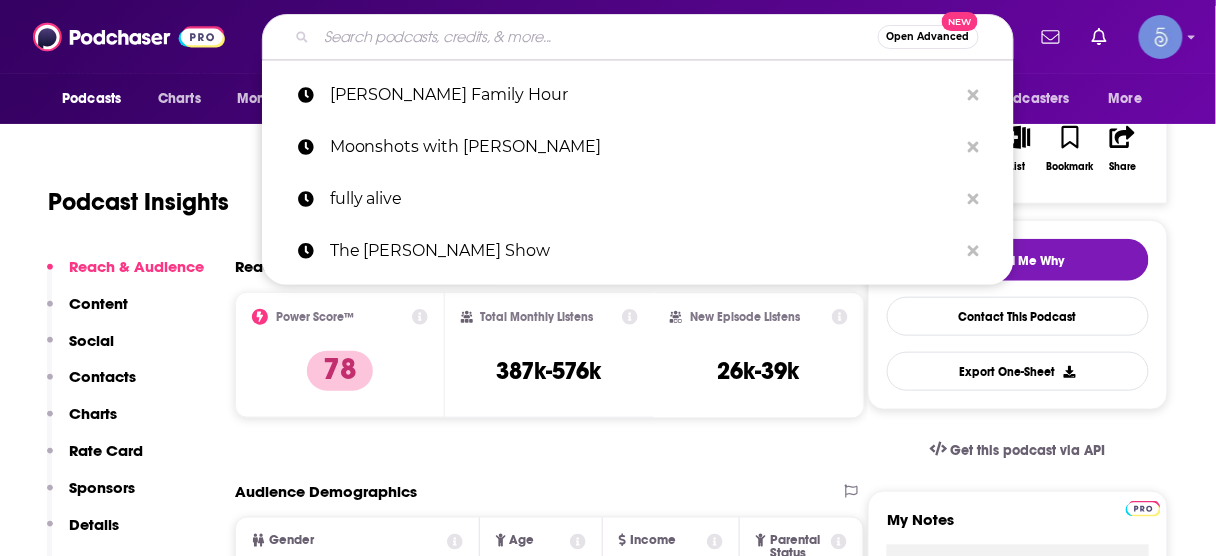 click on "Podcasts Charts Monitoring Open Advanced New [PERSON_NAME] Family Hour Moonshots with [PERSON_NAME] fully alive The [PERSON_NAME] Show For Business For Podcasters More Podcasts Charts Monitoring For Business For Podcasters More [PERSON_NAME] Family Hour   [PERSON_NAME] Family Hour 78 A   Comedy ,  Society  and  Culture  podcast  featuring  [PERSON_NAME] 78   48   people  rated this podcast Message your Concierge Team Send a message [PERSON_NAME] Family Hour   [PERSON_NAME] Family Hour 78 Insights [PERSON_NAME] Family Hour   [PERSON_NAME] Family Hour 78 A   Comedy ,  Society  and  Culture  podcast  featuring  [PERSON_NAME] 78   48   people  rated this podcast Follow Rate Podcast Play Apps List Bookmark Share About Insights Episodes 768 Reviews 18 Credits 202 Lists 13 Similar Podcast Insights Reach & Audience Content Social Contacts Charts Rate Card Sponsors Details Similar Contact Podcast Open Website  Reach Power Score™ 78 Total Monthly Listens 387k-576k New Episode Listens 26k-39k [DEMOGRAPHIC_DATA]" at bounding box center (608, -42) 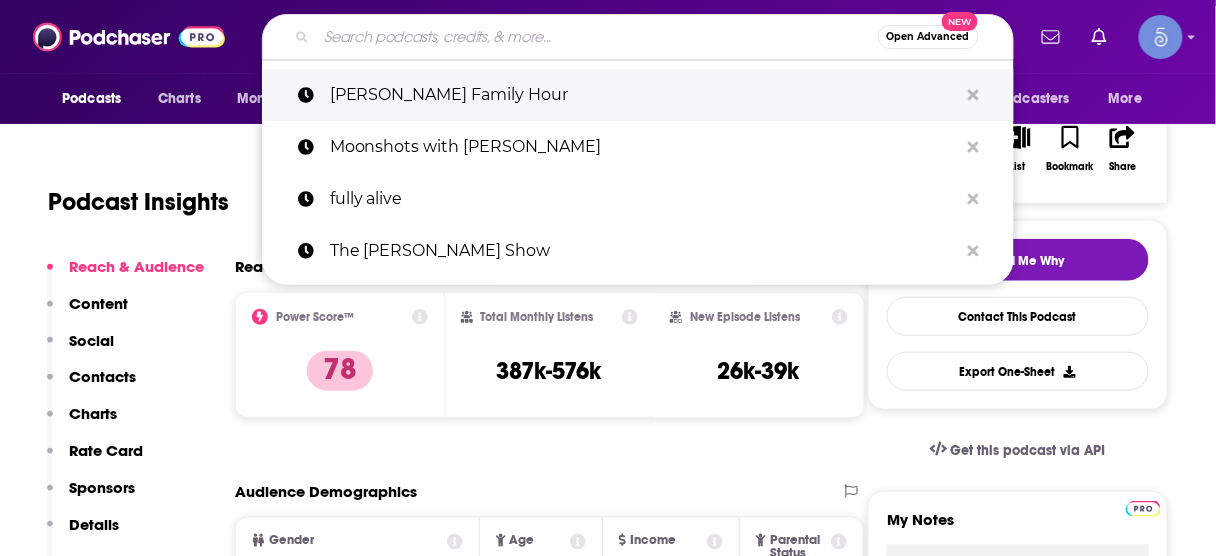 paste on "Highest Self Podcast" 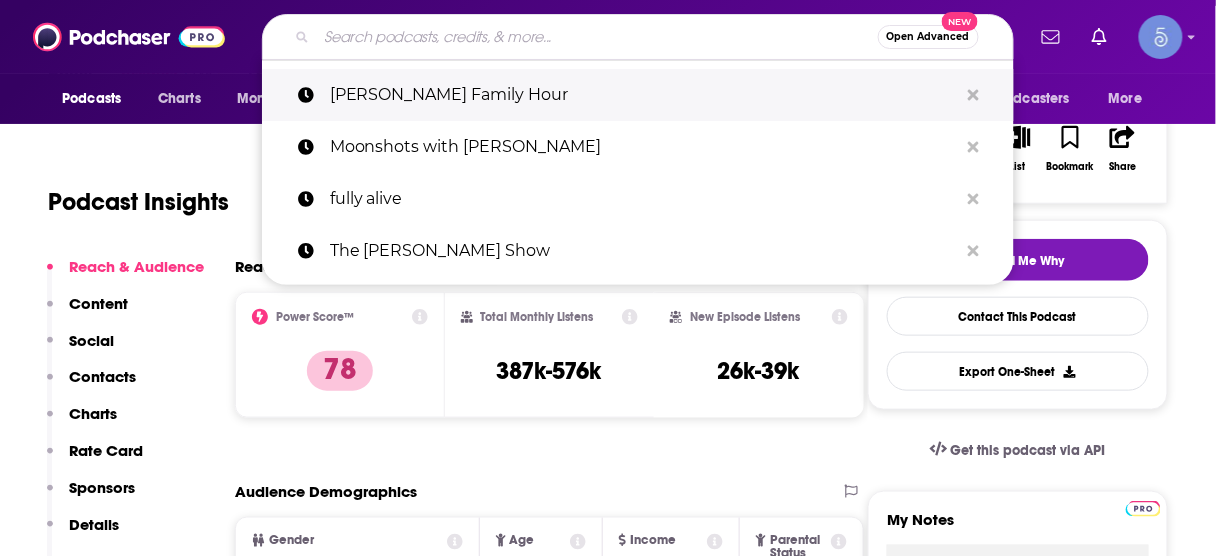type on "Highest Self Podcast" 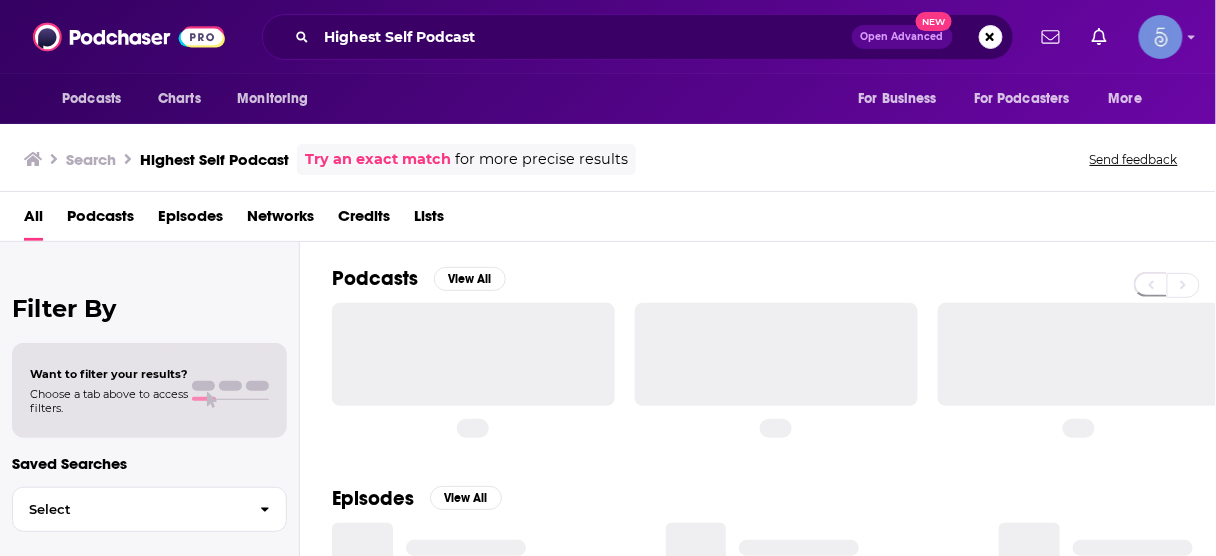 scroll, scrollTop: 0, scrollLeft: 0, axis: both 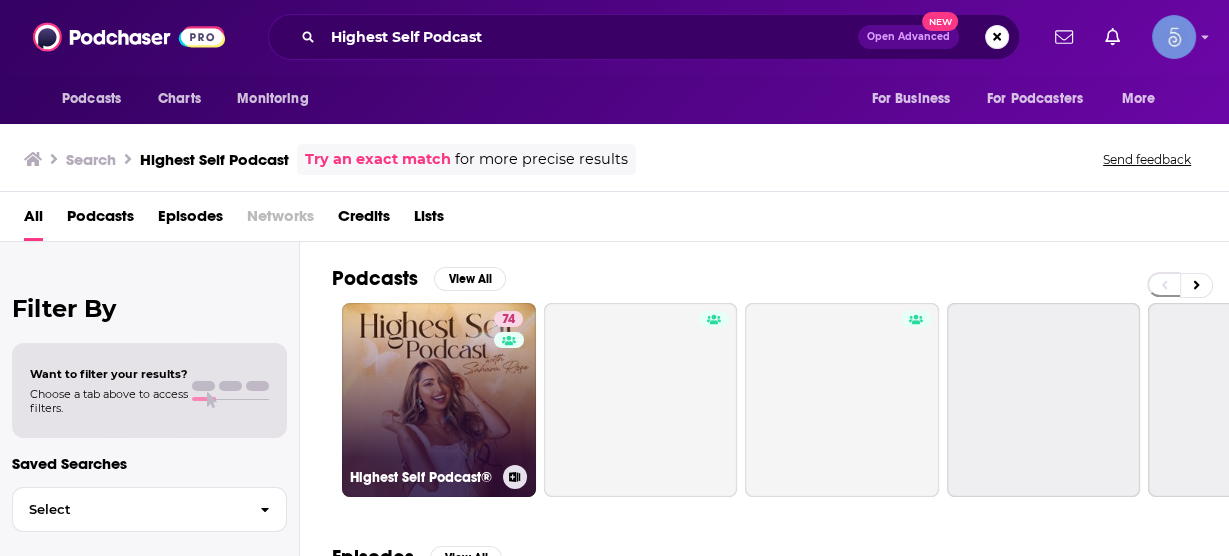 click on "74 Highest Self Podcast®" at bounding box center [439, 400] 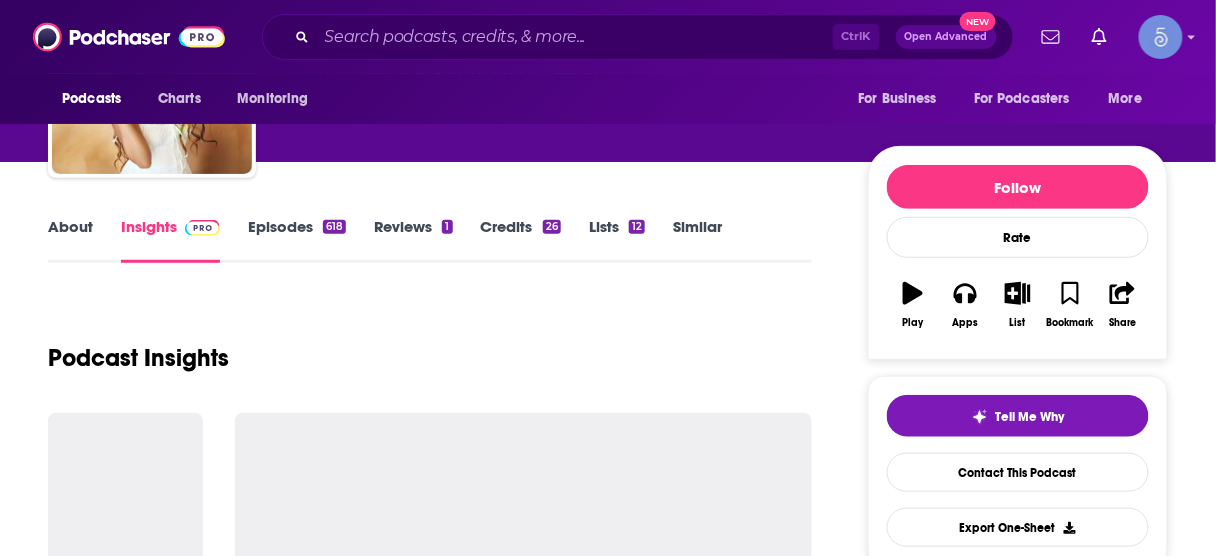 scroll, scrollTop: 240, scrollLeft: 0, axis: vertical 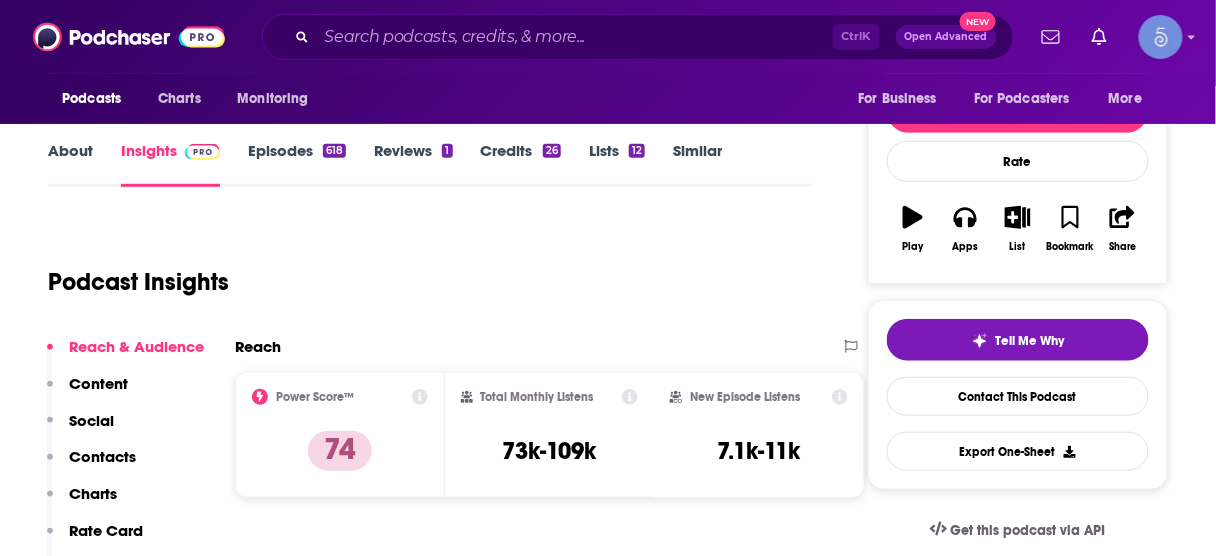 click on "Contacts" at bounding box center [102, 456] 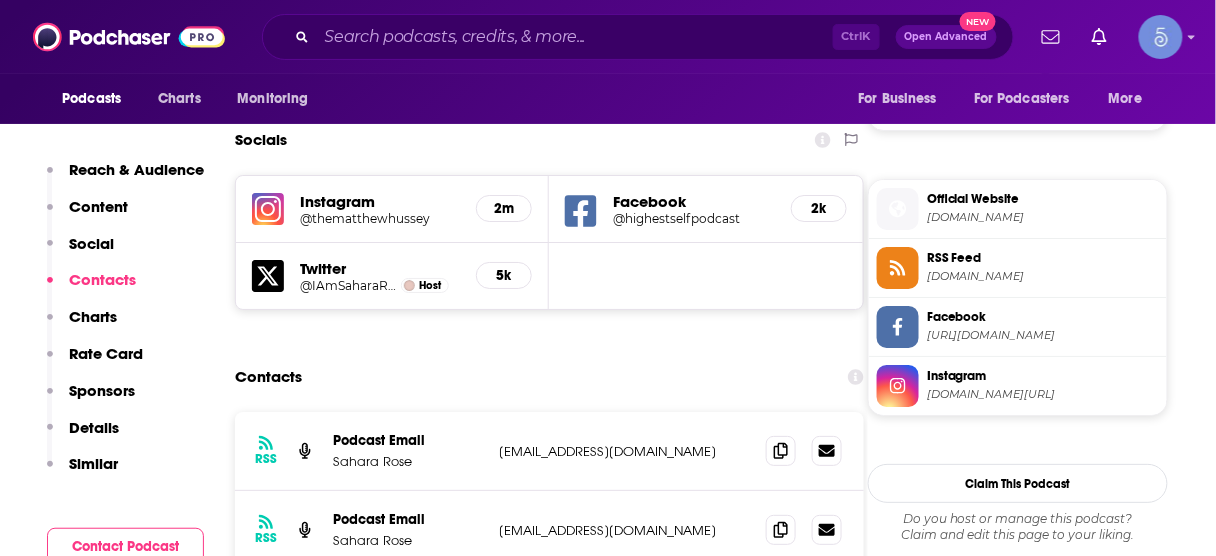 scroll, scrollTop: 1715, scrollLeft: 0, axis: vertical 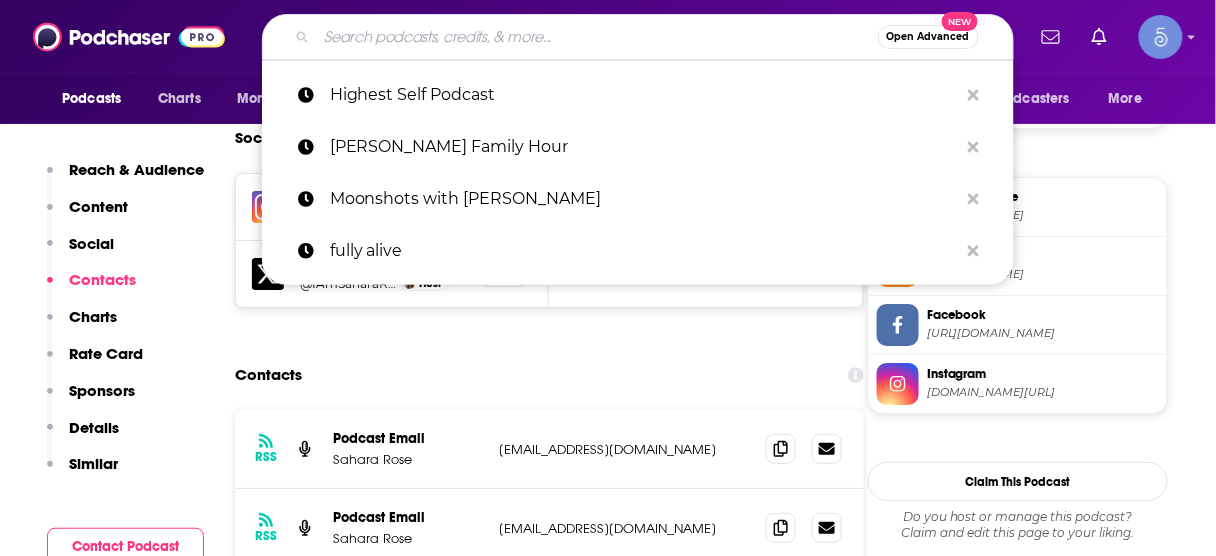 click at bounding box center (597, 37) 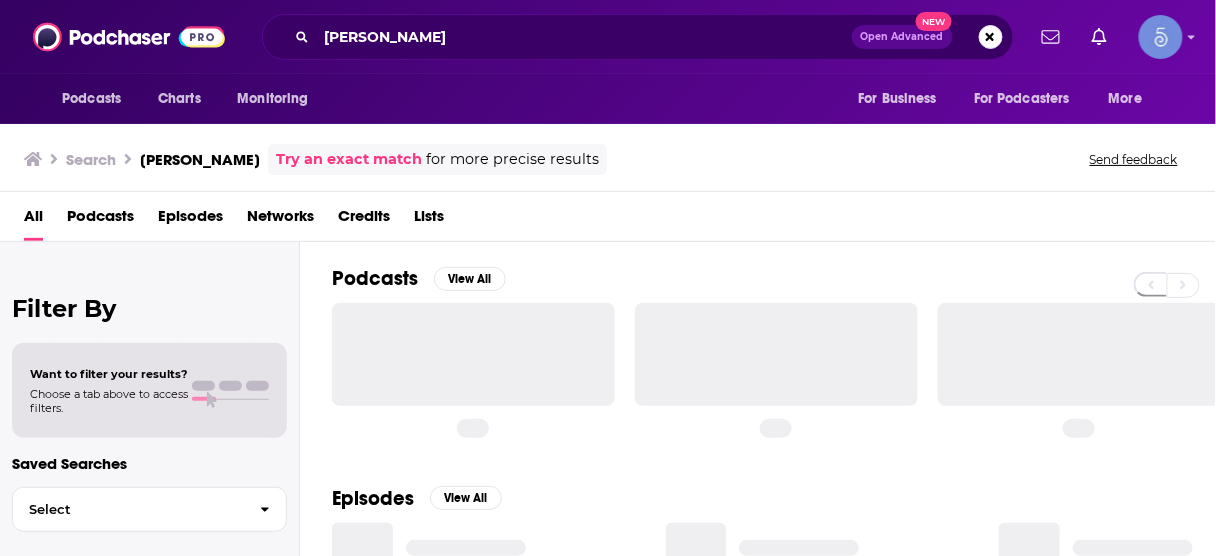 scroll, scrollTop: 0, scrollLeft: 0, axis: both 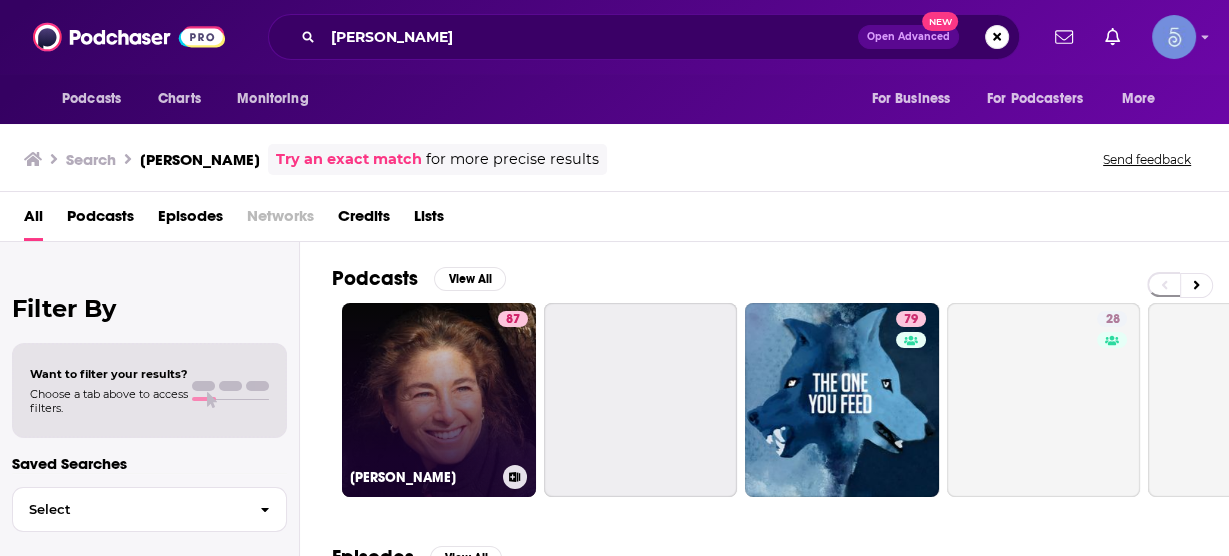 click on "87 [PERSON_NAME]" at bounding box center [439, 400] 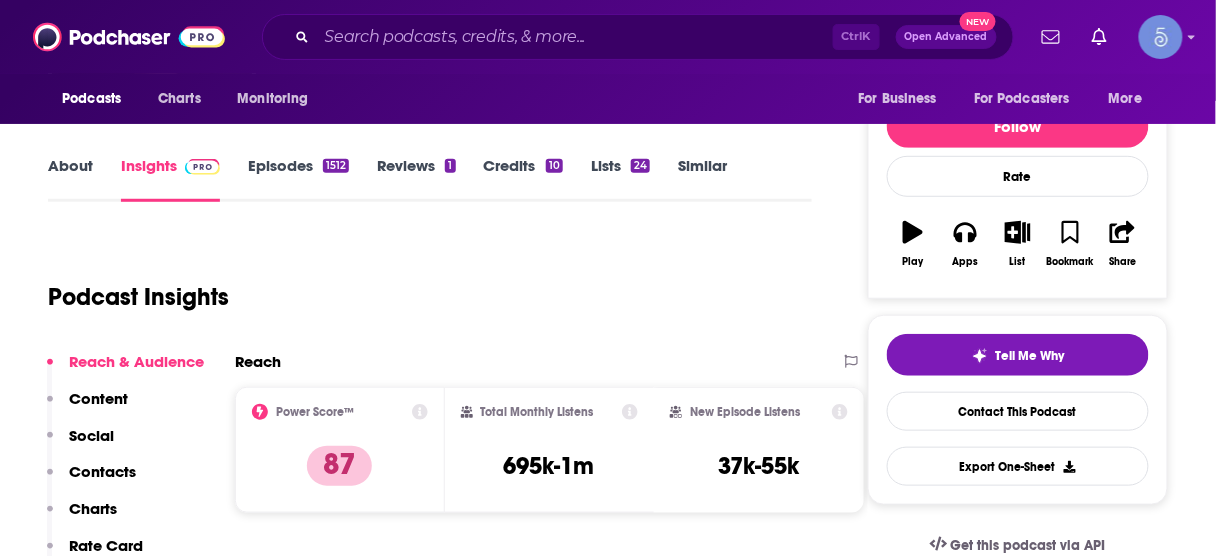 scroll, scrollTop: 320, scrollLeft: 0, axis: vertical 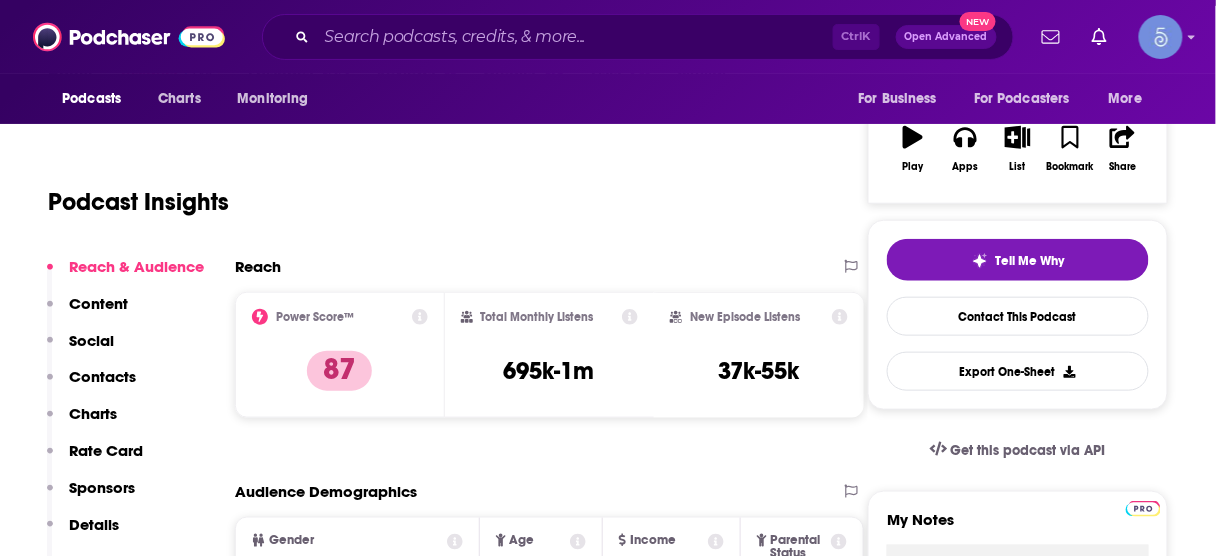 click on "Contacts" at bounding box center (102, 376) 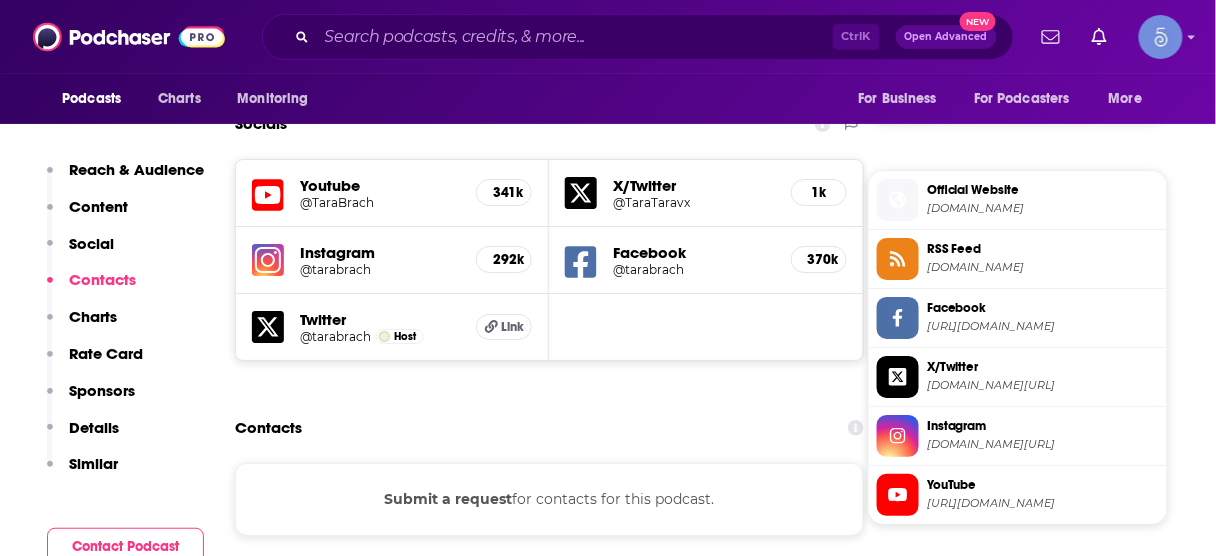 scroll, scrollTop: 1736, scrollLeft: 0, axis: vertical 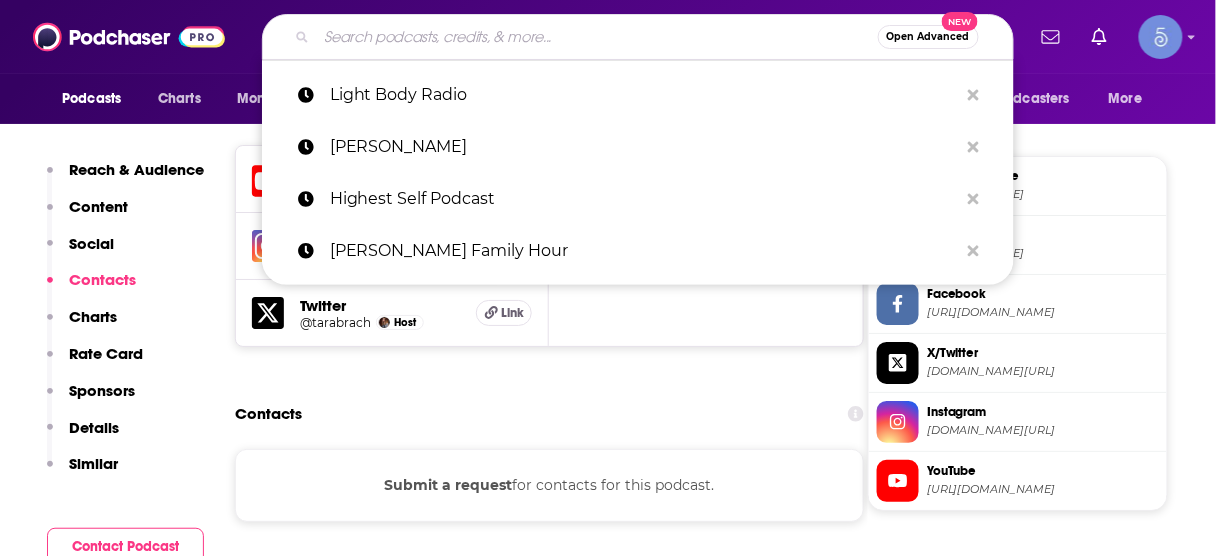 click at bounding box center [597, 37] 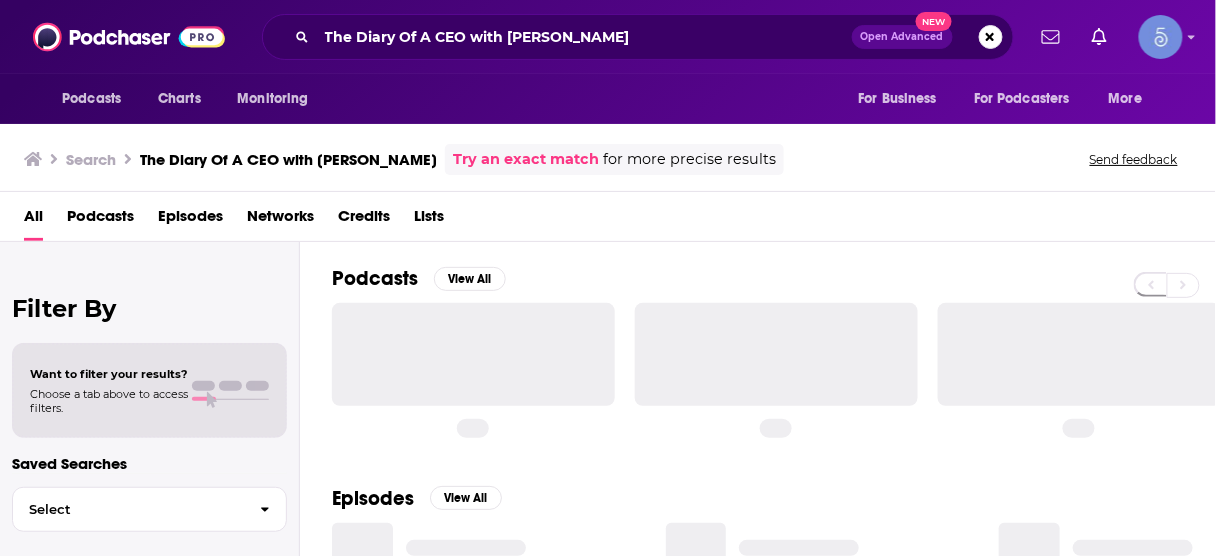 scroll, scrollTop: 0, scrollLeft: 0, axis: both 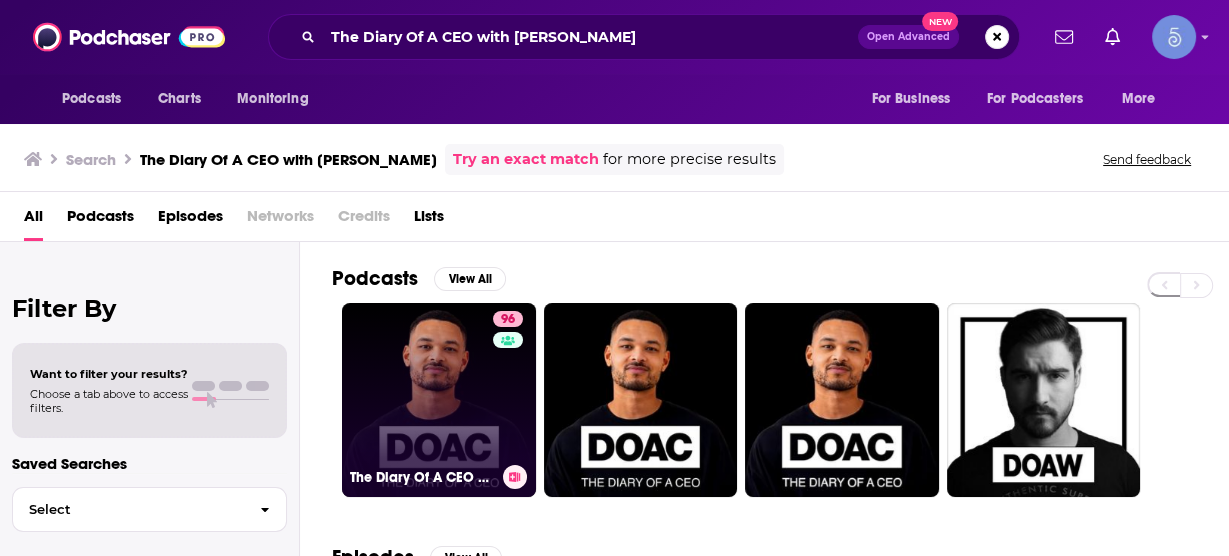 click on "96 The Diary Of A CEO with [PERSON_NAME]" at bounding box center (439, 400) 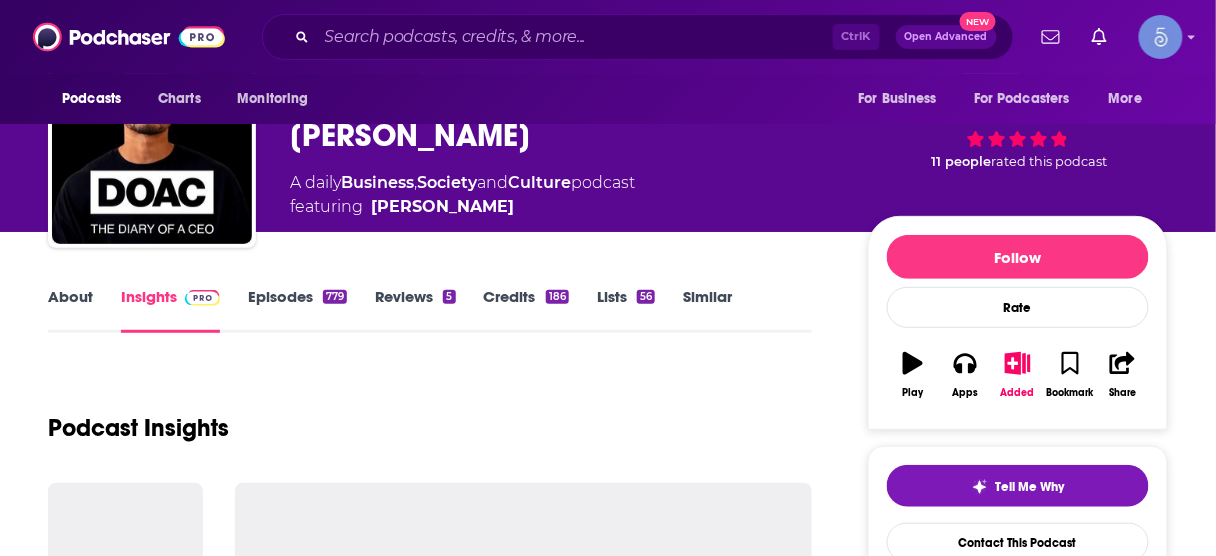 scroll, scrollTop: 240, scrollLeft: 0, axis: vertical 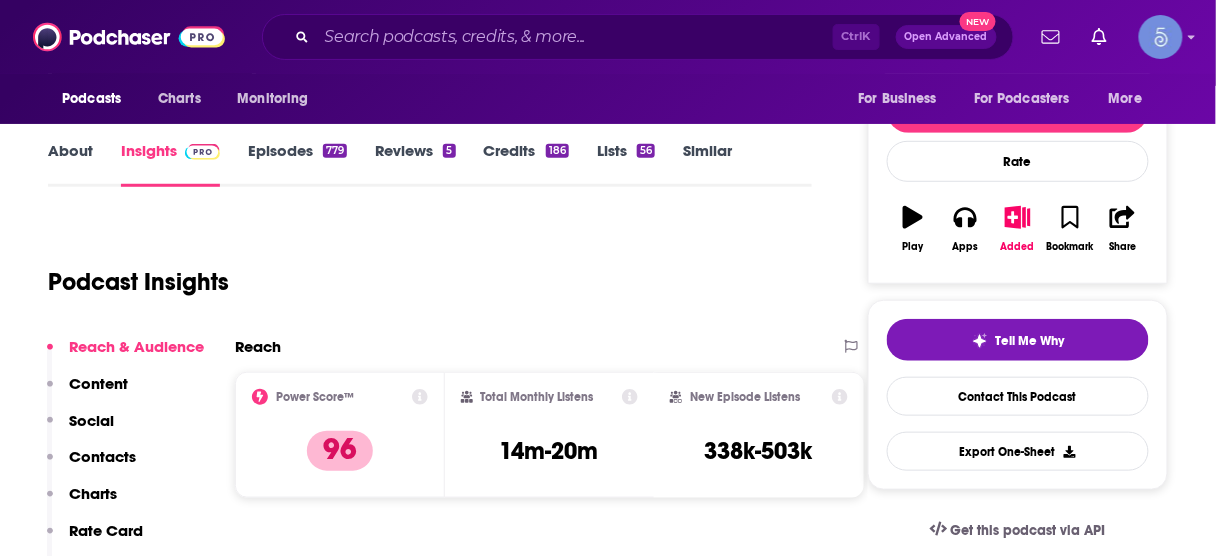 click on "Contacts" at bounding box center (102, 456) 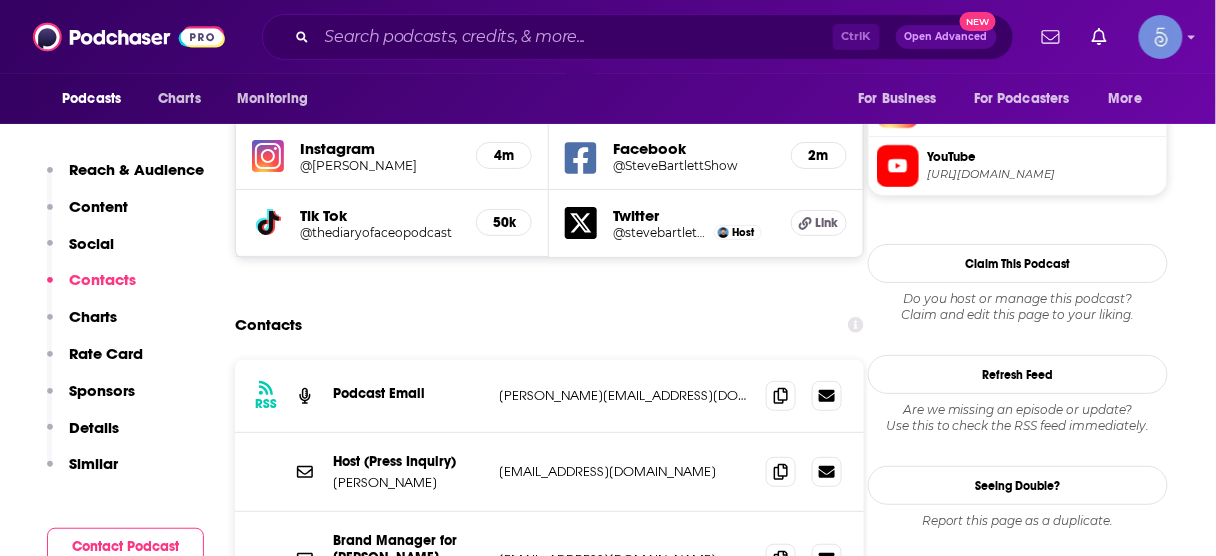 scroll, scrollTop: 1884, scrollLeft: 0, axis: vertical 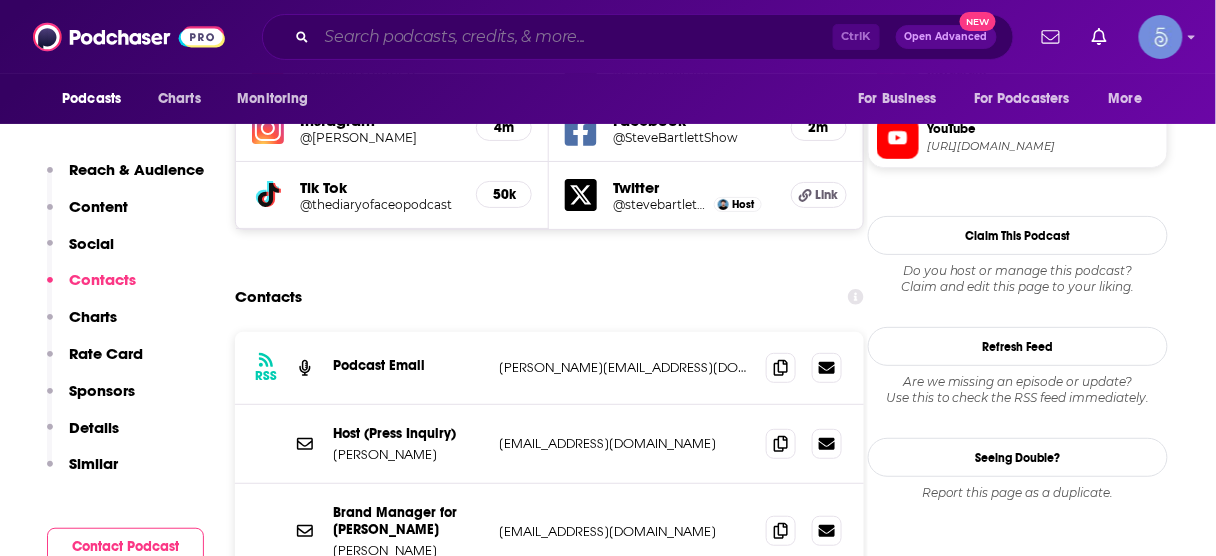 click at bounding box center (575, 37) 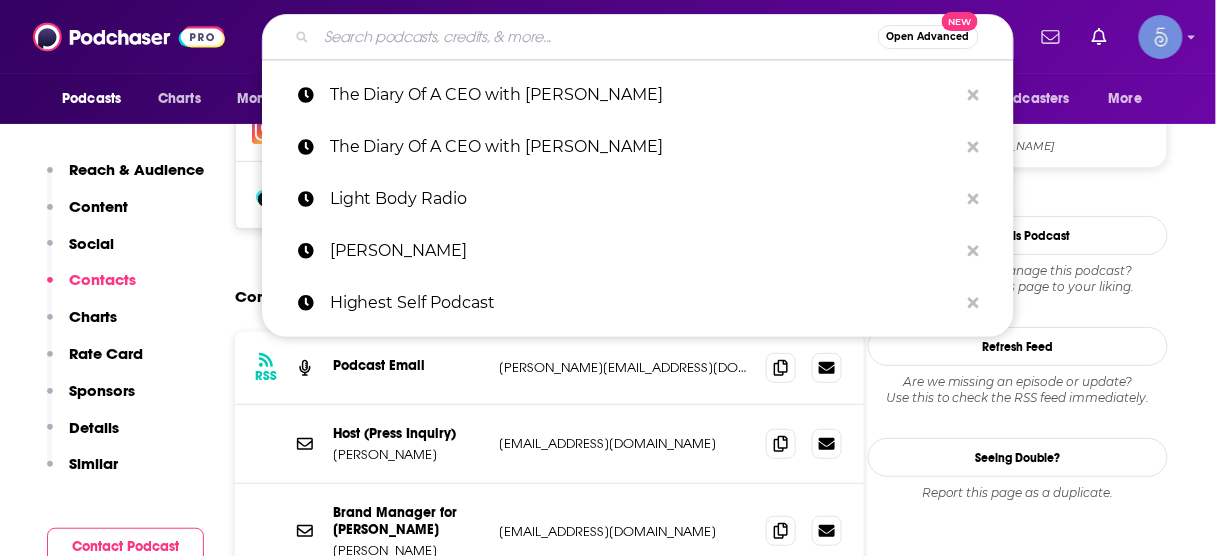 paste on "Oprah’s Super Soul" 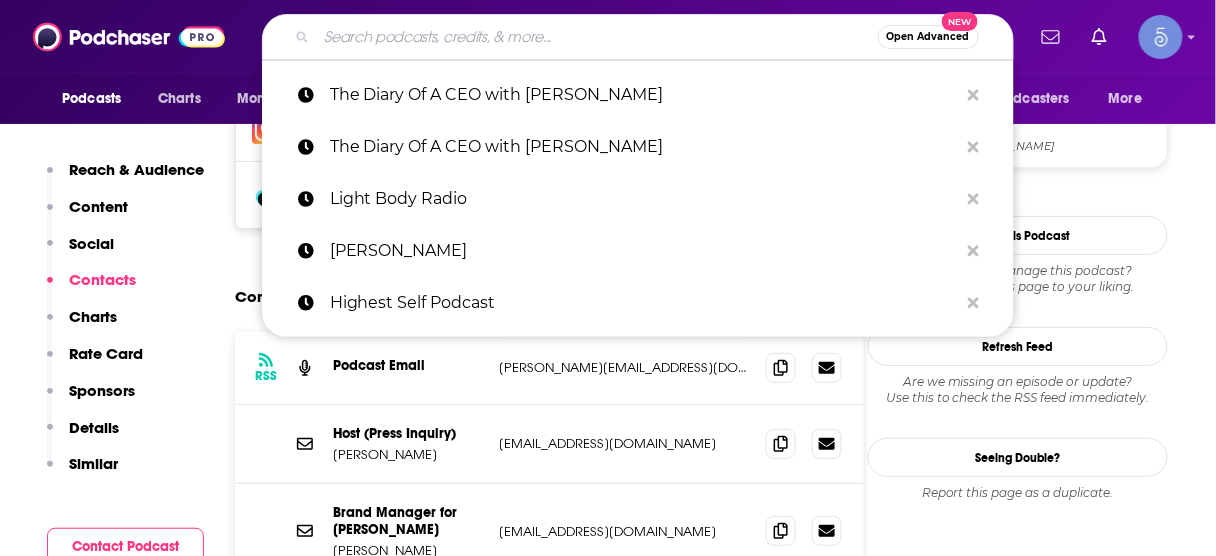 type on "Oprah’s Super Soul" 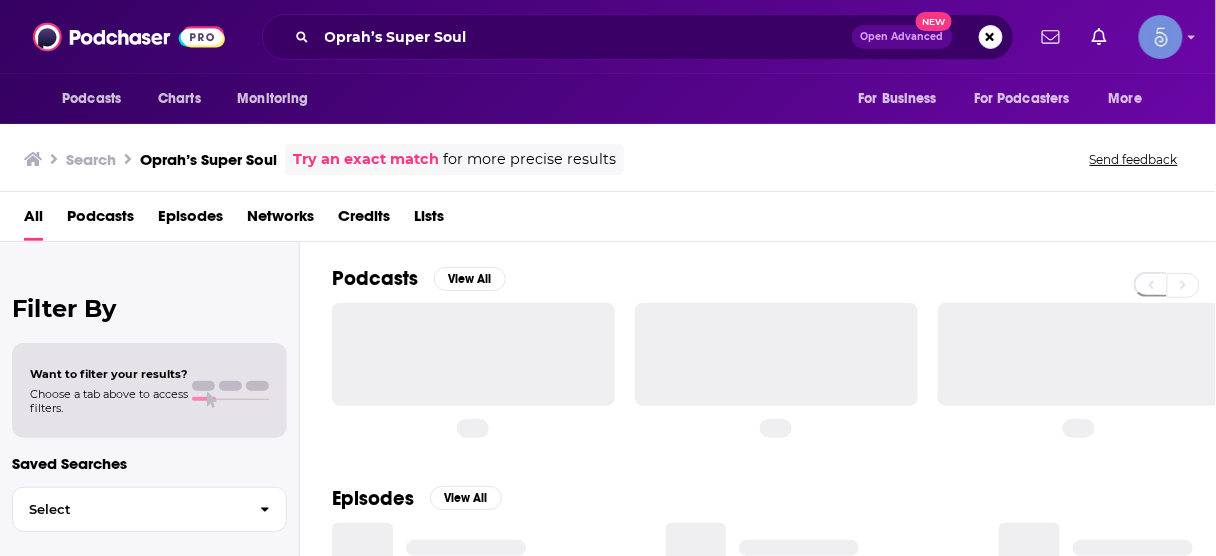 scroll, scrollTop: 0, scrollLeft: 0, axis: both 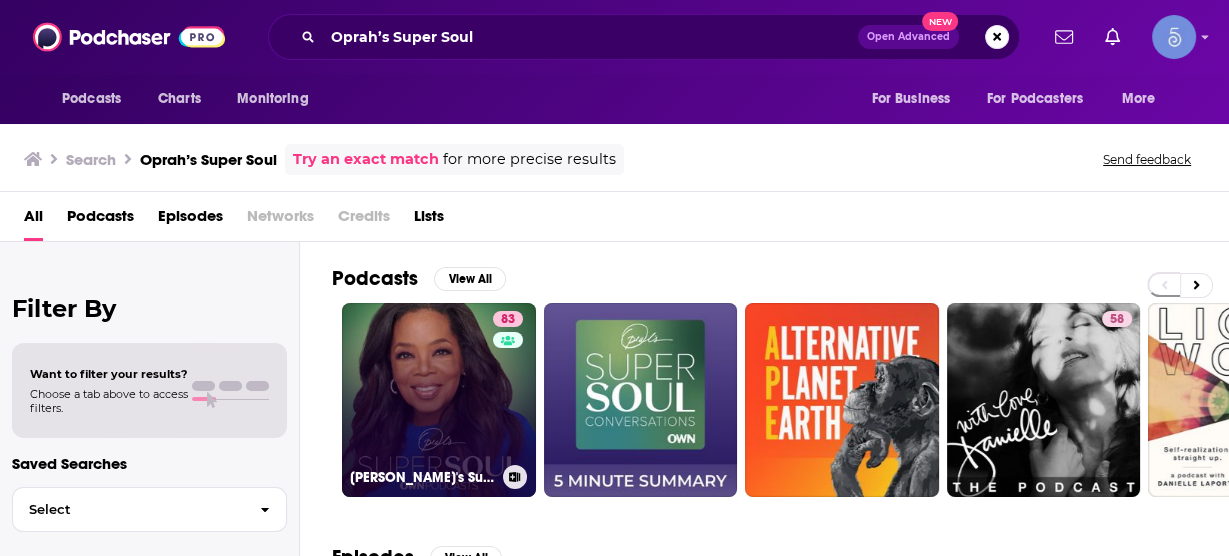 click on "83 [PERSON_NAME]'s Super Soul" at bounding box center [439, 400] 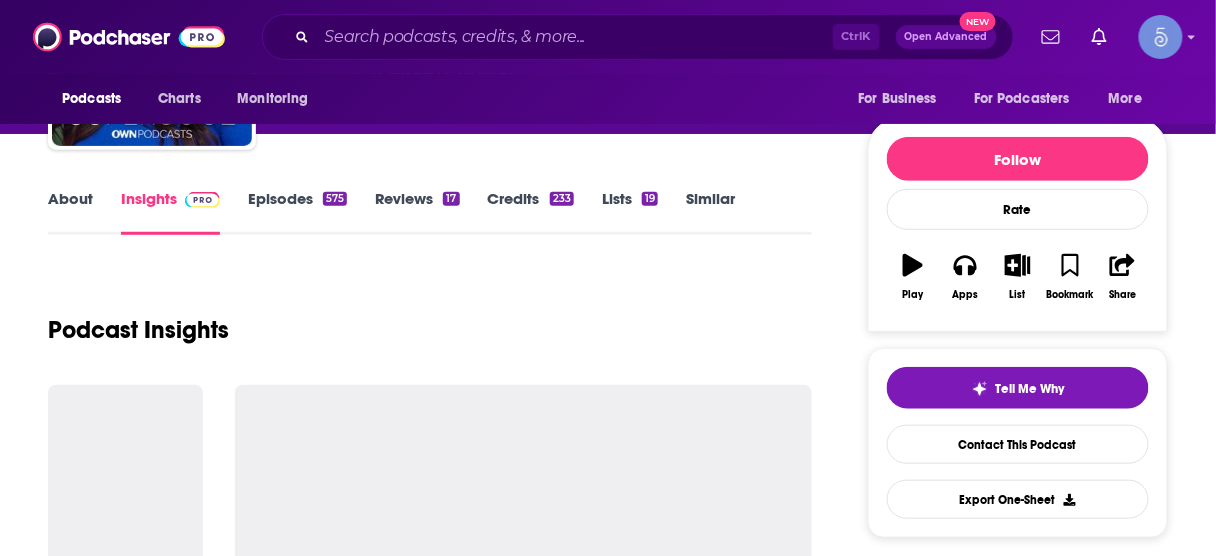 scroll, scrollTop: 240, scrollLeft: 0, axis: vertical 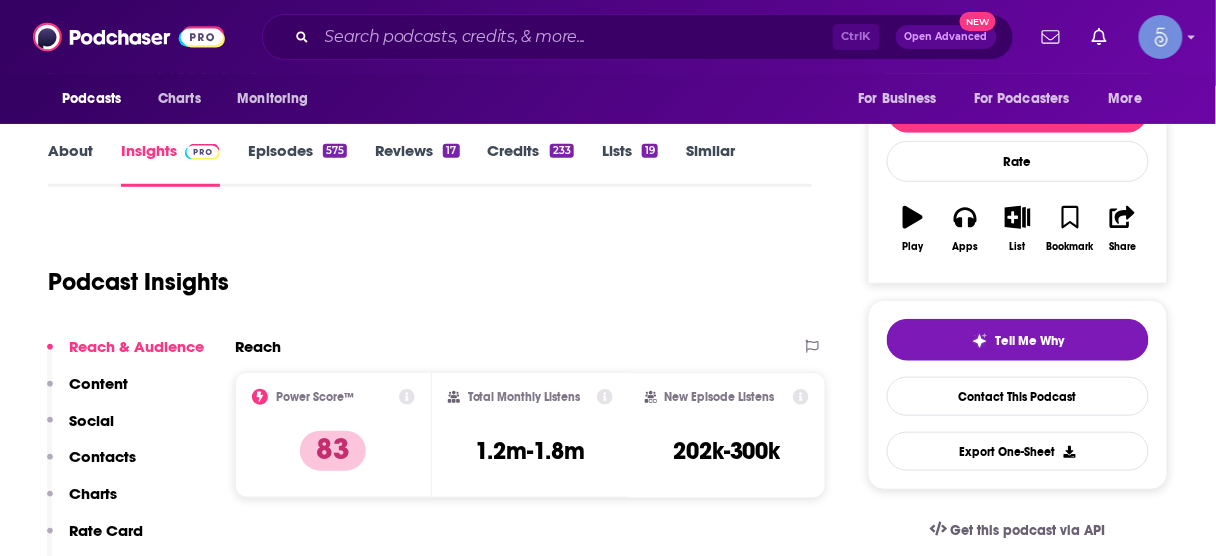 click on "Contacts" at bounding box center [102, 456] 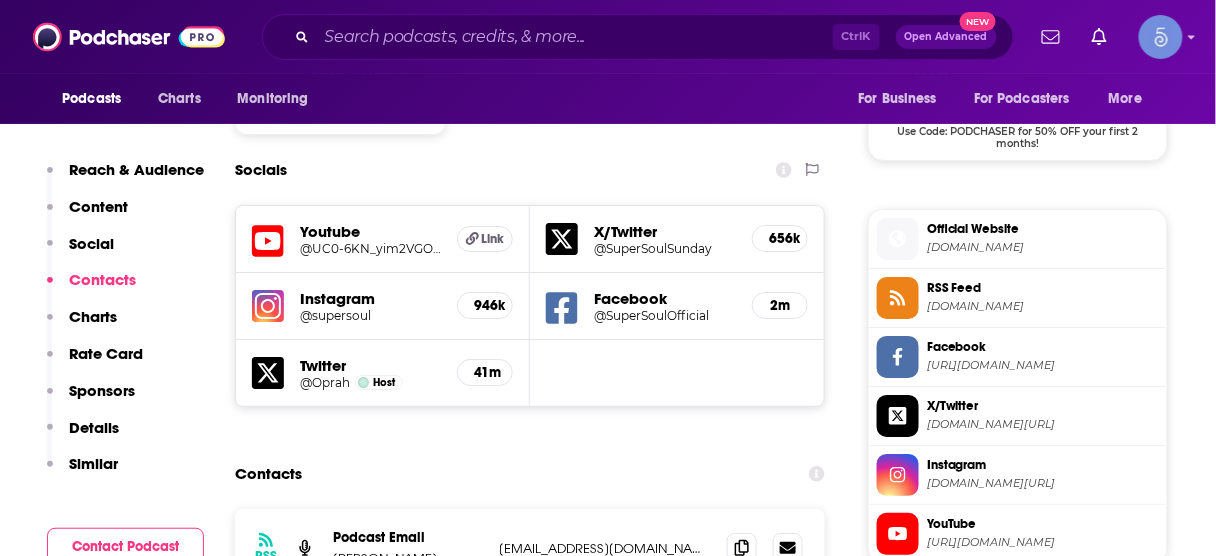 scroll, scrollTop: 1768, scrollLeft: 0, axis: vertical 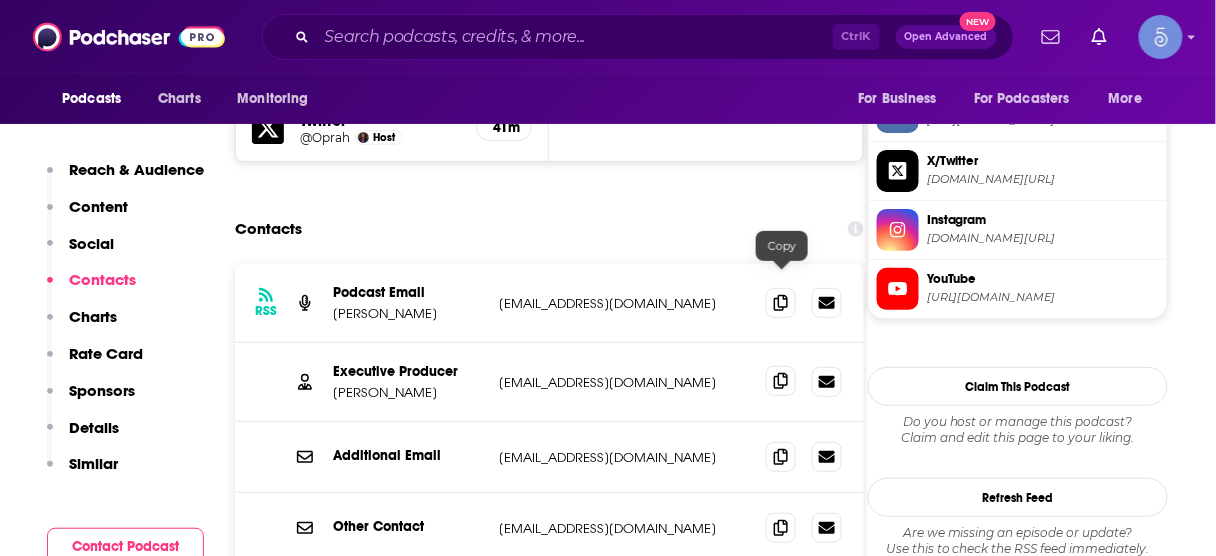 click 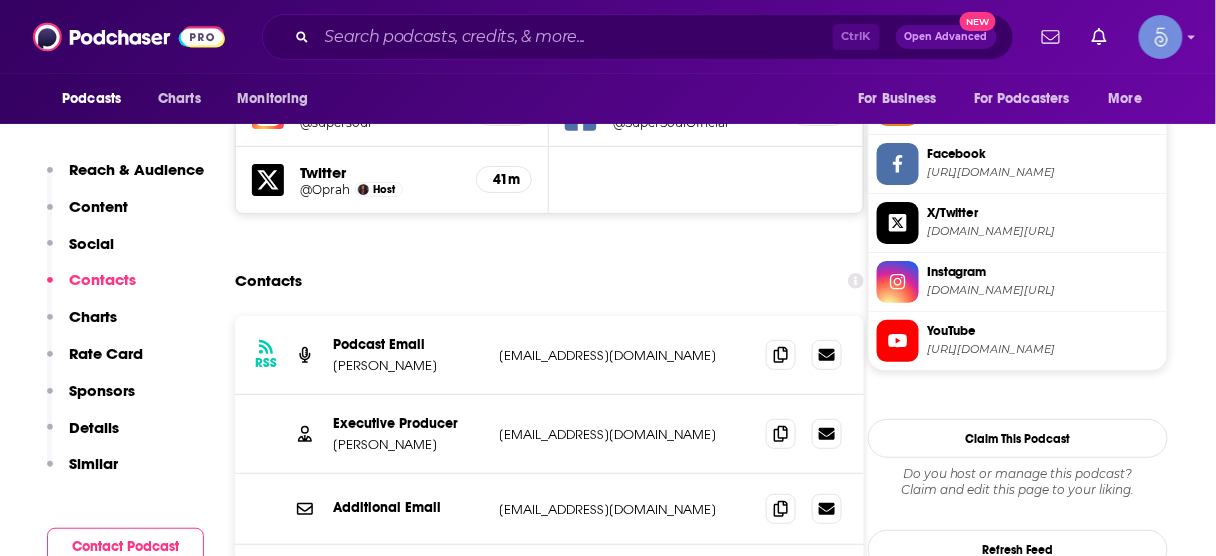 scroll, scrollTop: 1928, scrollLeft: 0, axis: vertical 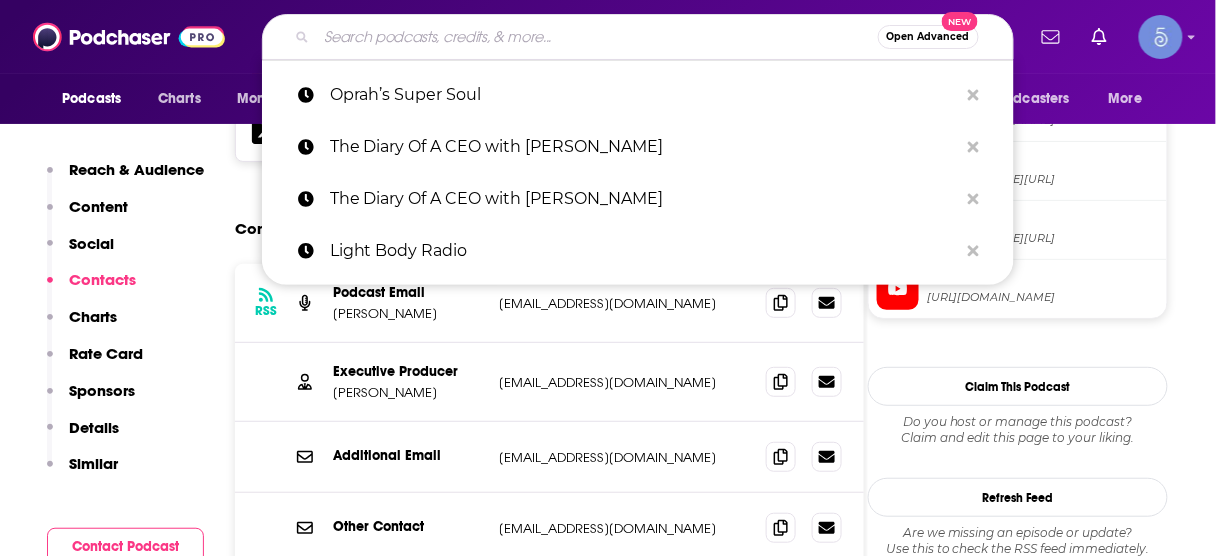 click at bounding box center [597, 37] 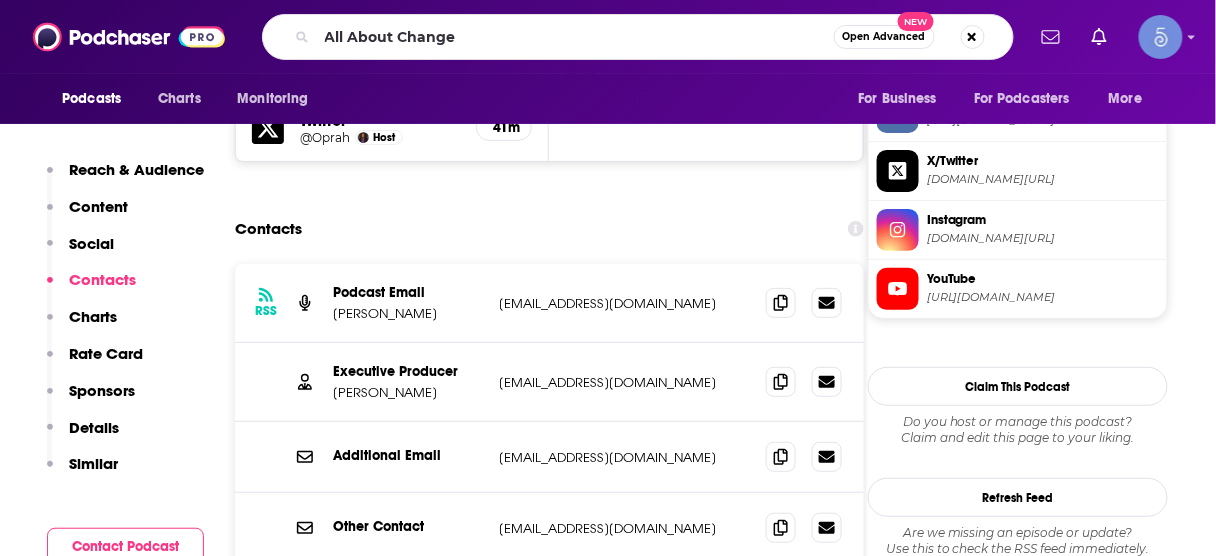 scroll, scrollTop: 0, scrollLeft: 0, axis: both 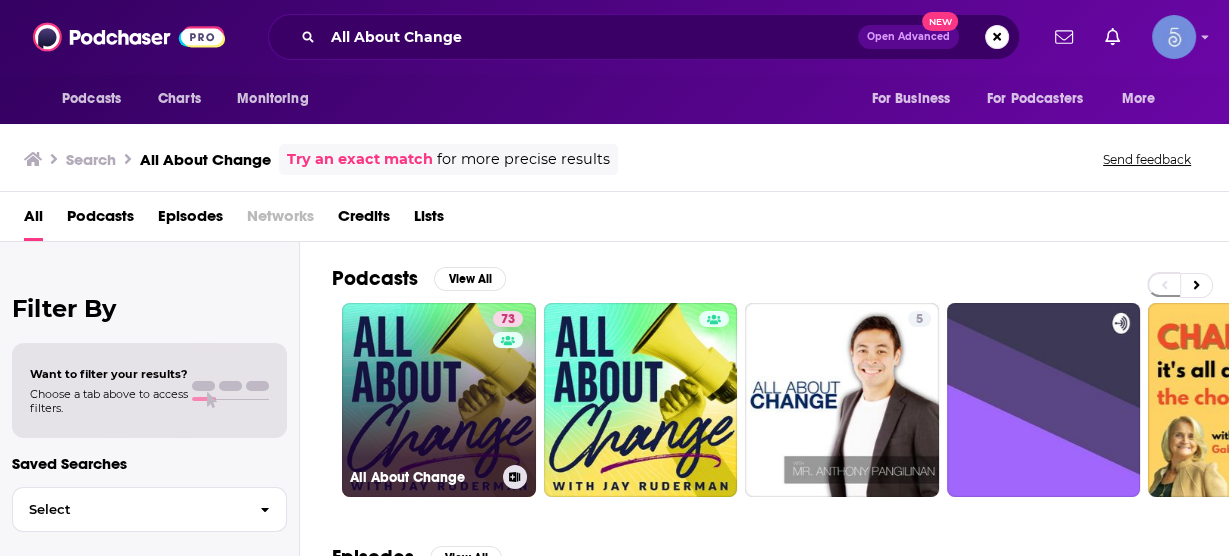 click on "73 All About Change" at bounding box center (439, 400) 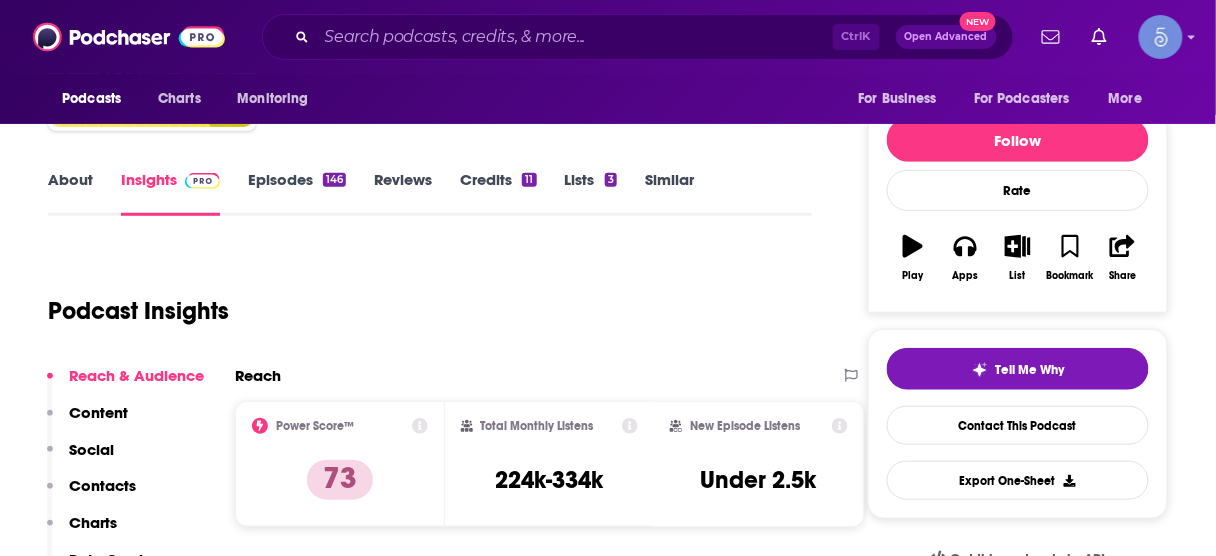 scroll, scrollTop: 240, scrollLeft: 0, axis: vertical 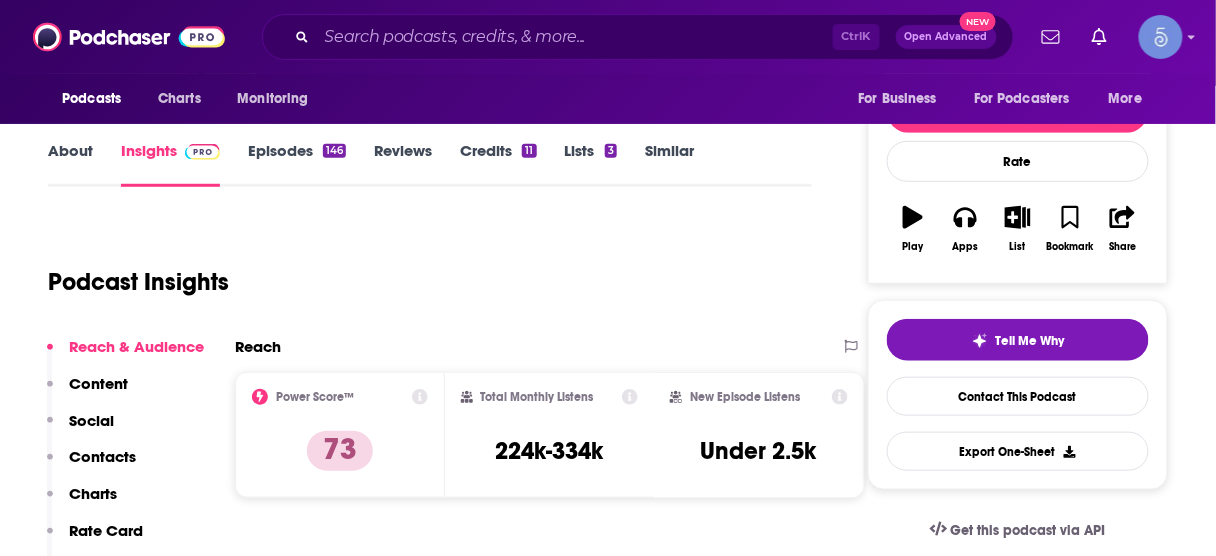click on "Contacts" at bounding box center (102, 456) 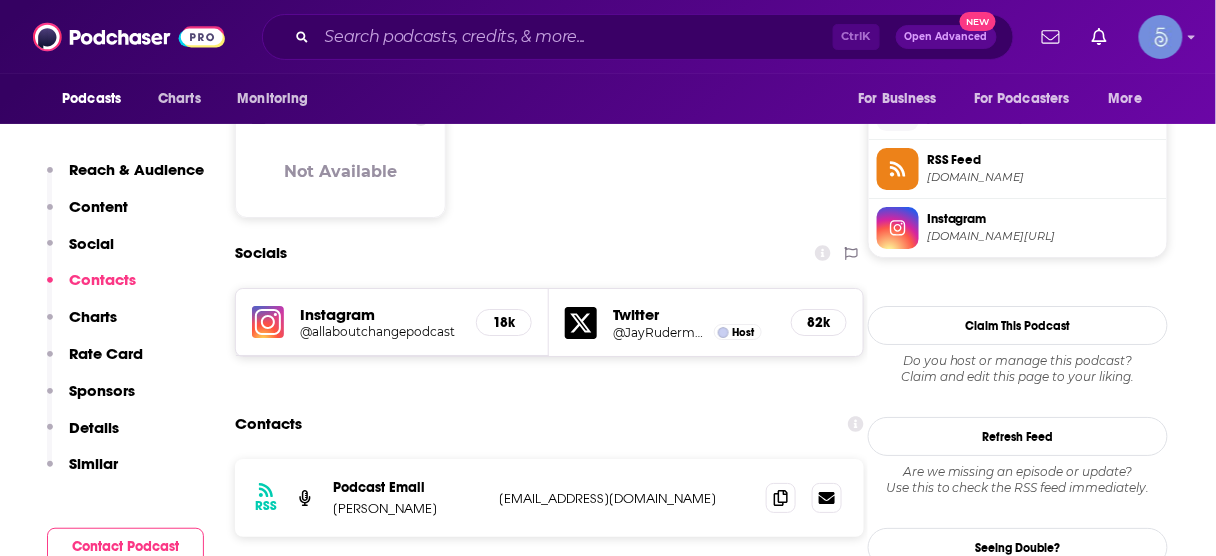 scroll, scrollTop: 1619, scrollLeft: 0, axis: vertical 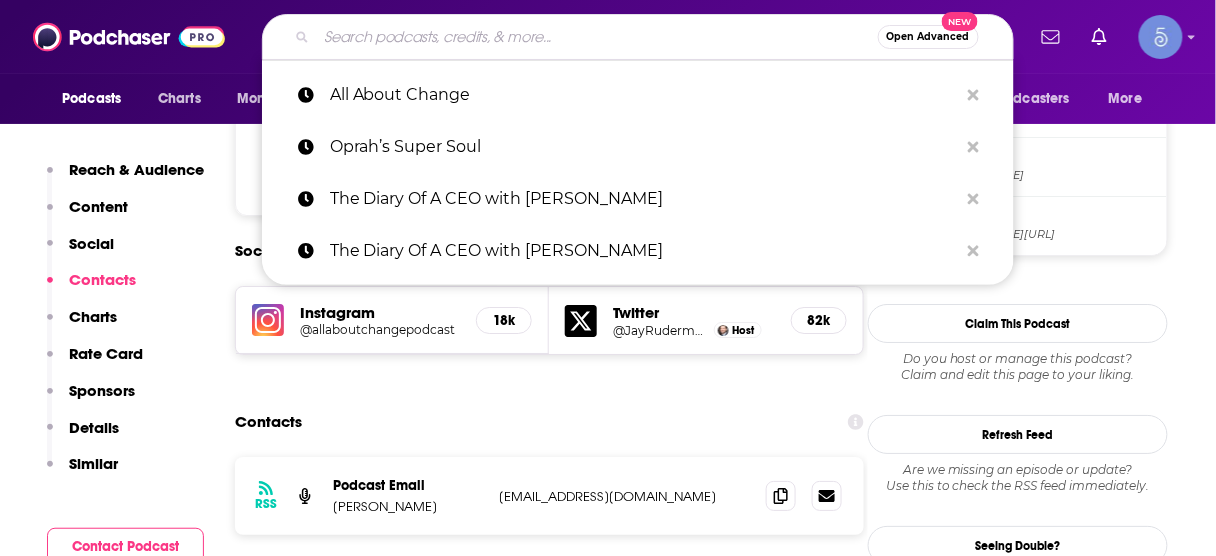 click at bounding box center [597, 37] 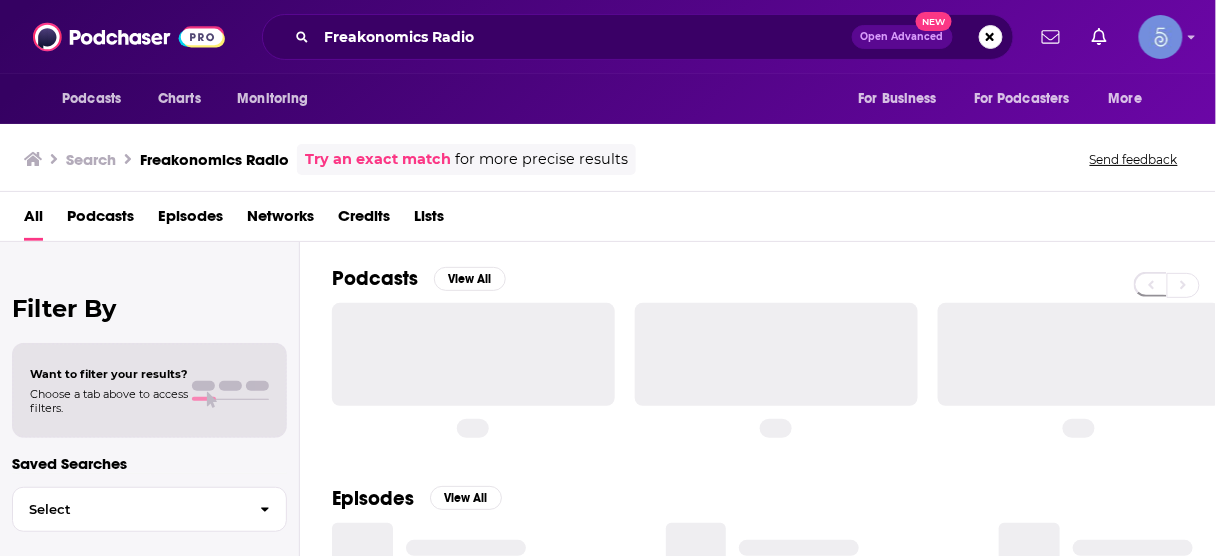 scroll, scrollTop: 0, scrollLeft: 0, axis: both 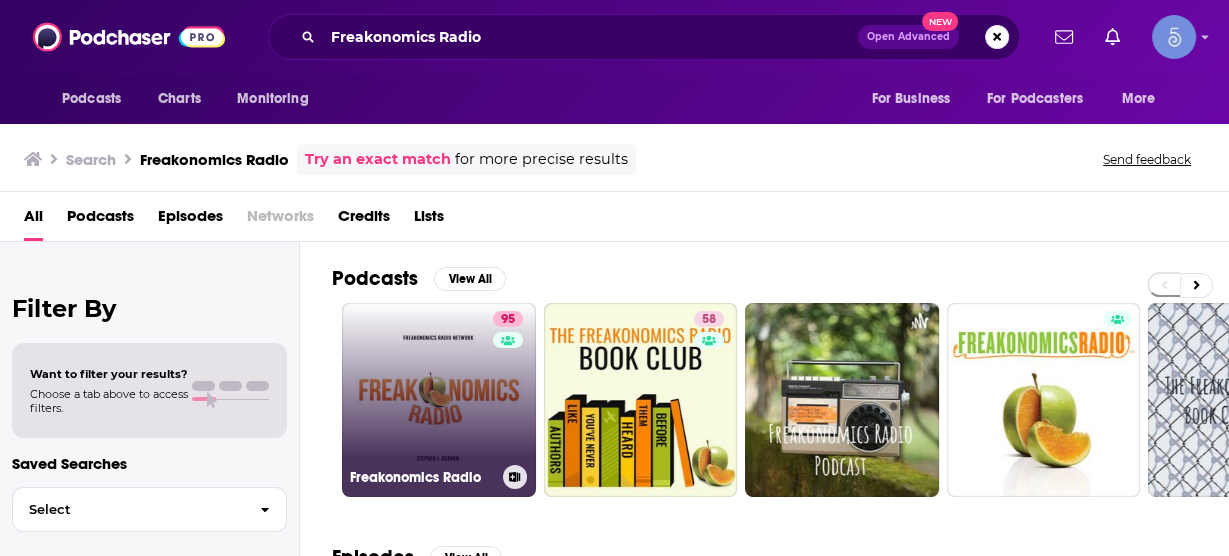 click on "95 Freakonomics Radio" at bounding box center [439, 400] 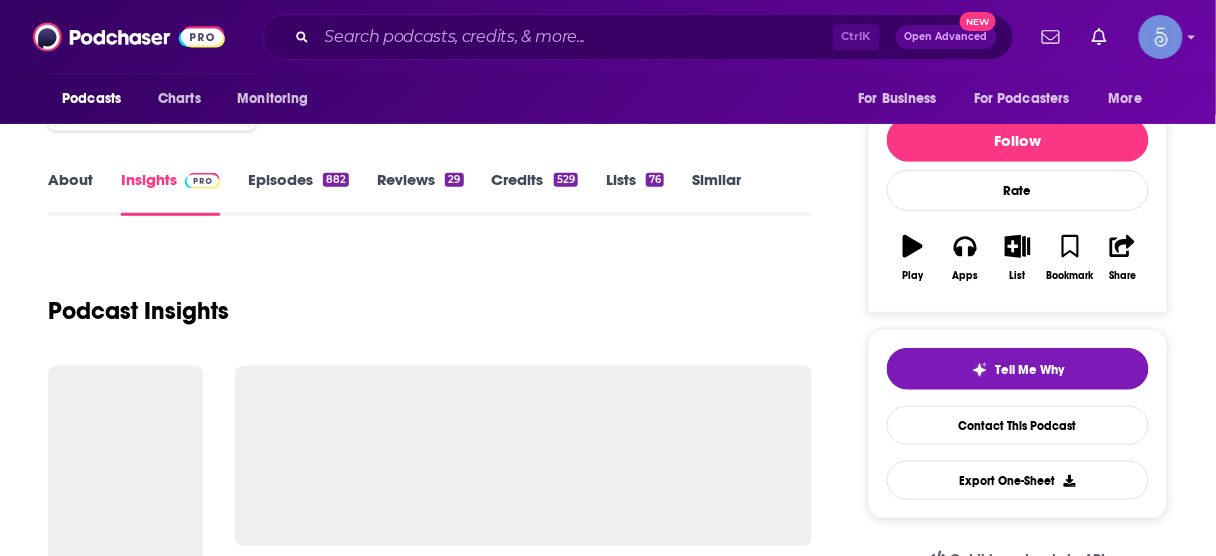 scroll, scrollTop: 240, scrollLeft: 0, axis: vertical 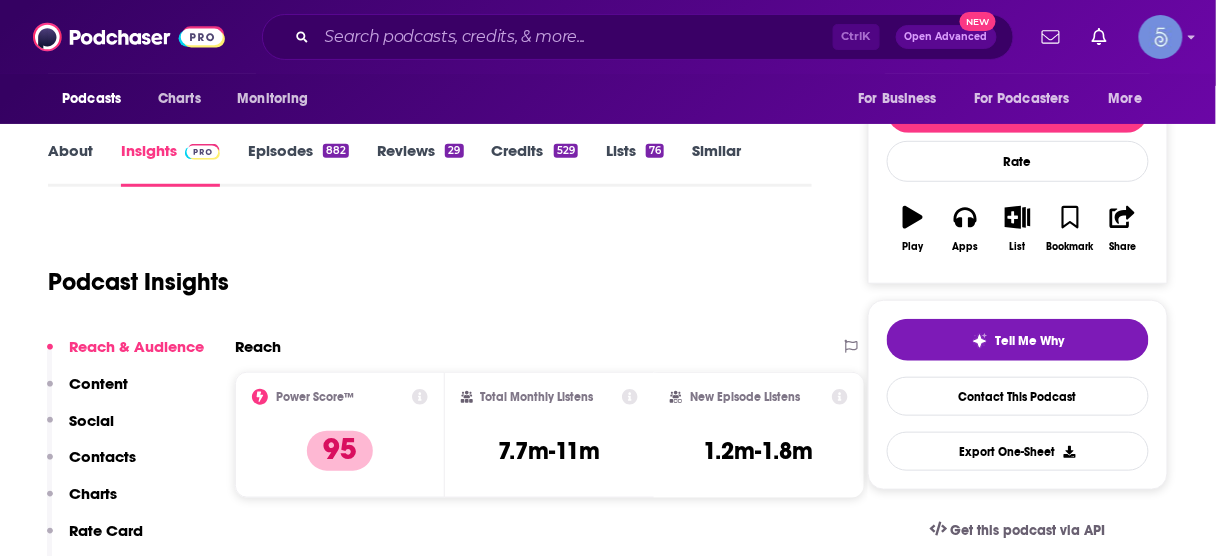 click on "Contacts" at bounding box center [102, 456] 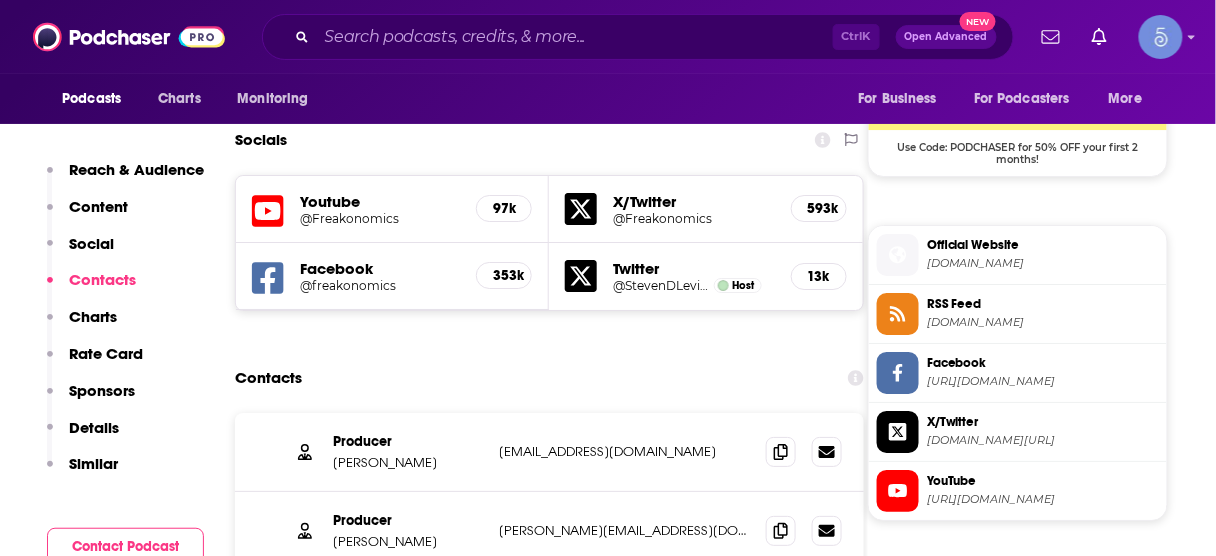scroll, scrollTop: 1669, scrollLeft: 0, axis: vertical 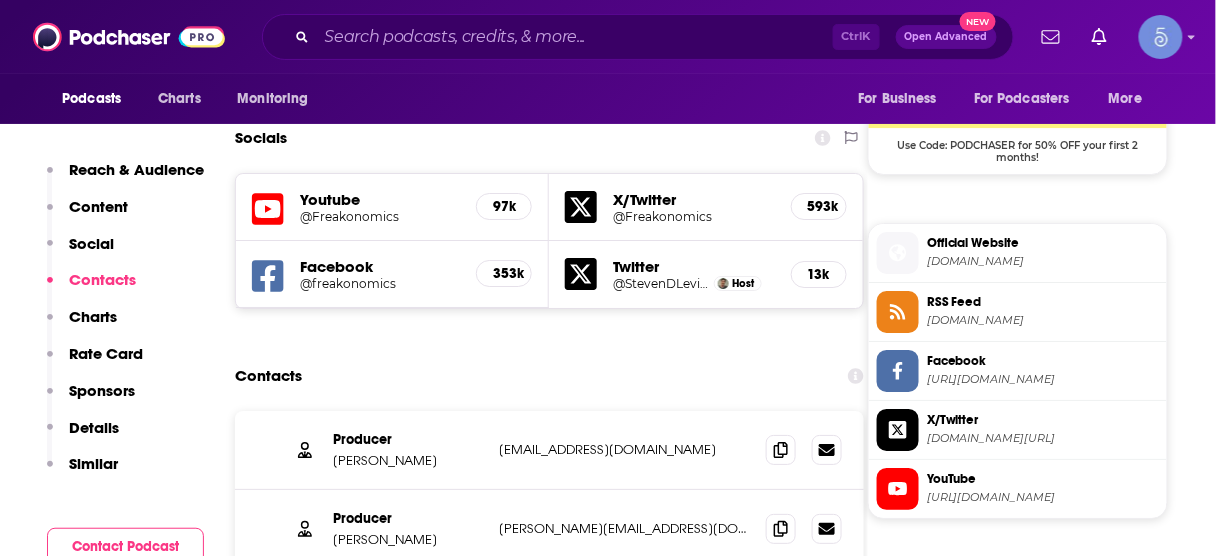 type 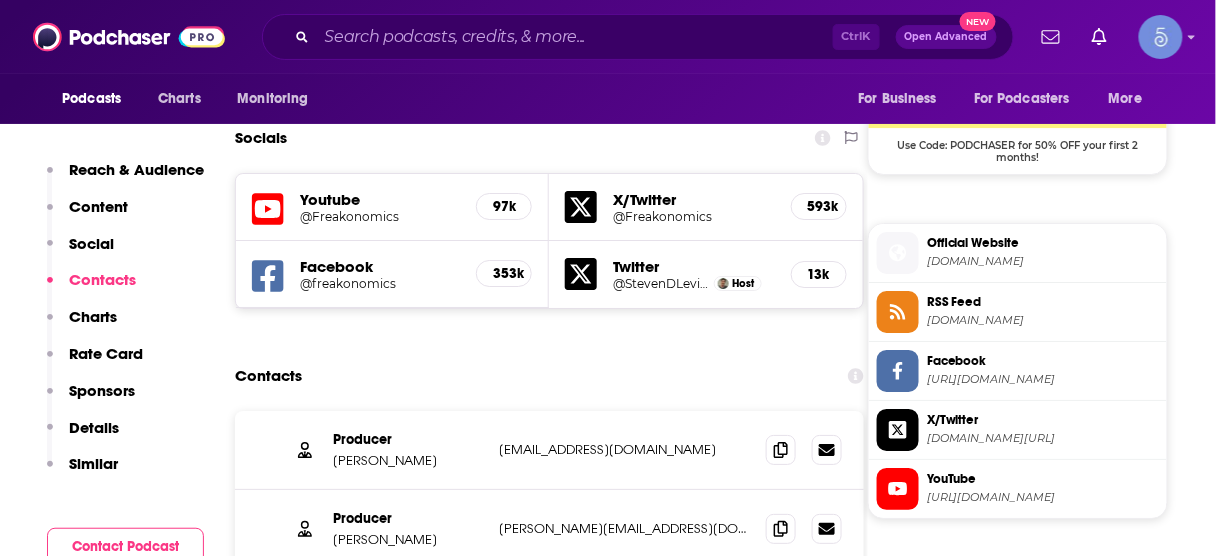 click on "Contacts" at bounding box center (91, 288) 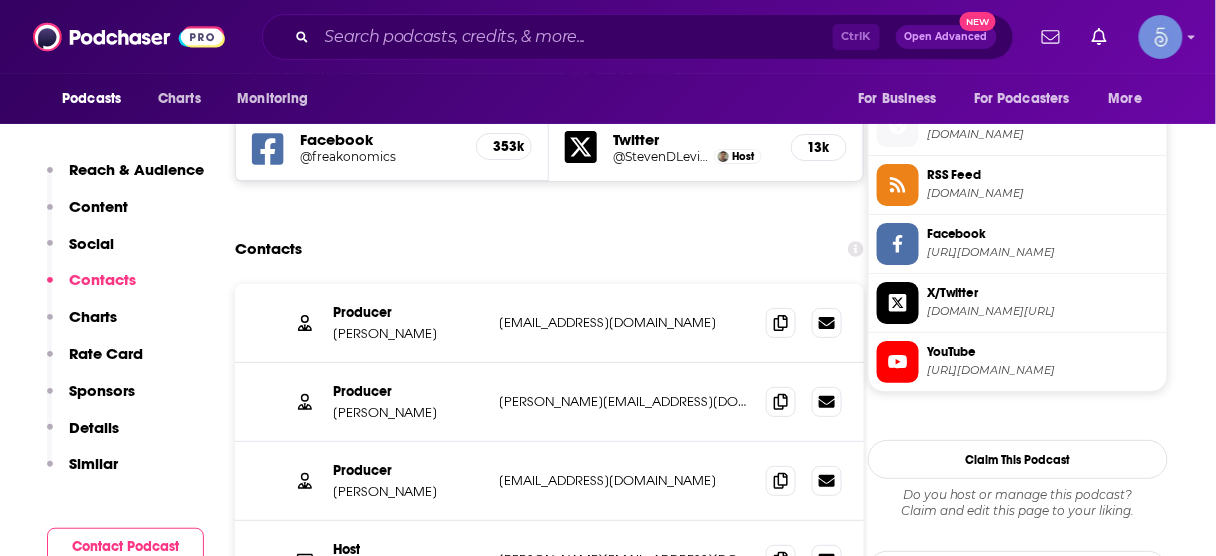scroll, scrollTop: 1829, scrollLeft: 0, axis: vertical 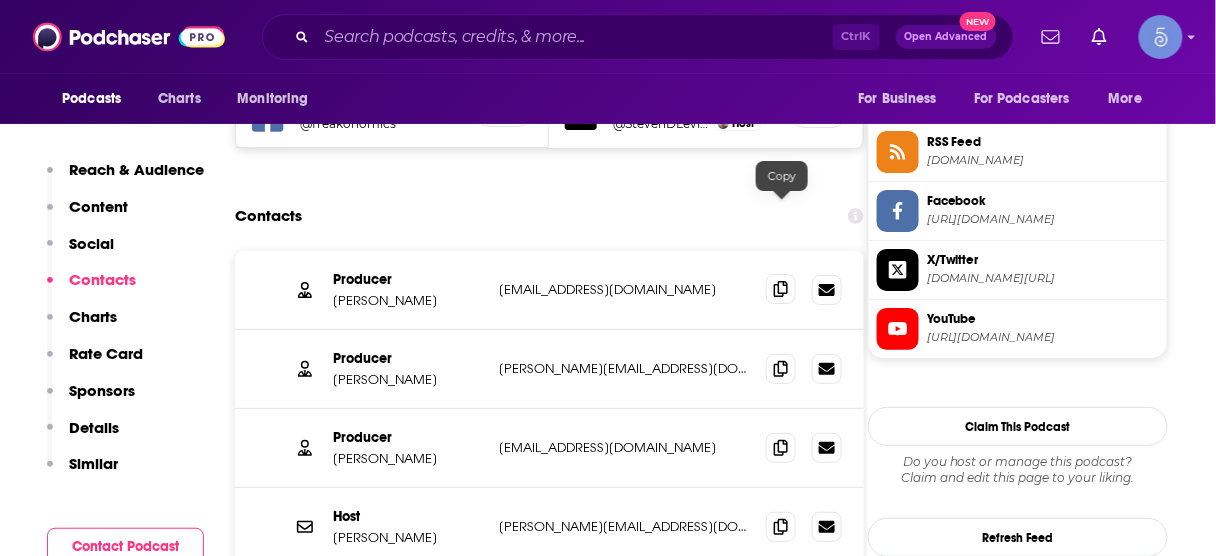 click 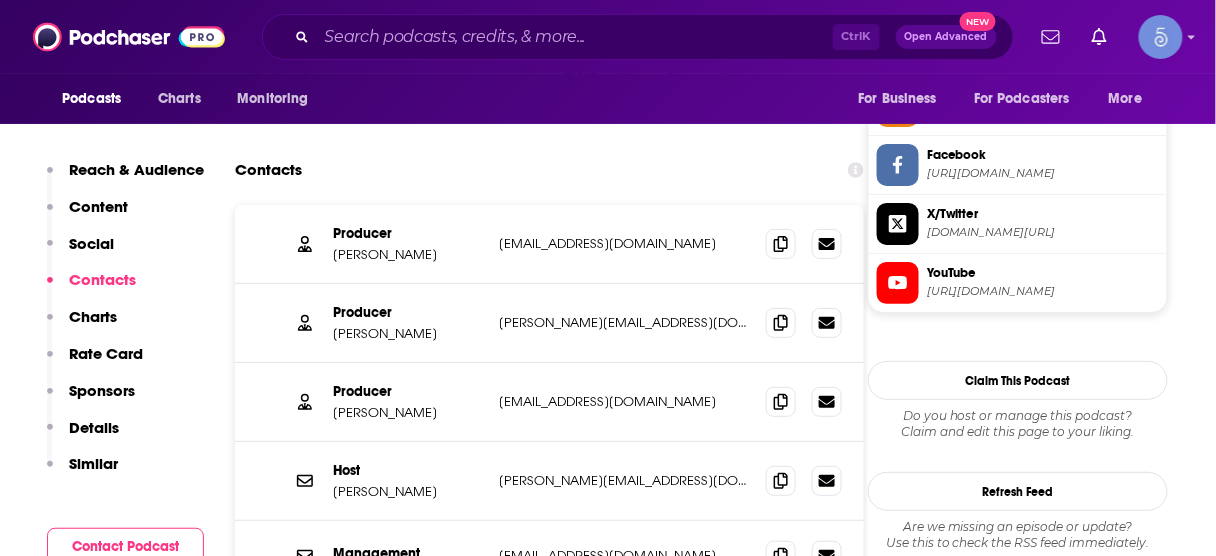 scroll, scrollTop: 1840, scrollLeft: 0, axis: vertical 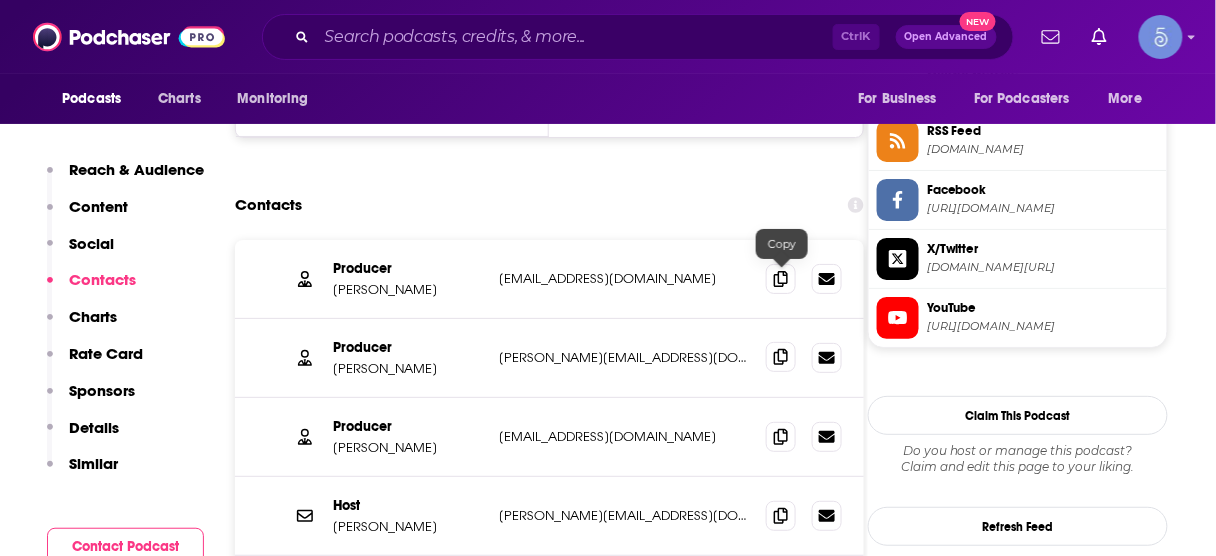 click 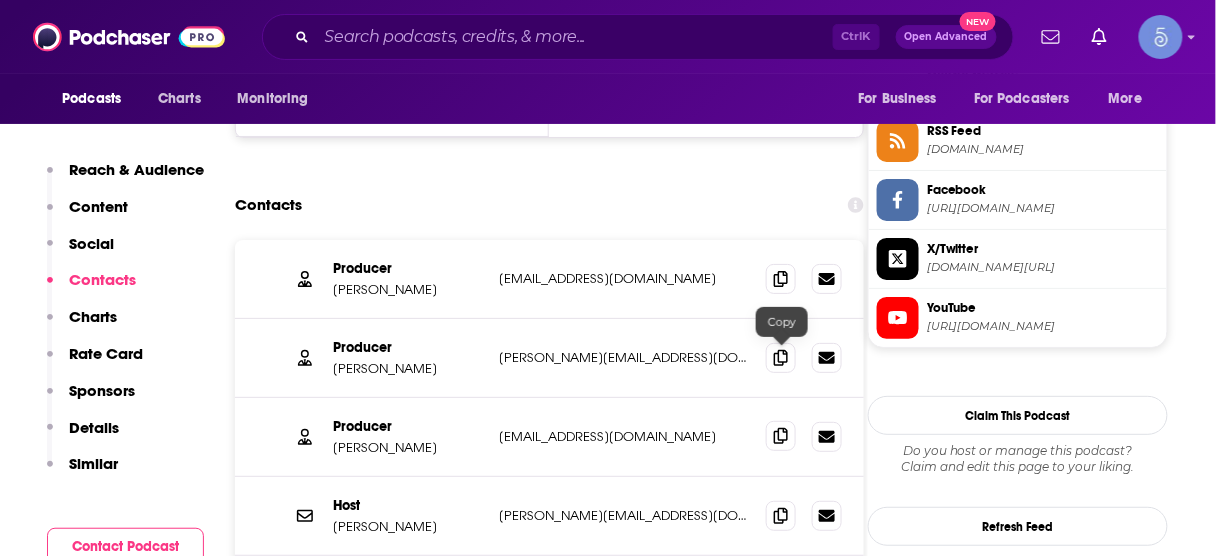 click 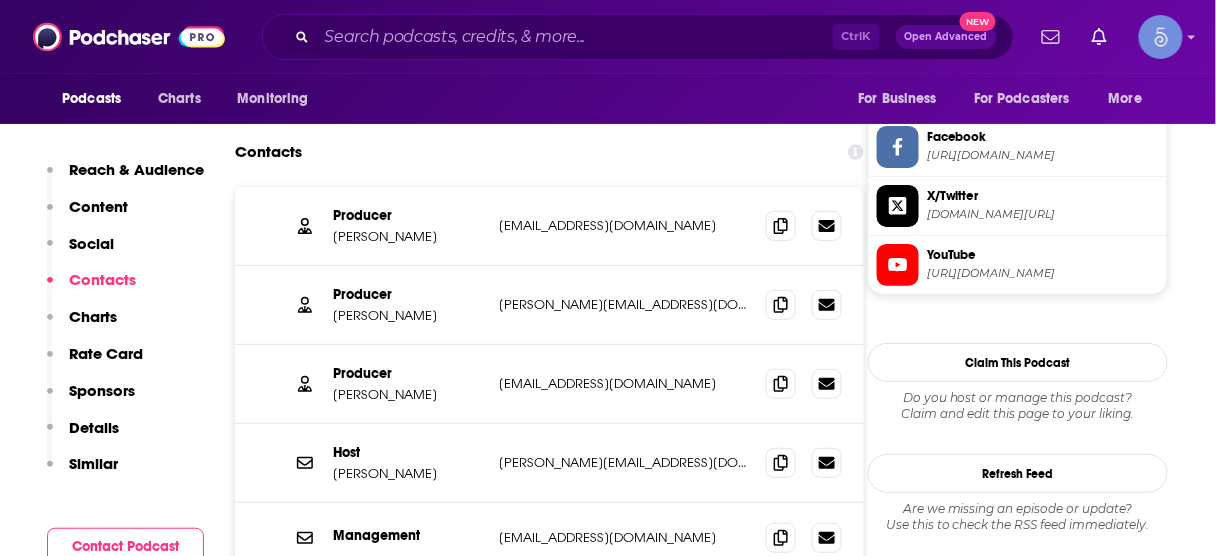 scroll, scrollTop: 1920, scrollLeft: 0, axis: vertical 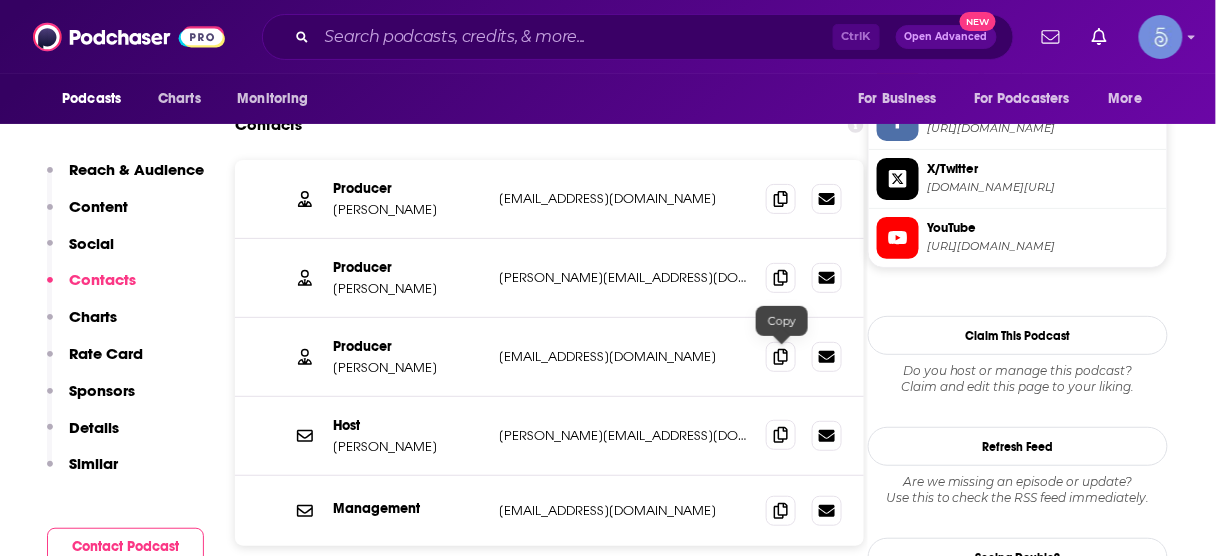 click 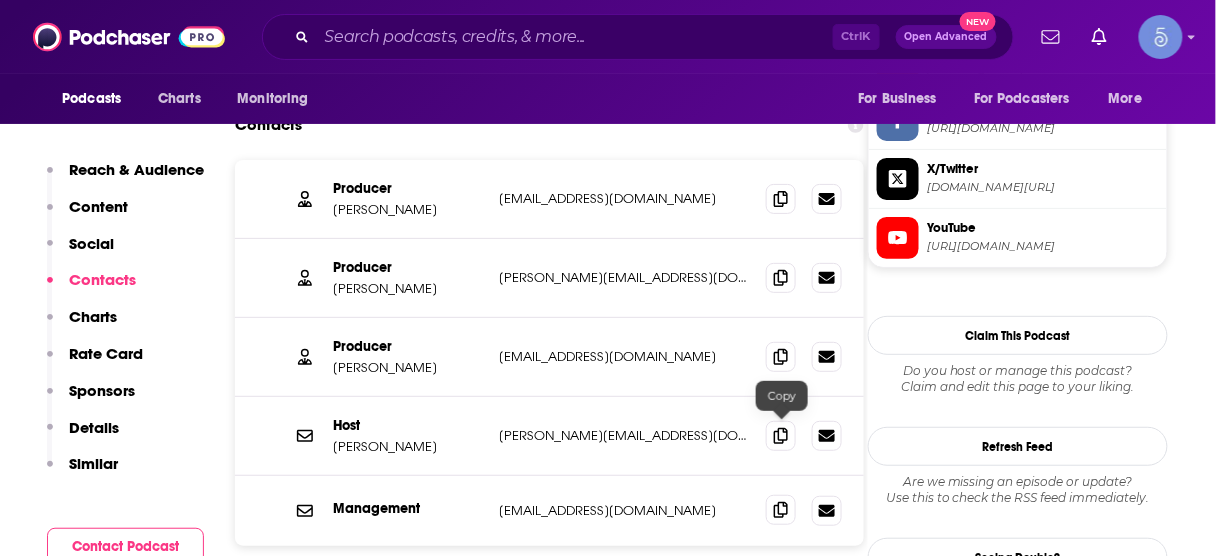 click 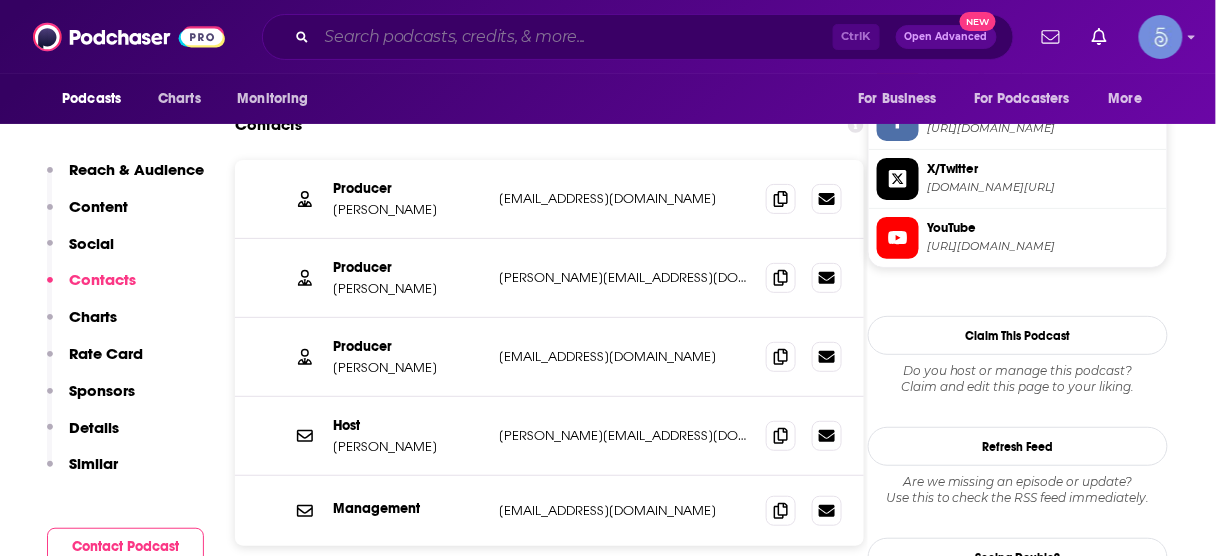 click at bounding box center [575, 37] 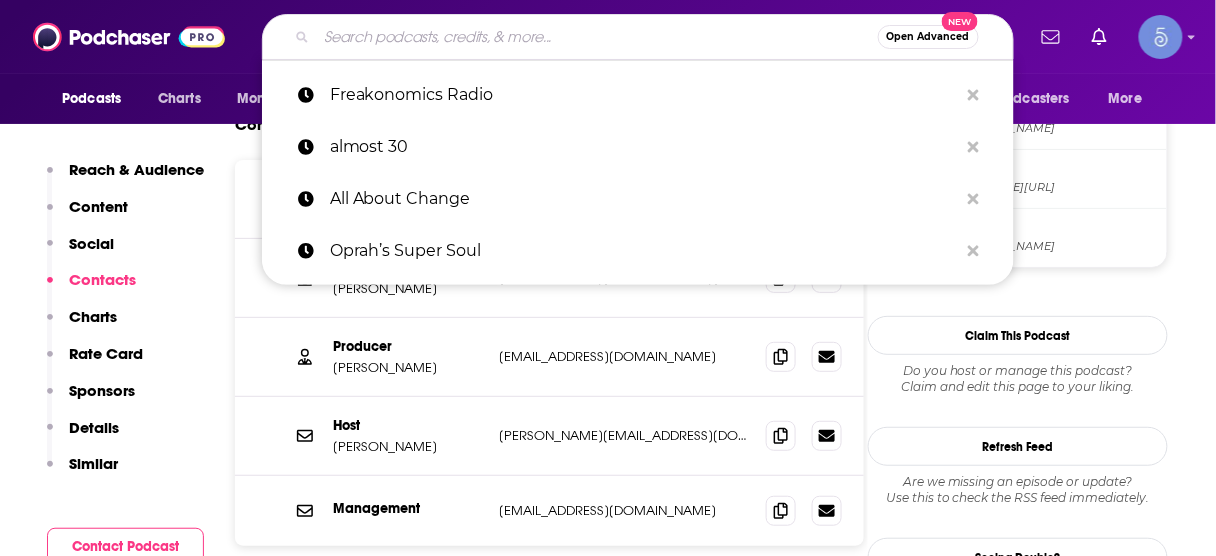 paste on "The [PERSON_NAME] Show" 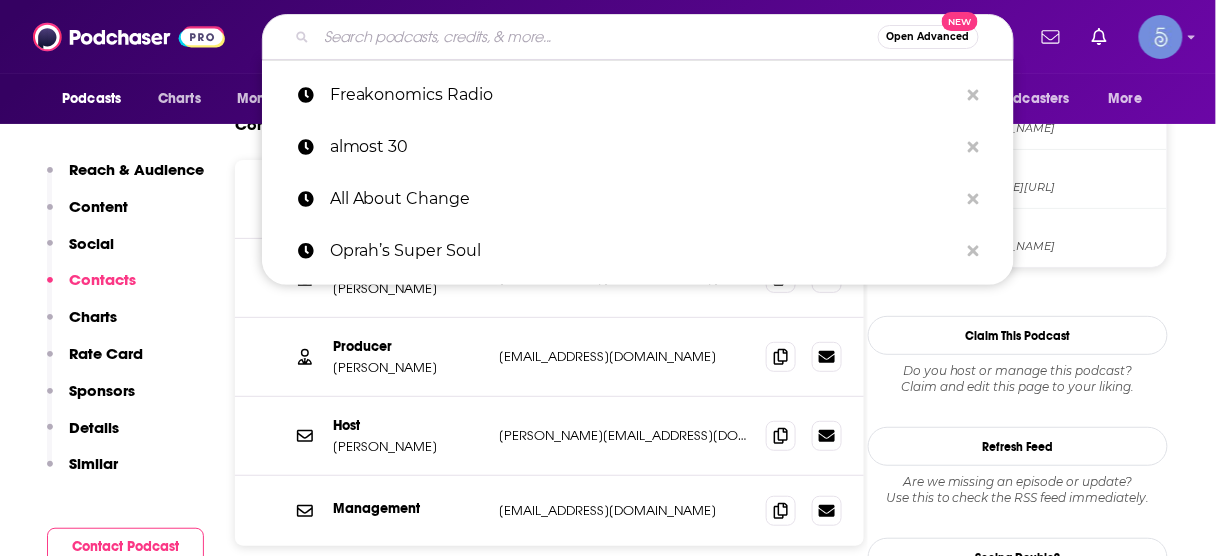 type on "The [PERSON_NAME] Show" 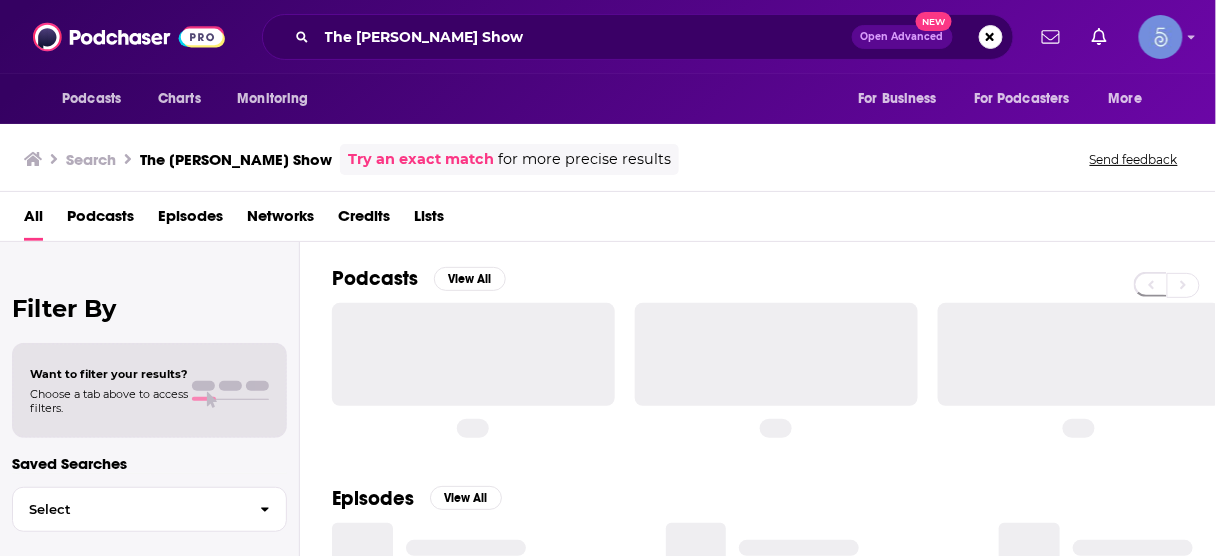 scroll, scrollTop: 0, scrollLeft: 0, axis: both 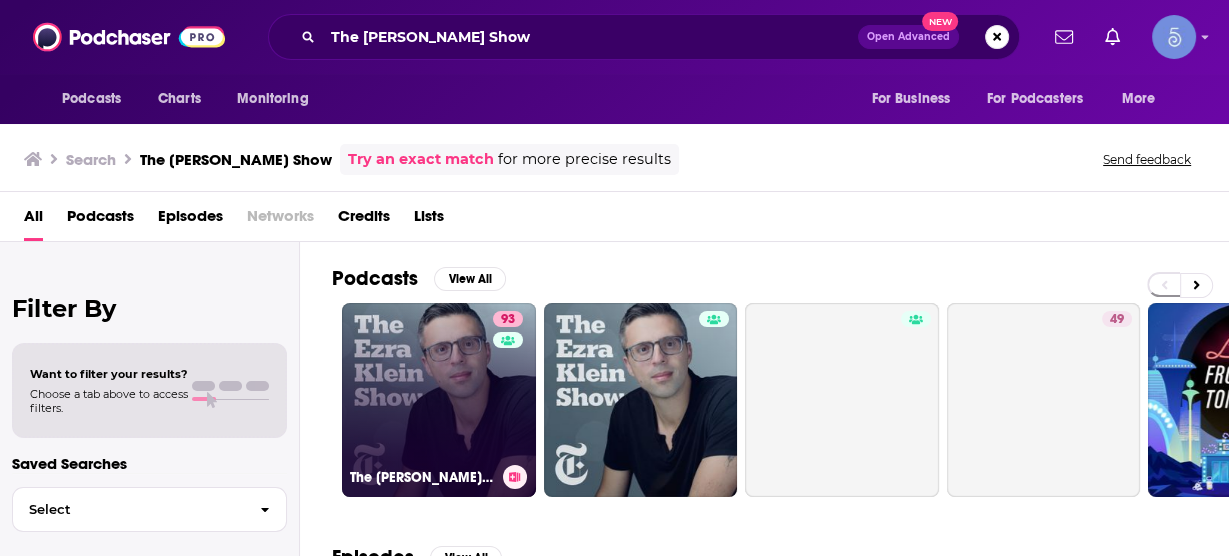 click on "93 The [PERSON_NAME] Show" at bounding box center (439, 400) 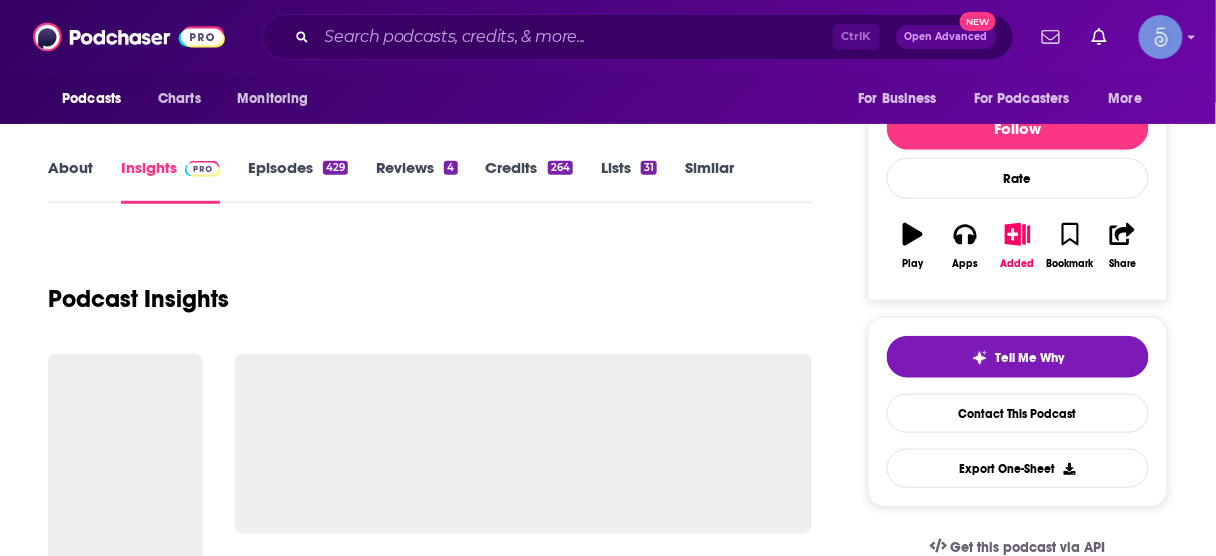 scroll, scrollTop: 240, scrollLeft: 0, axis: vertical 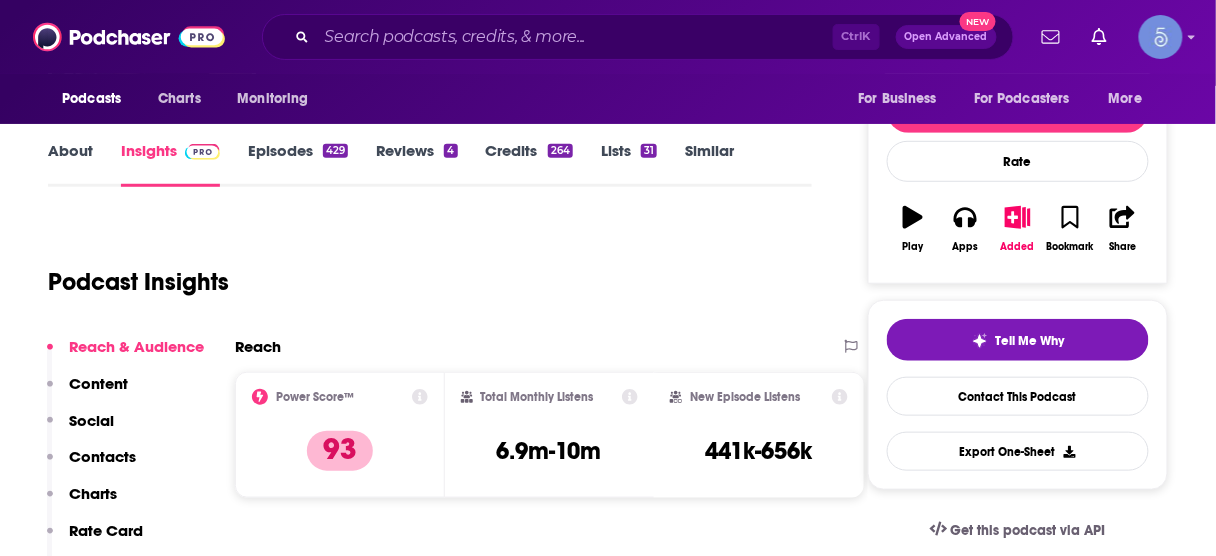 click on "Contacts" at bounding box center [102, 456] 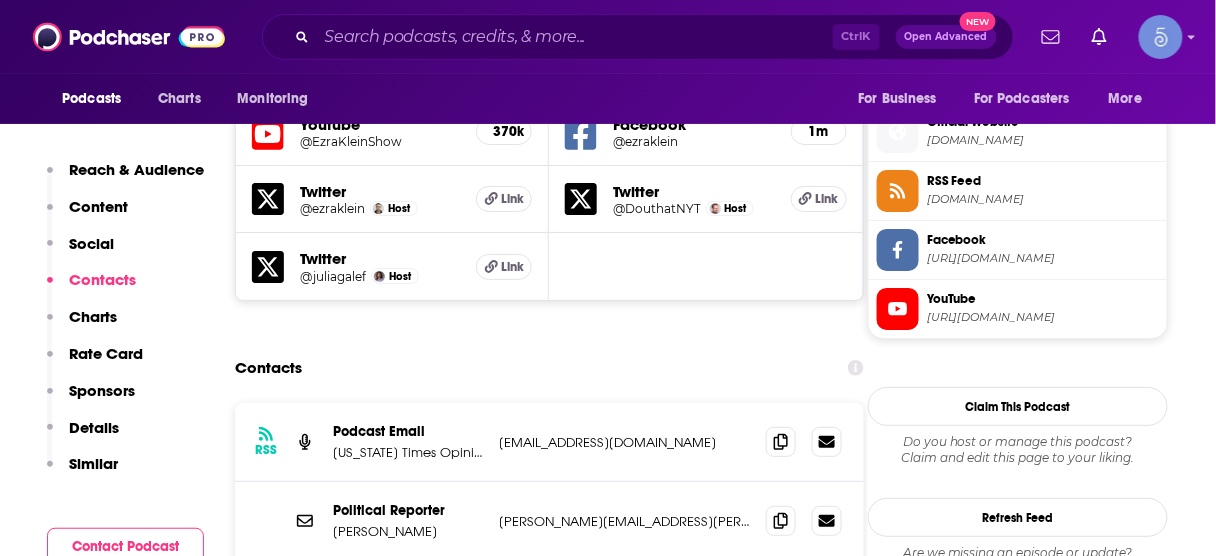 scroll, scrollTop: 1818, scrollLeft: 0, axis: vertical 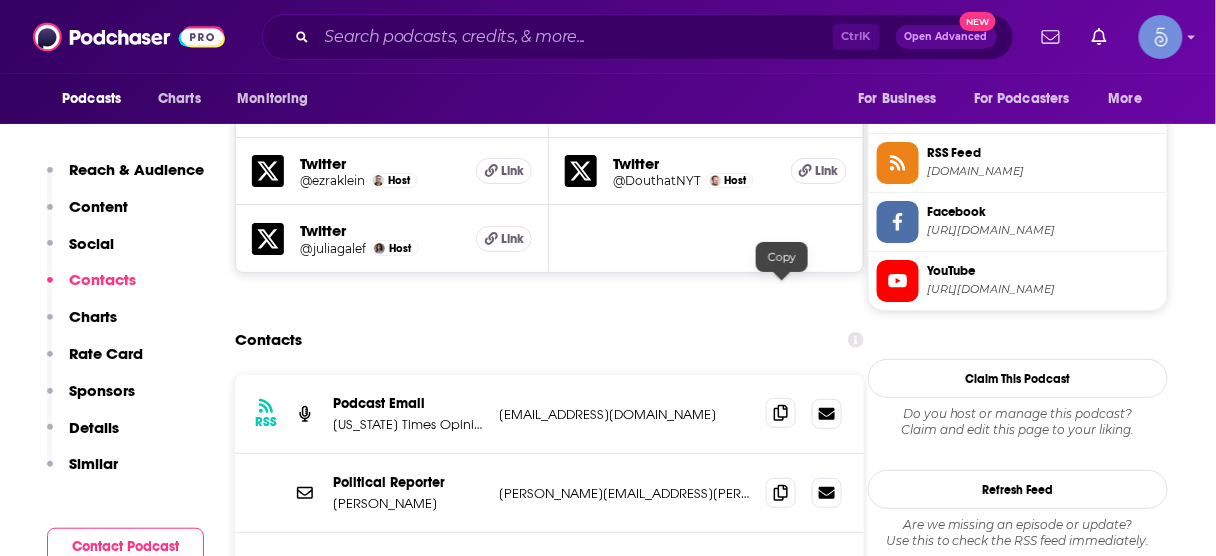 click at bounding box center [781, 413] 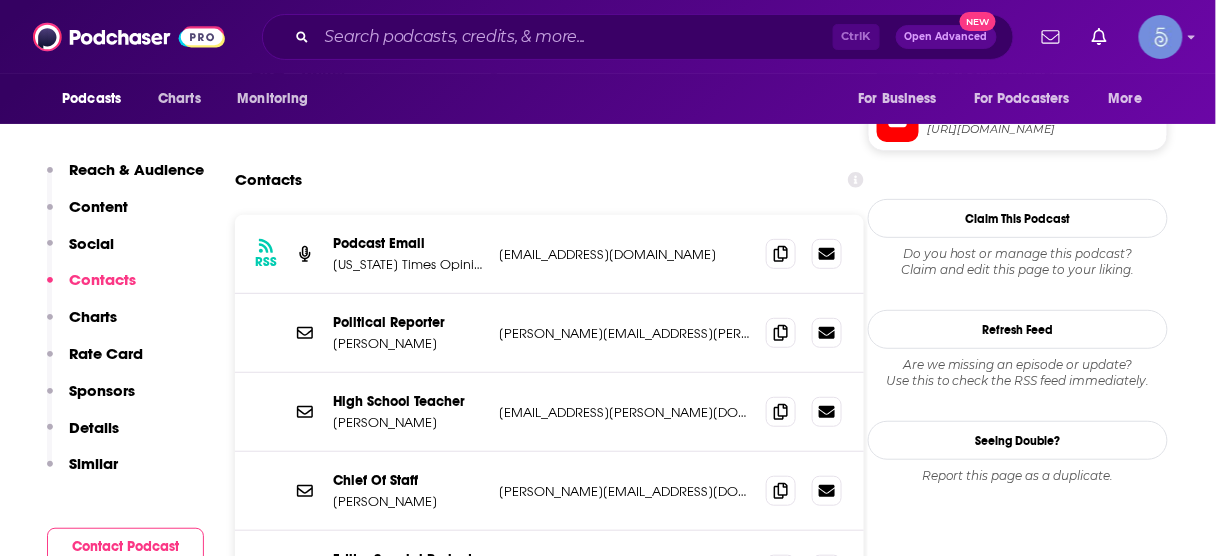 scroll, scrollTop: 1898, scrollLeft: 0, axis: vertical 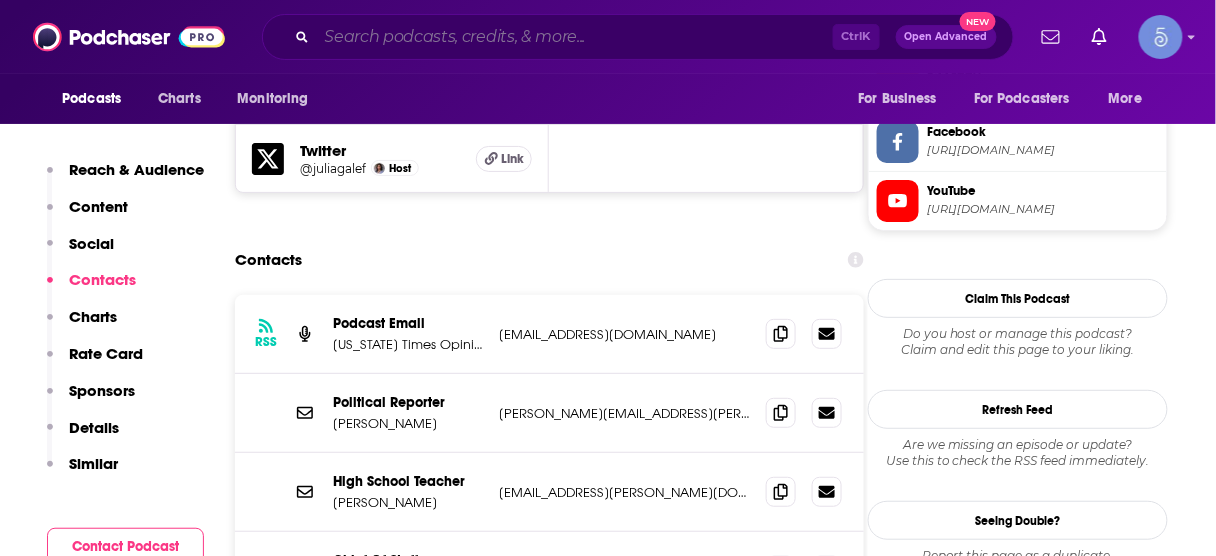 click at bounding box center (575, 37) 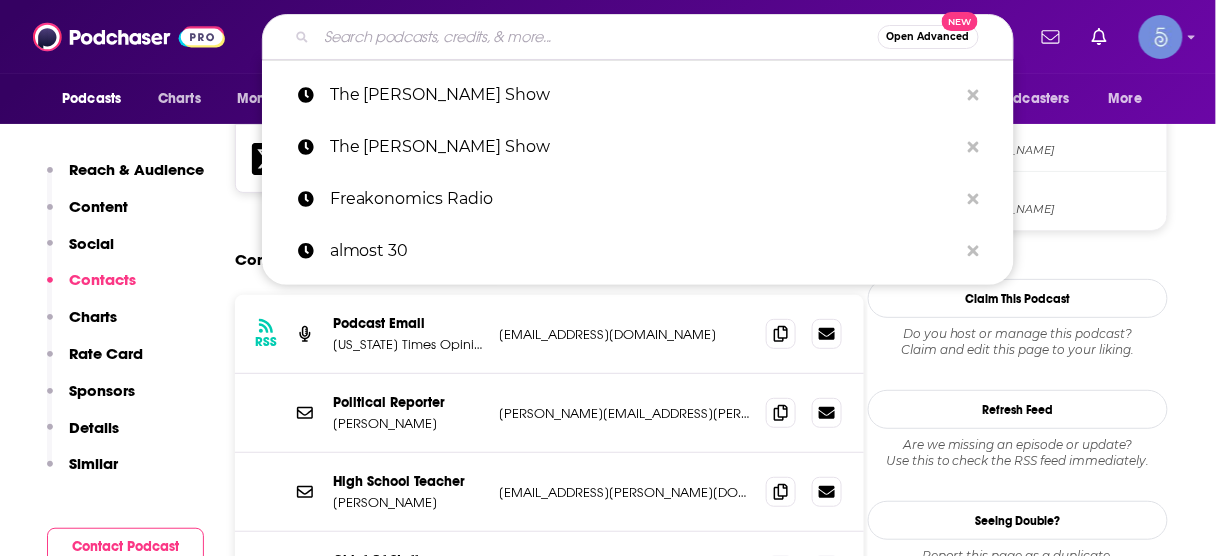 paste on "Stuff You Should Know" 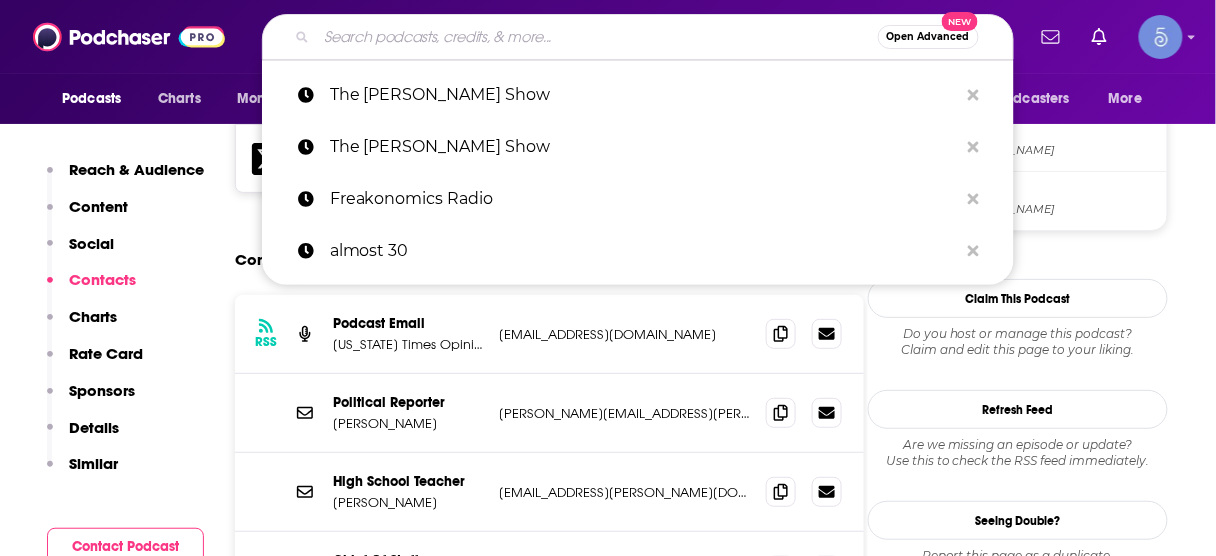 type on "Stuff You Should Know" 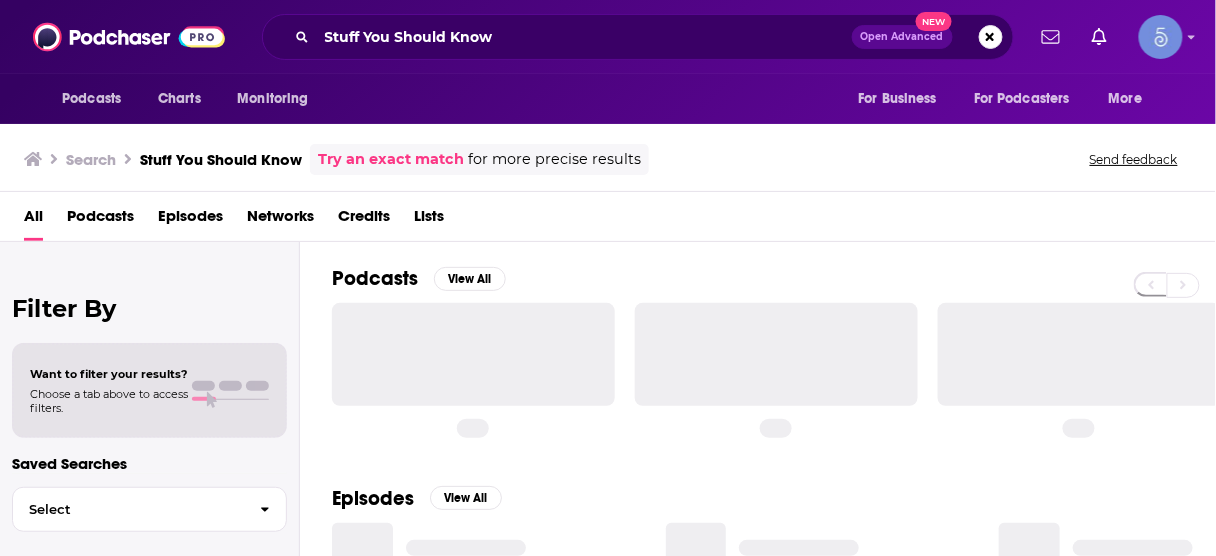scroll, scrollTop: 0, scrollLeft: 0, axis: both 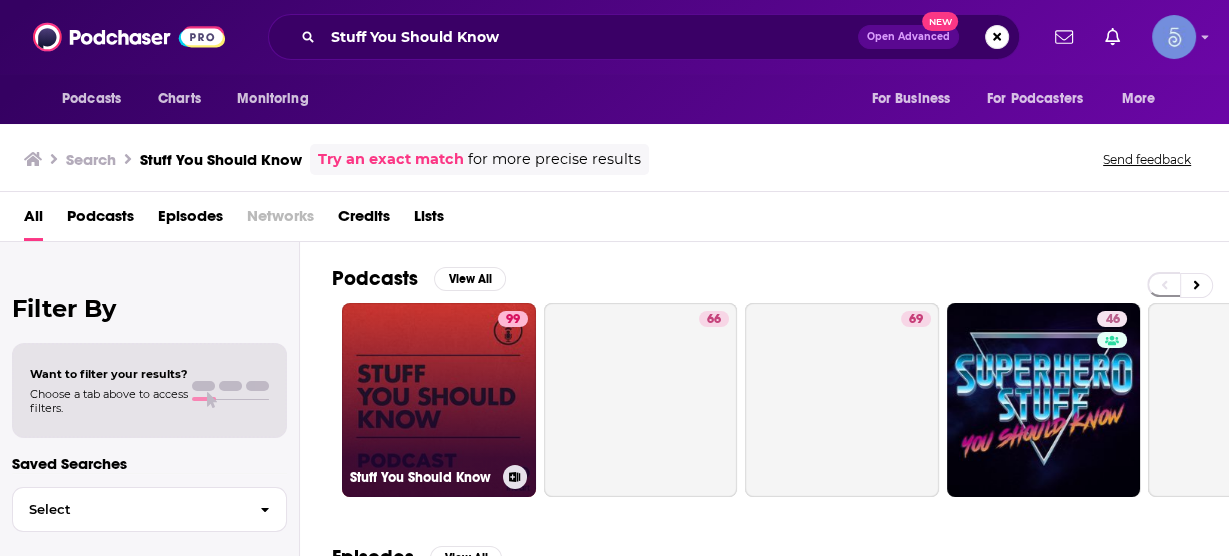 click on "99 Stuff You Should Know" at bounding box center (439, 400) 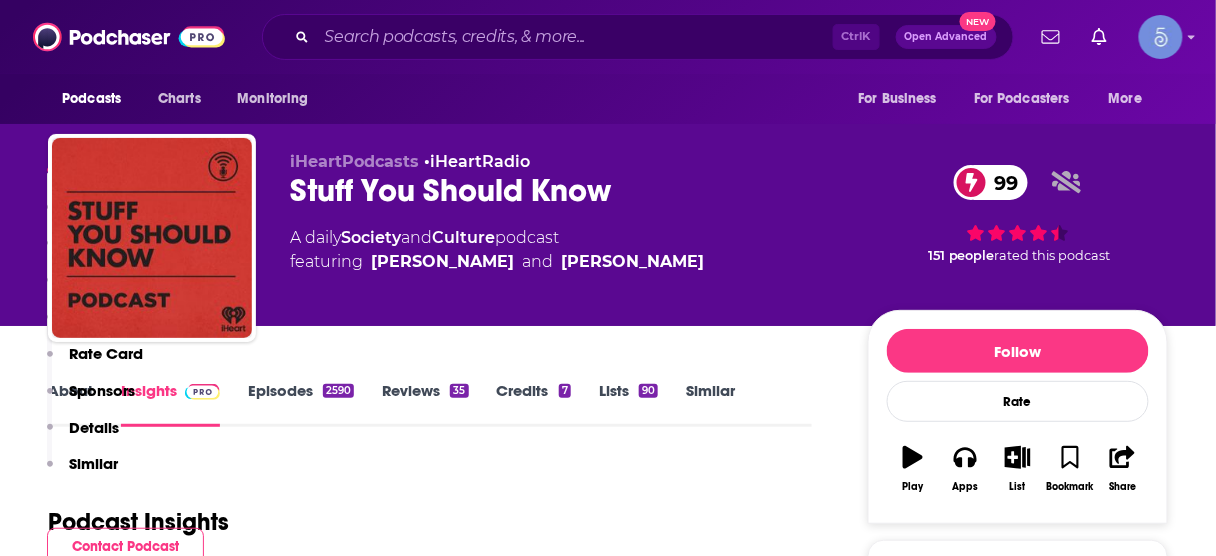 scroll, scrollTop: 400, scrollLeft: 0, axis: vertical 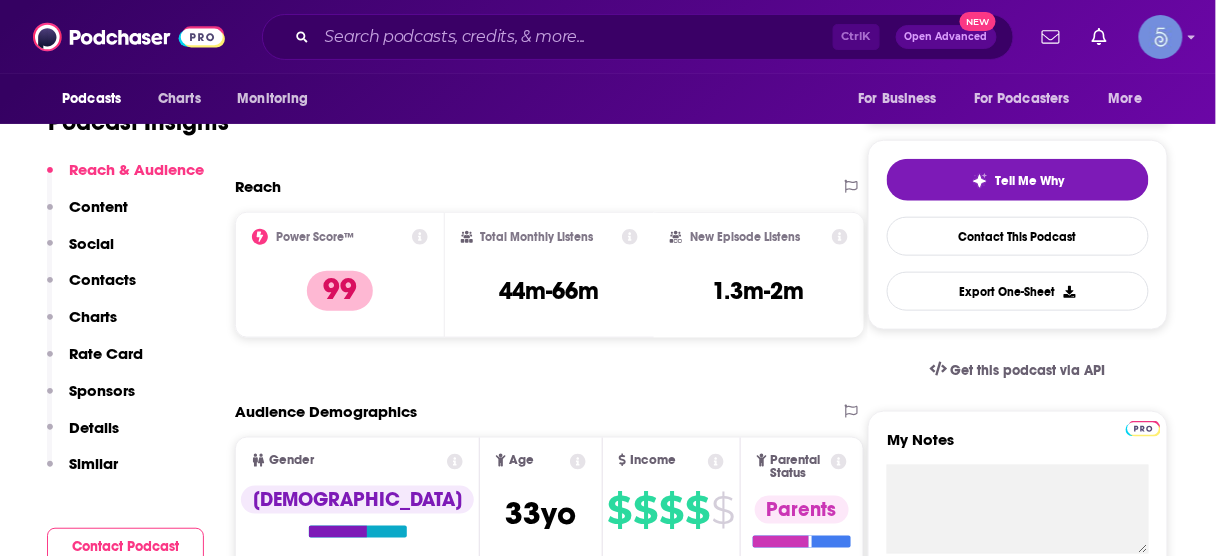 click on "Contacts" at bounding box center [102, 279] 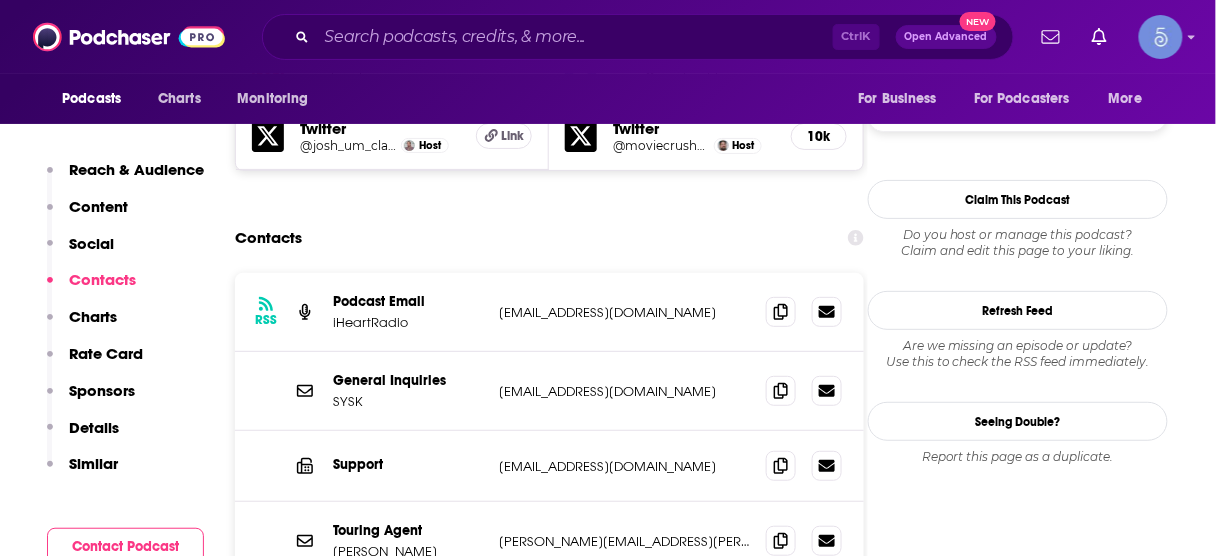 scroll, scrollTop: 1920, scrollLeft: 0, axis: vertical 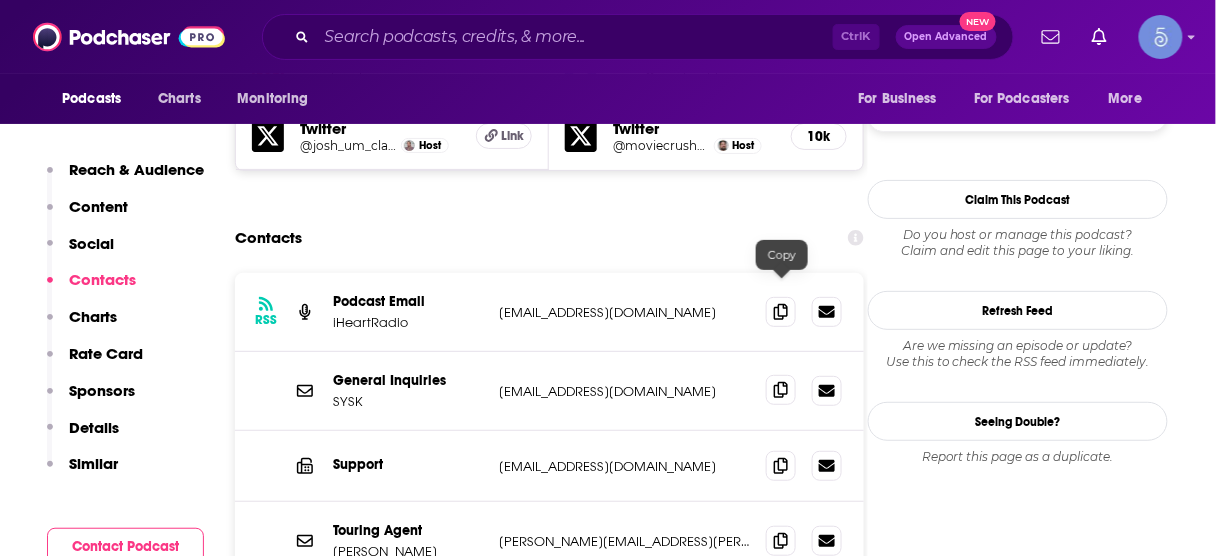click 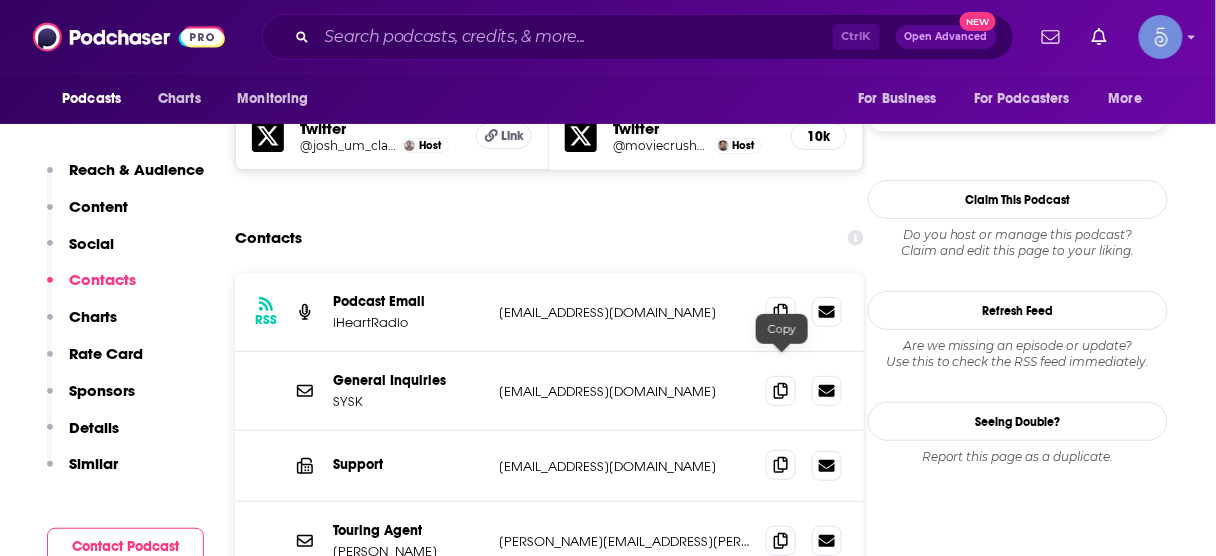 click 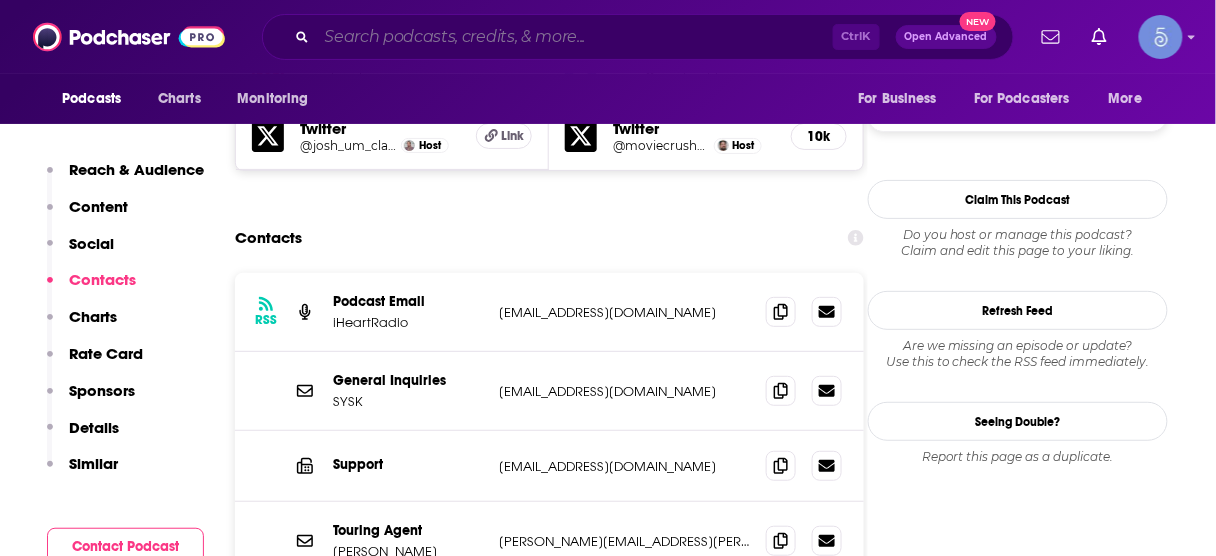 click at bounding box center [575, 37] 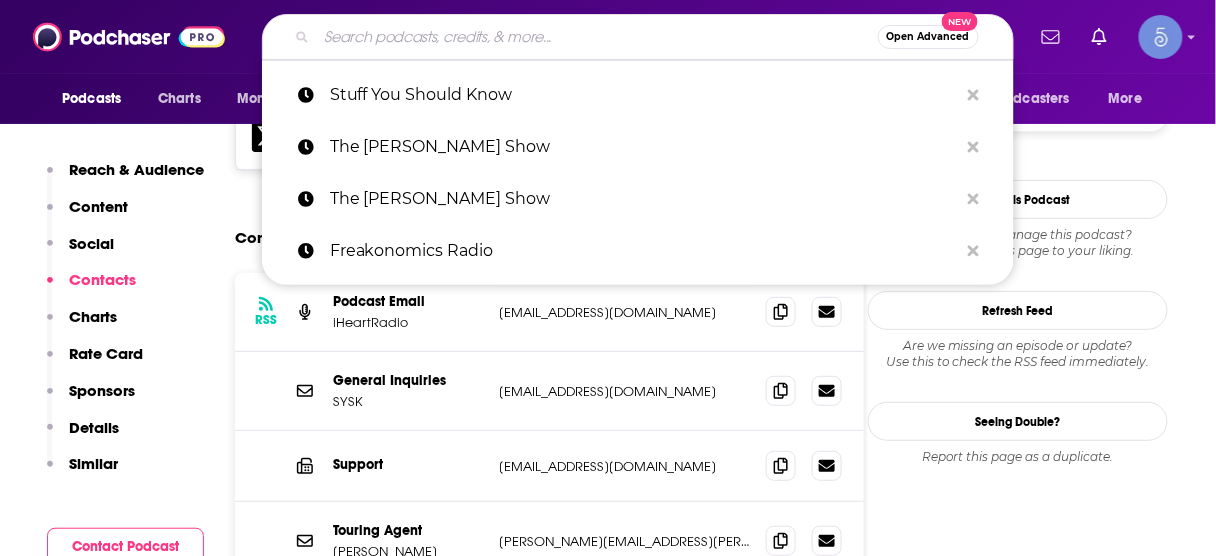 paste on "The [PERSON_NAME] Experience" 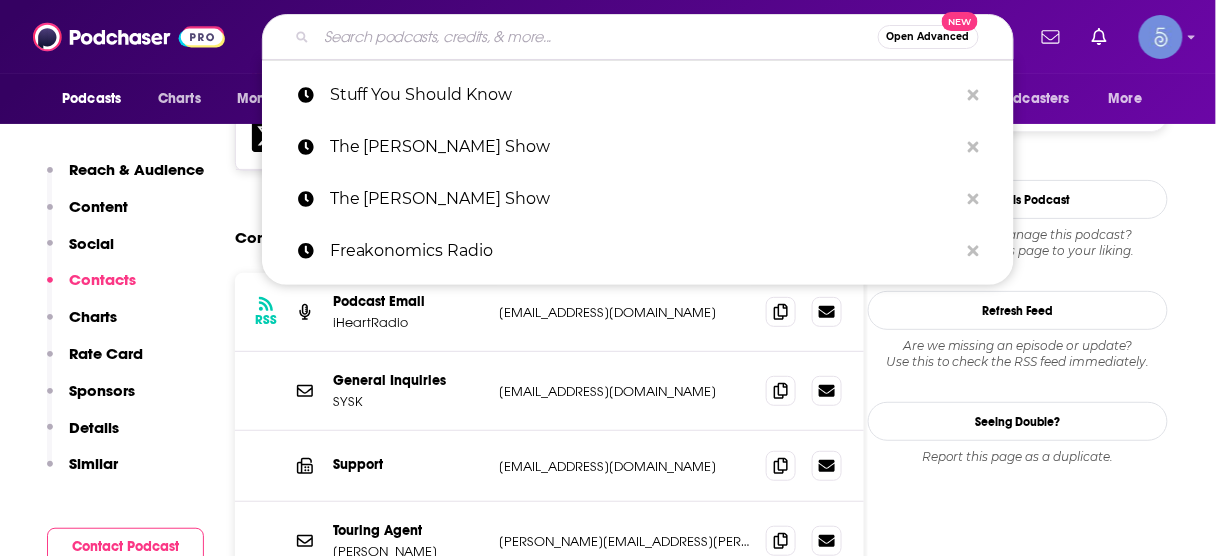 type on "The [PERSON_NAME] Experience" 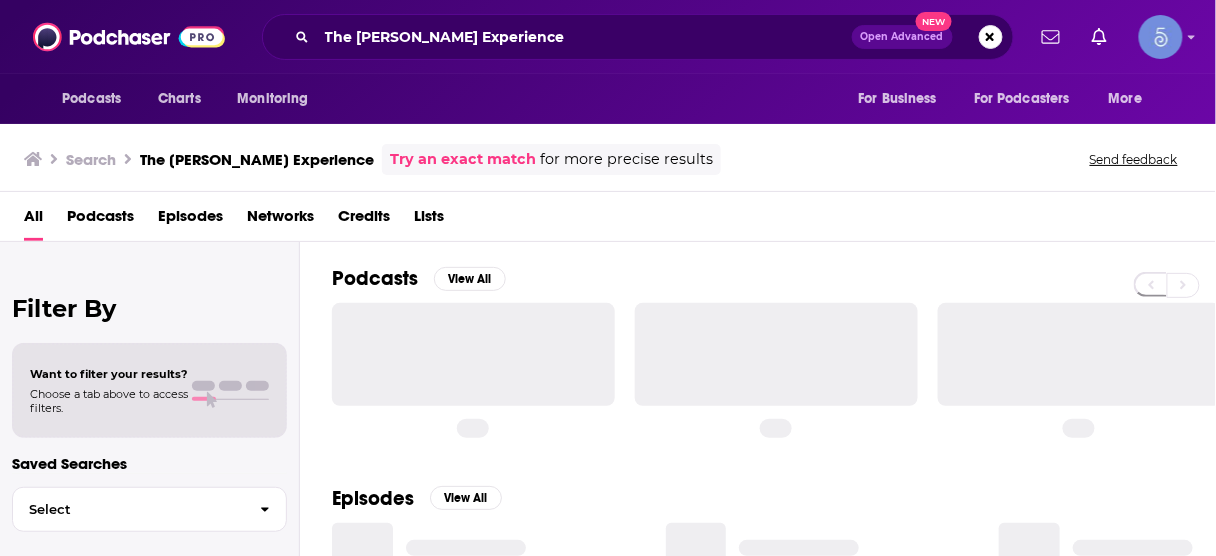 scroll, scrollTop: 0, scrollLeft: 0, axis: both 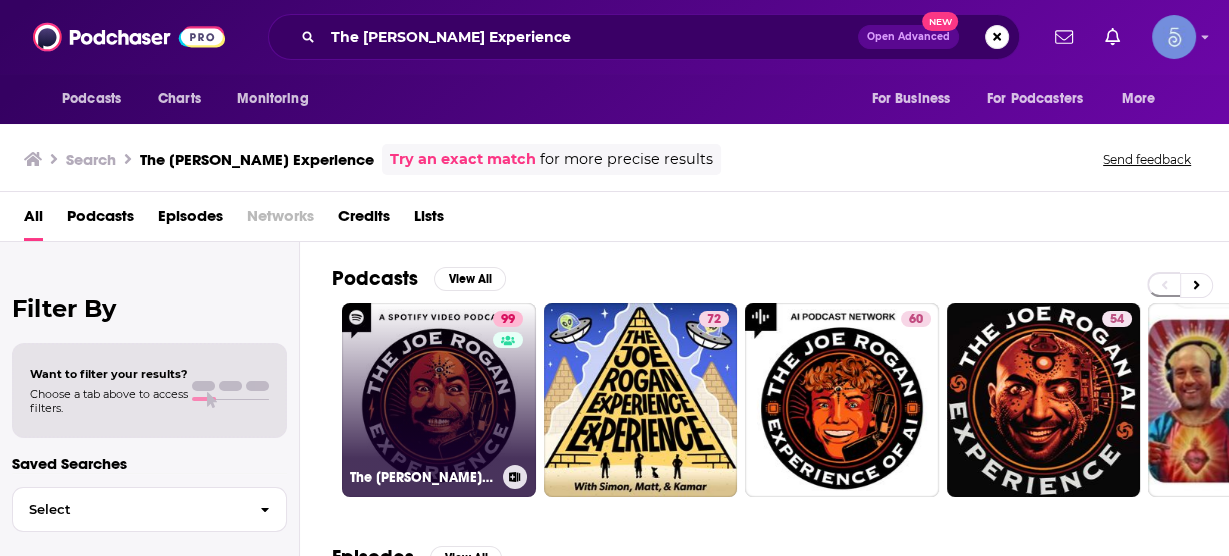 click on "99 The [PERSON_NAME] Experience" at bounding box center [439, 400] 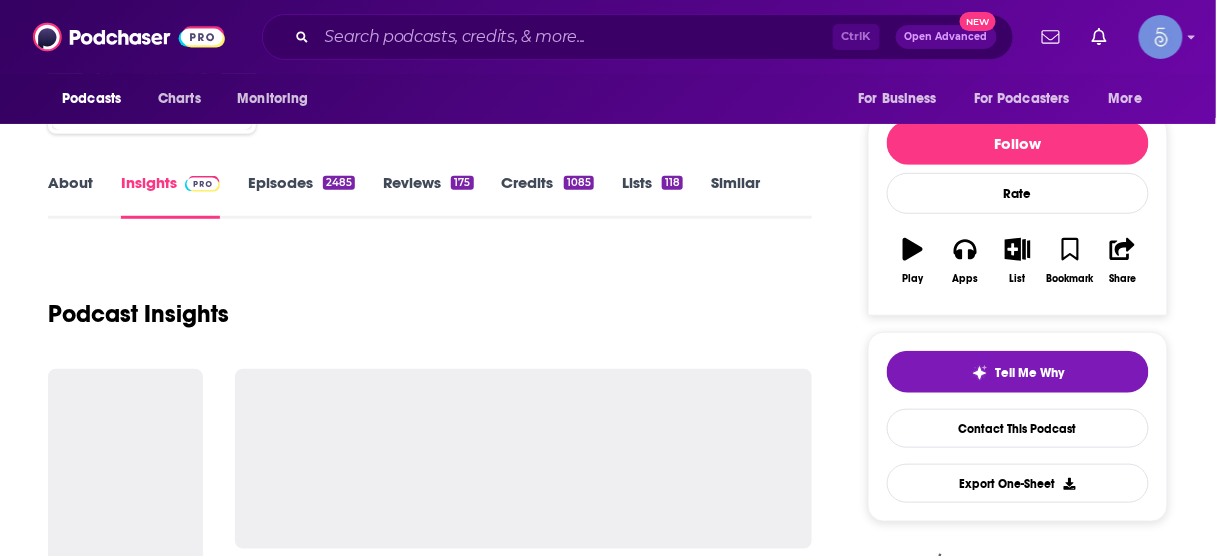 scroll, scrollTop: 240, scrollLeft: 0, axis: vertical 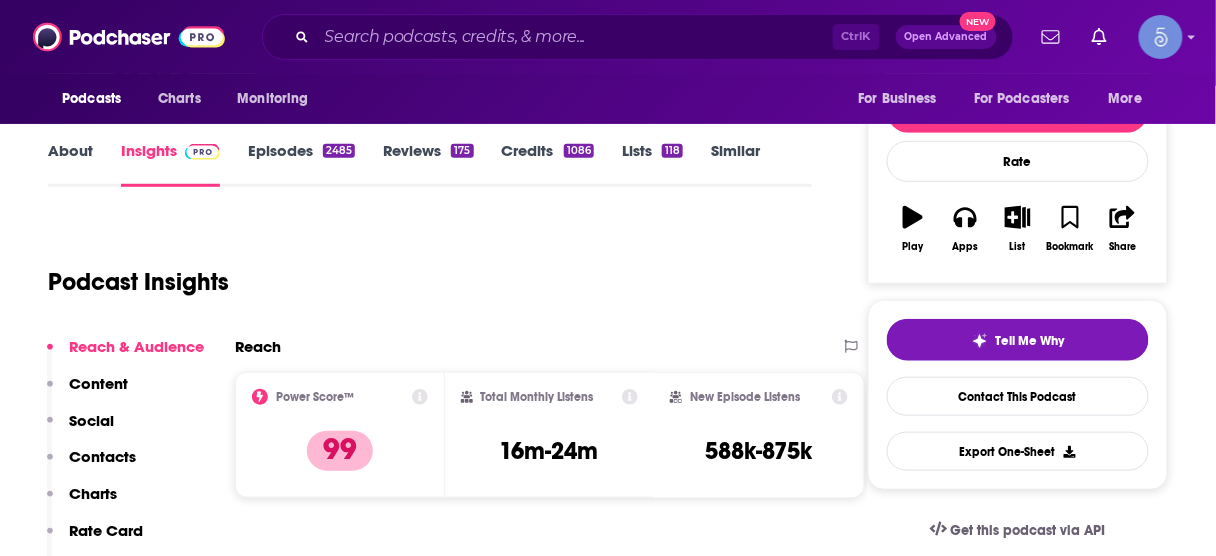 click on "Contacts" at bounding box center [102, 456] 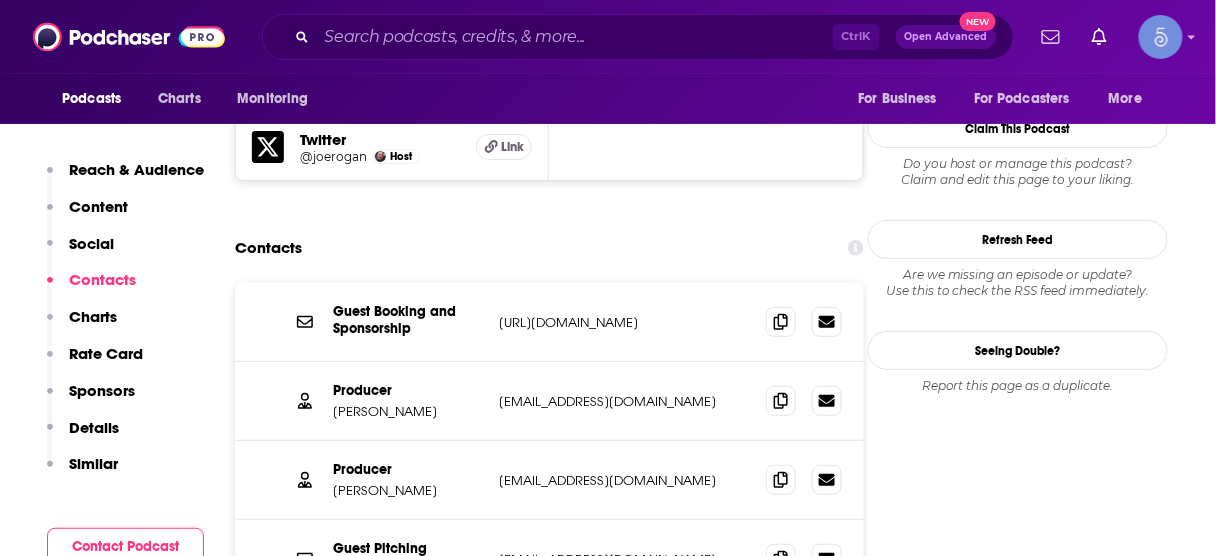 scroll, scrollTop: 1941, scrollLeft: 0, axis: vertical 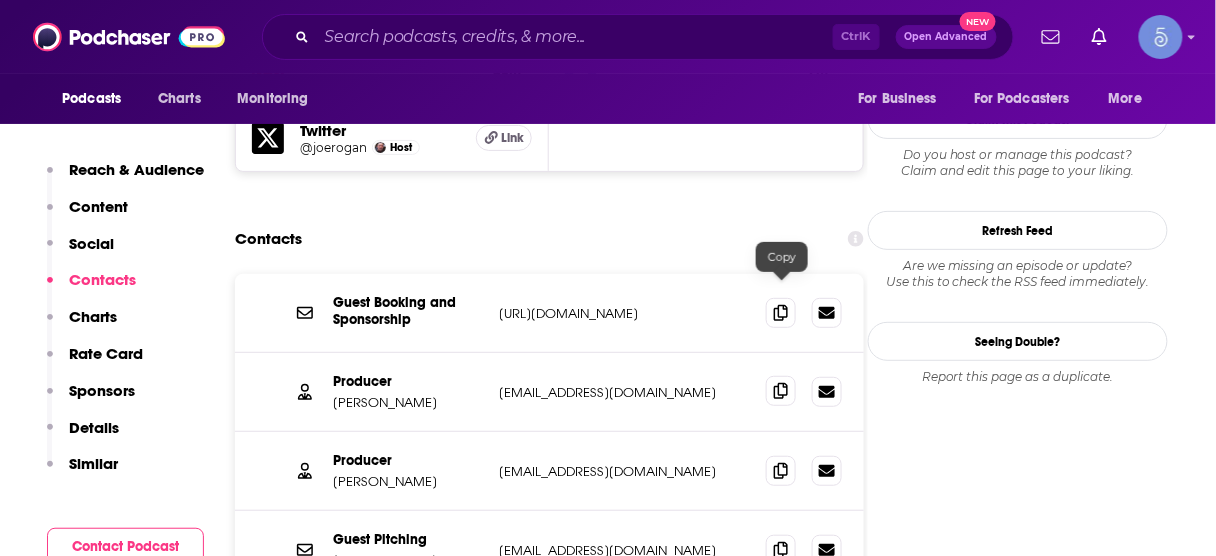 click 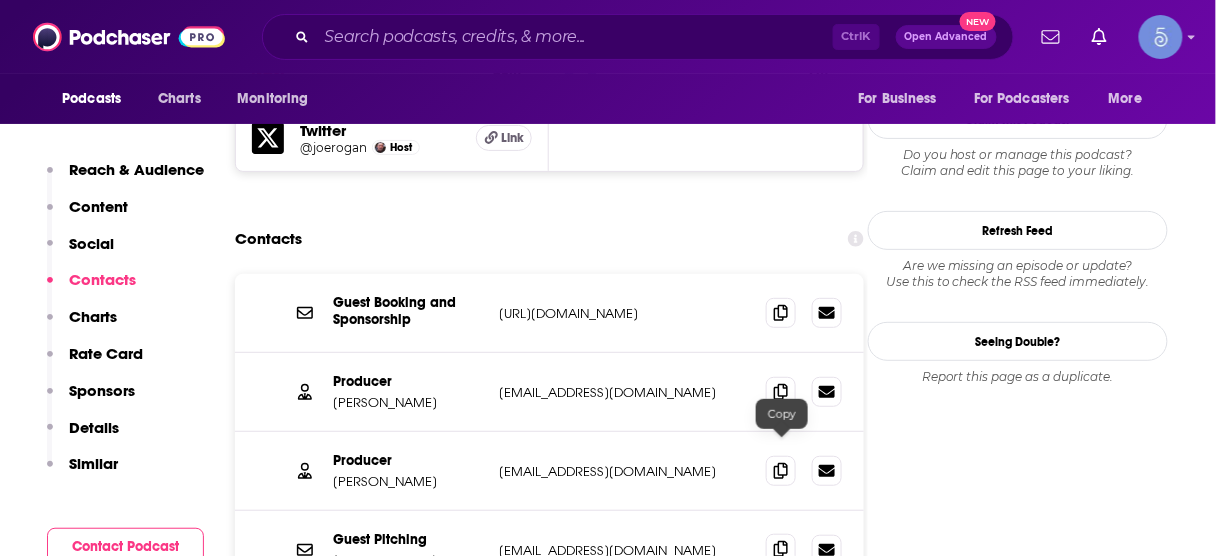 click 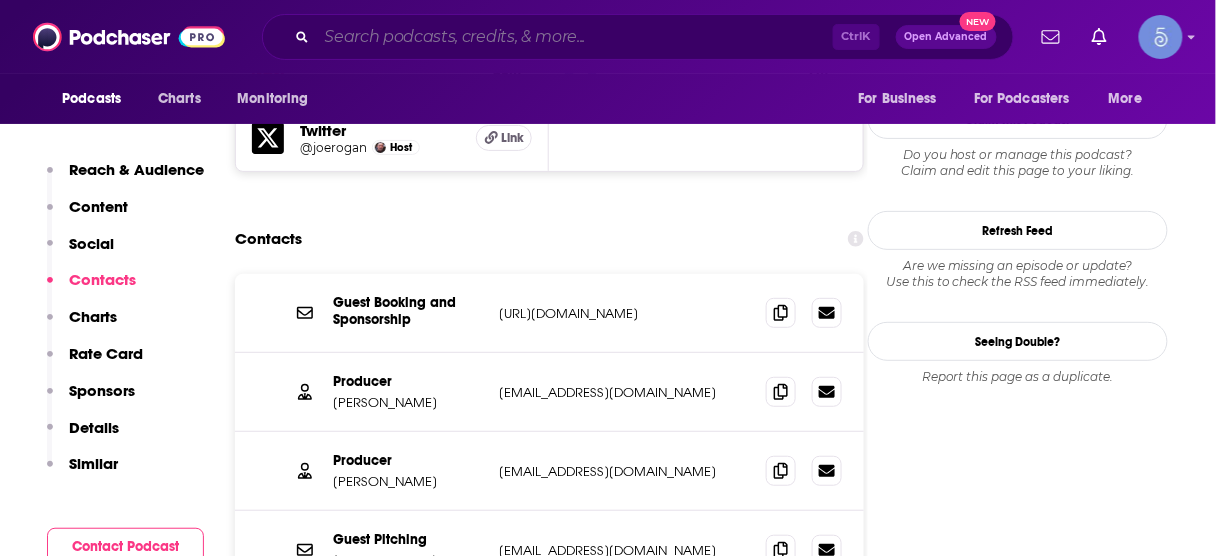 click at bounding box center (575, 37) 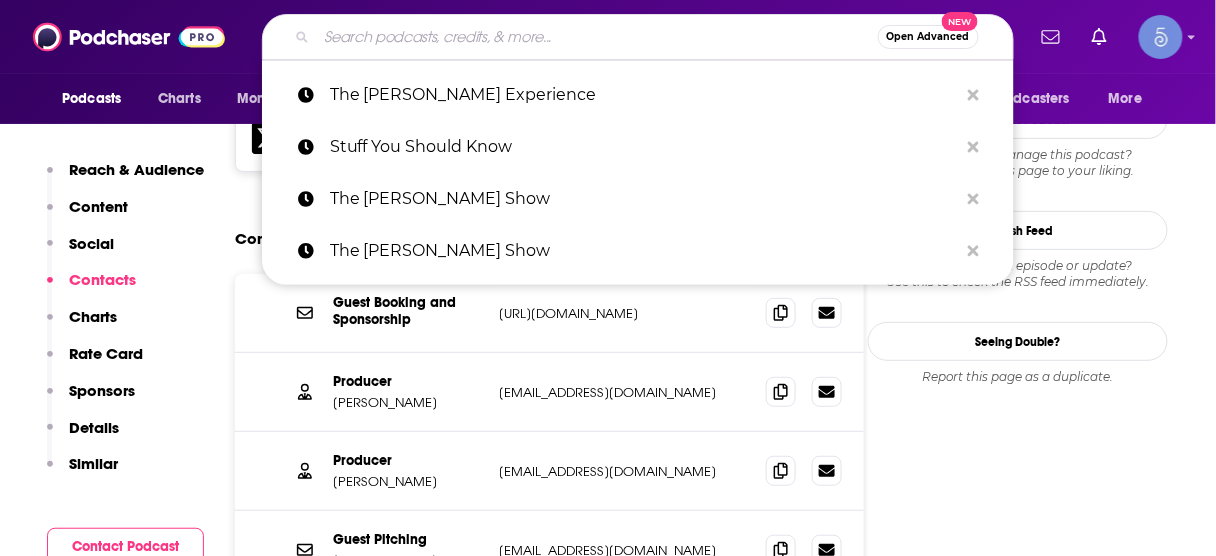 paste on "What Now? with [PERSON_NAME]" 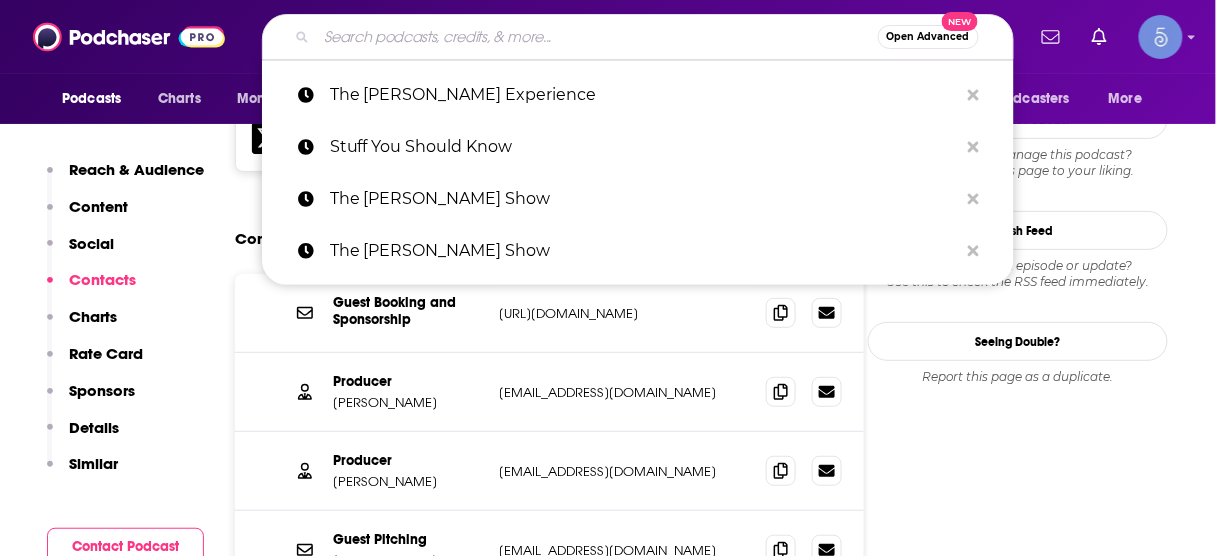 type on "What Now? with [PERSON_NAME]" 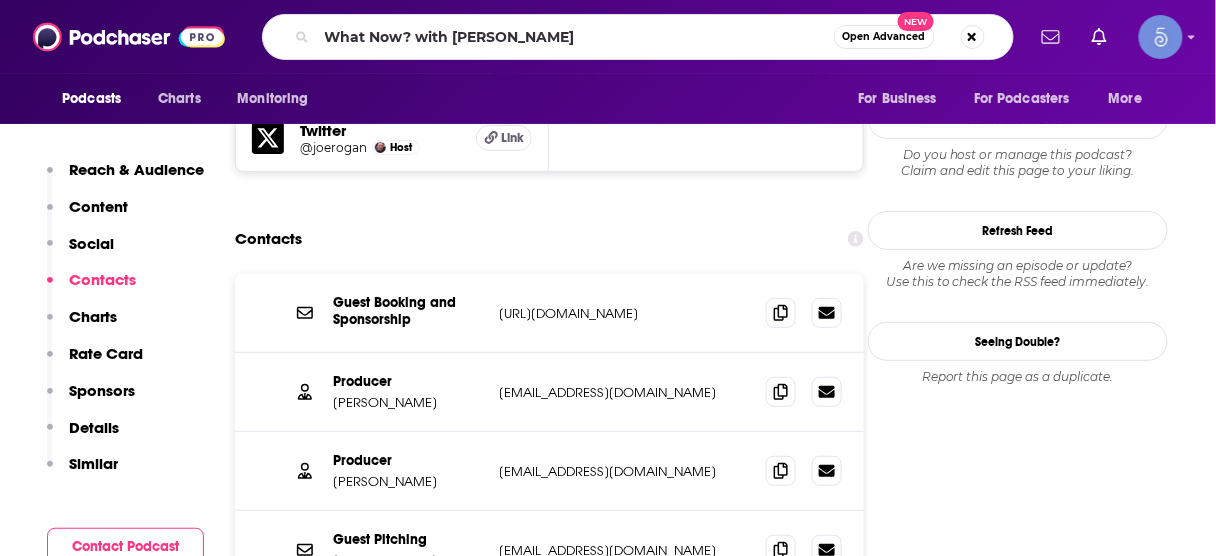 scroll, scrollTop: 0, scrollLeft: 0, axis: both 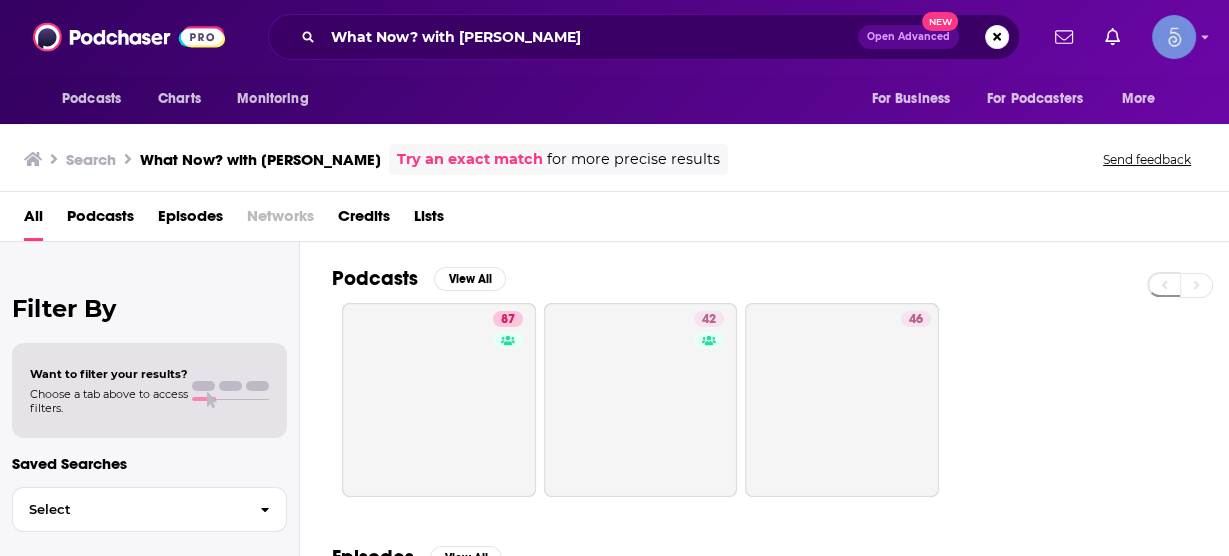 click on "87" at bounding box center (439, 400) 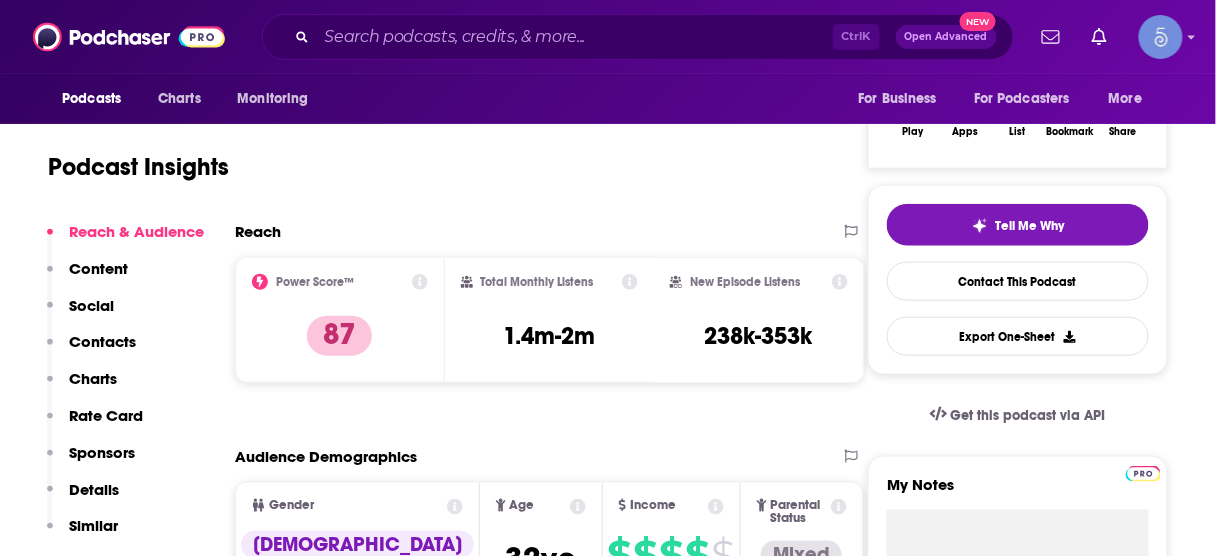 scroll, scrollTop: 400, scrollLeft: 0, axis: vertical 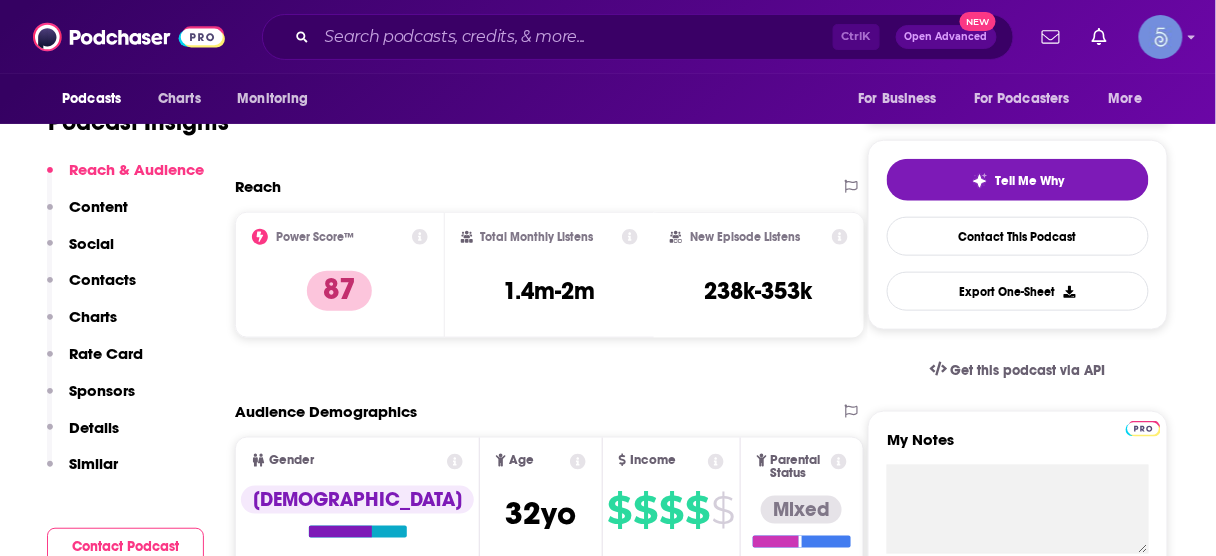 click on "Contacts" at bounding box center [102, 279] 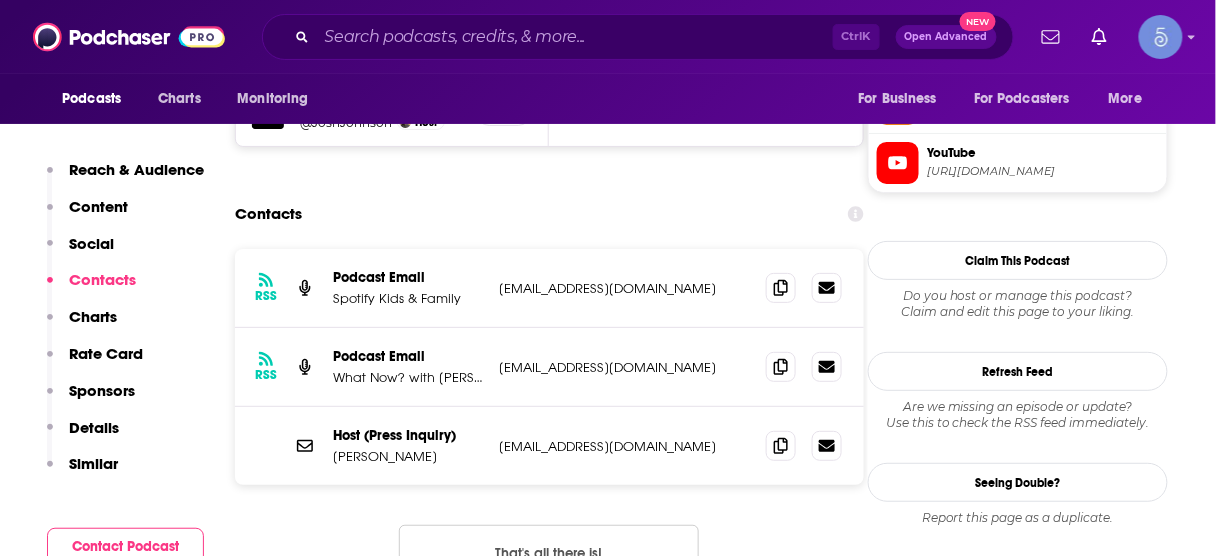scroll, scrollTop: 1840, scrollLeft: 0, axis: vertical 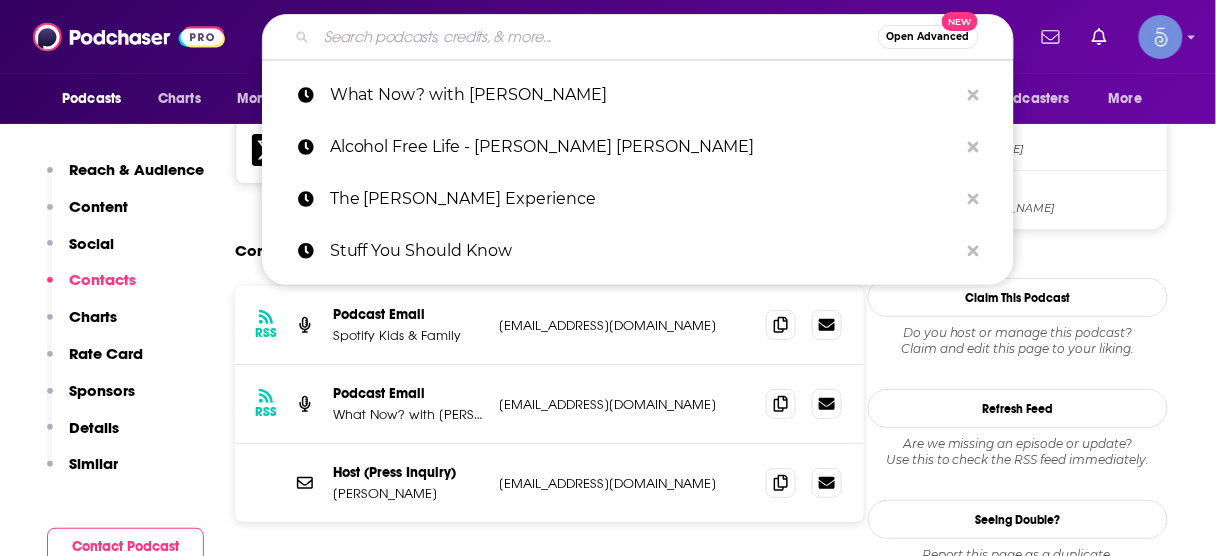 click at bounding box center [597, 37] 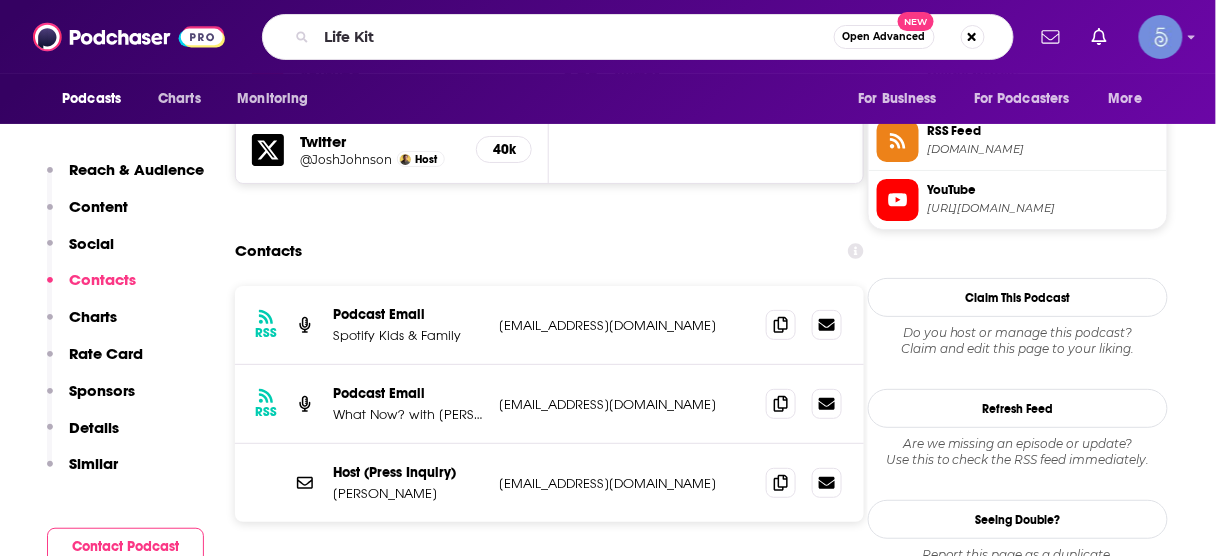 scroll, scrollTop: 0, scrollLeft: 0, axis: both 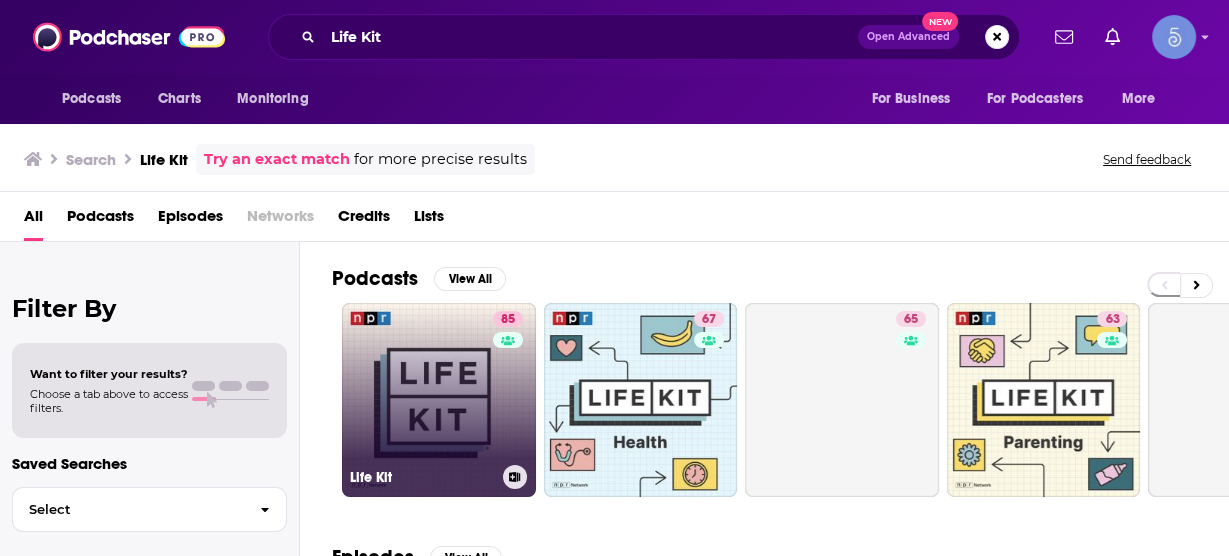 click on "85 Life Kit" at bounding box center (439, 400) 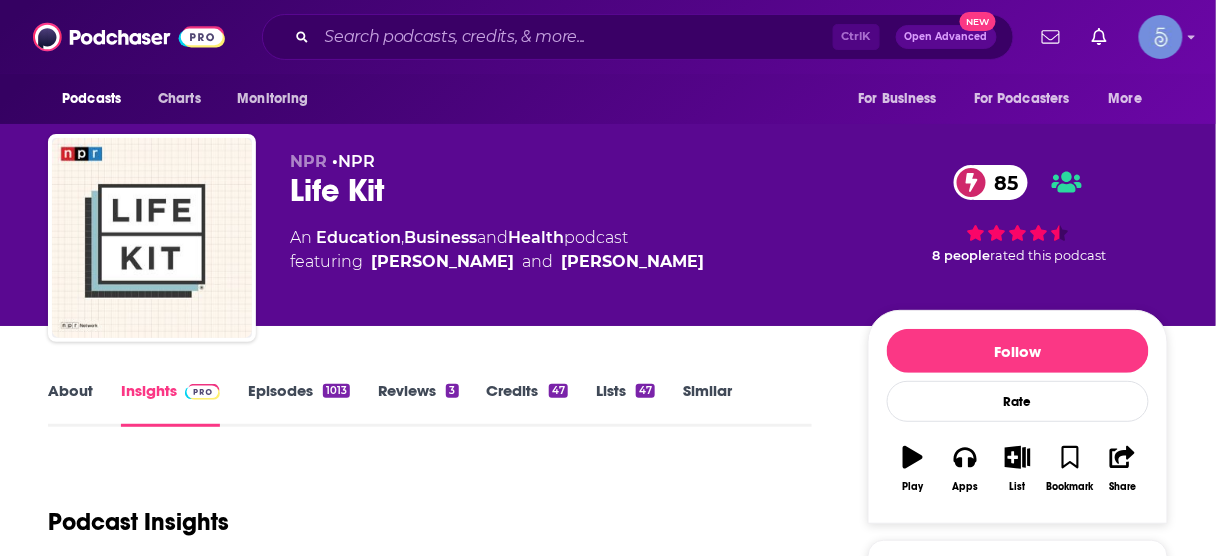 scroll, scrollTop: 480, scrollLeft: 0, axis: vertical 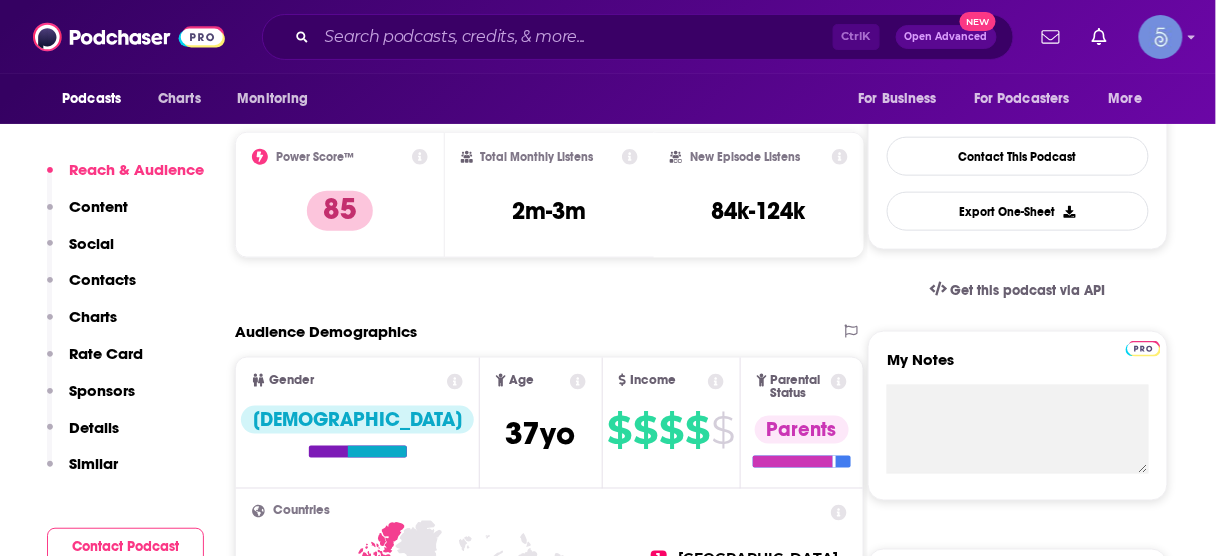 click on "Contacts" at bounding box center [102, 279] 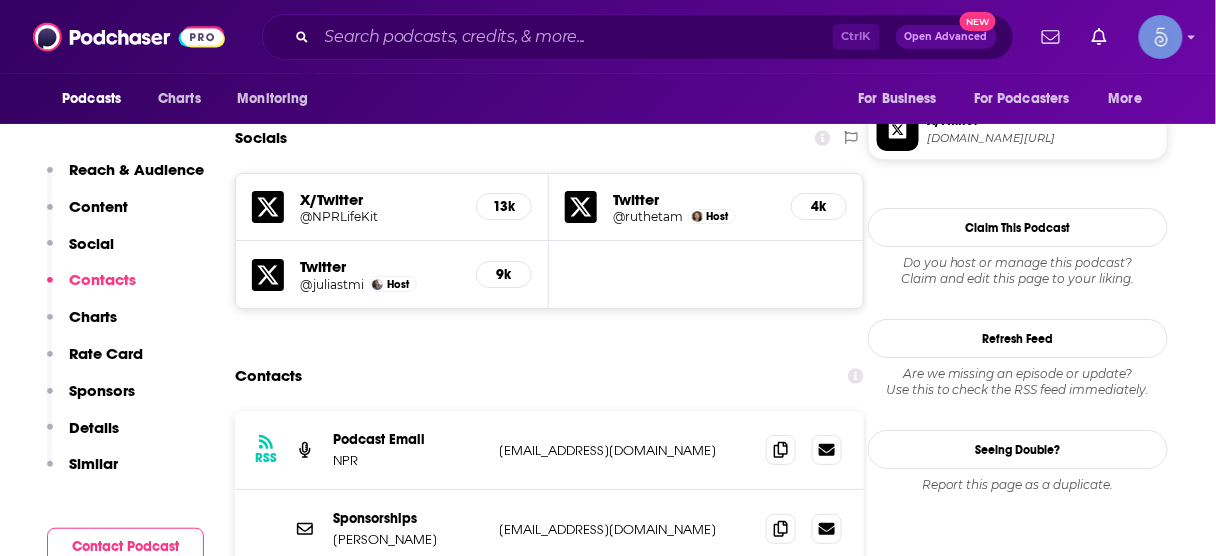 scroll, scrollTop: 1831, scrollLeft: 0, axis: vertical 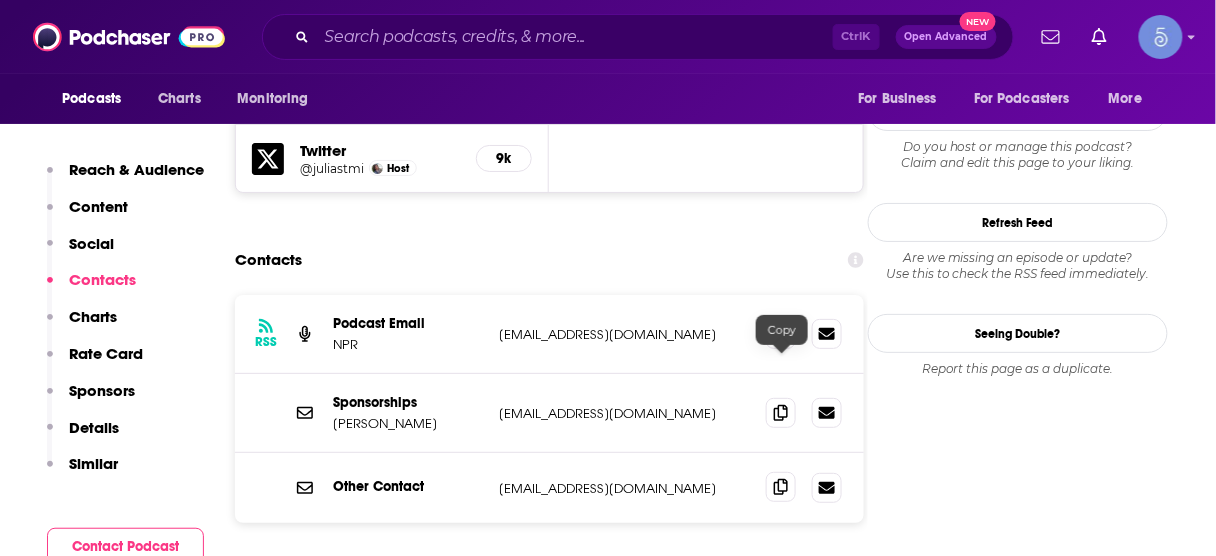 click 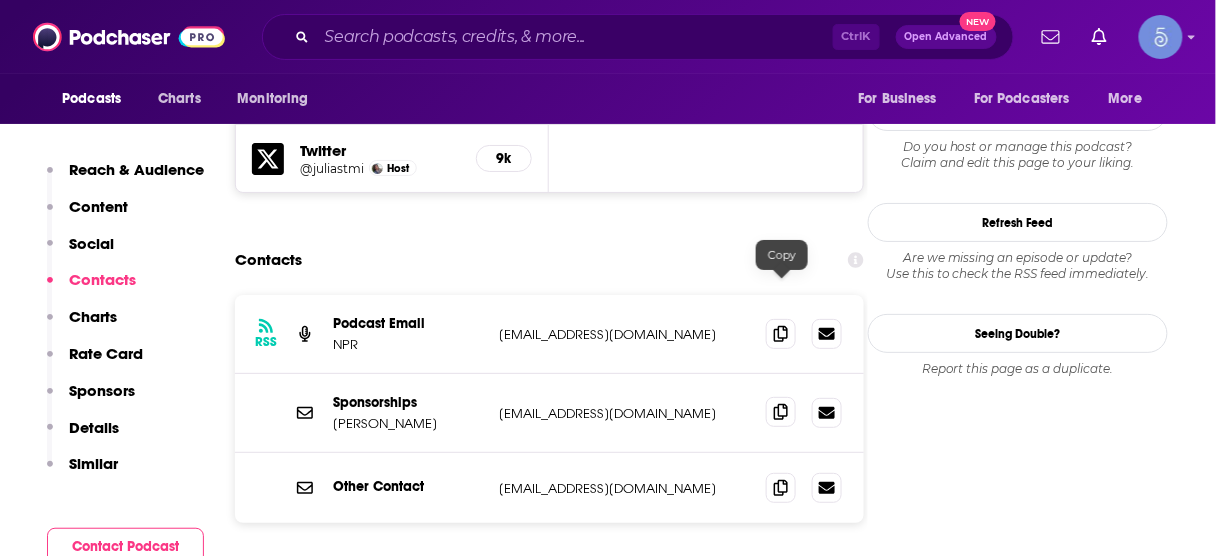 click 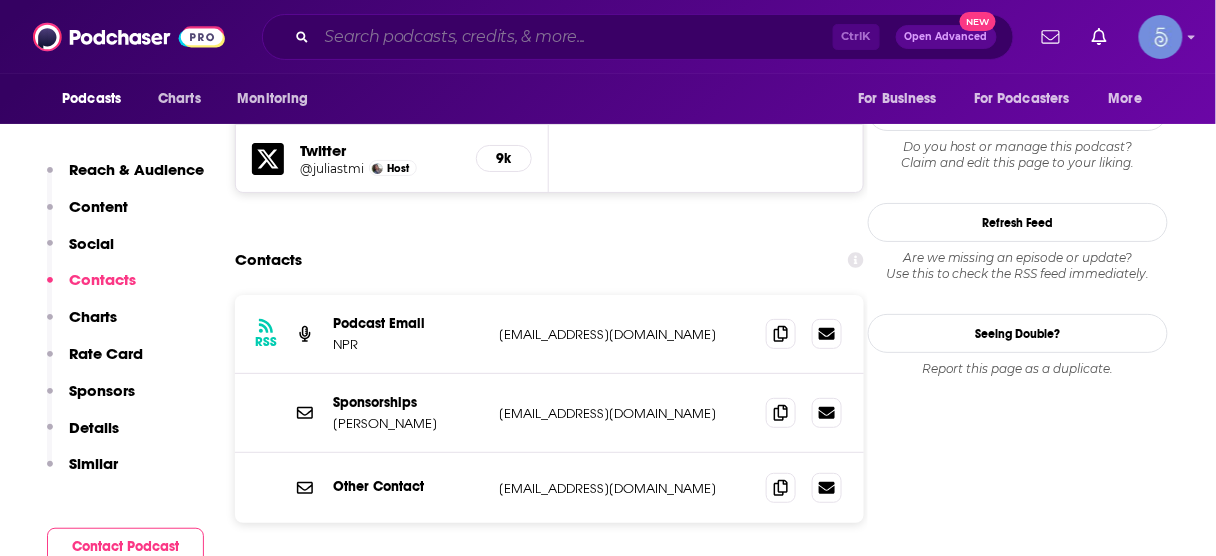 click at bounding box center (575, 37) 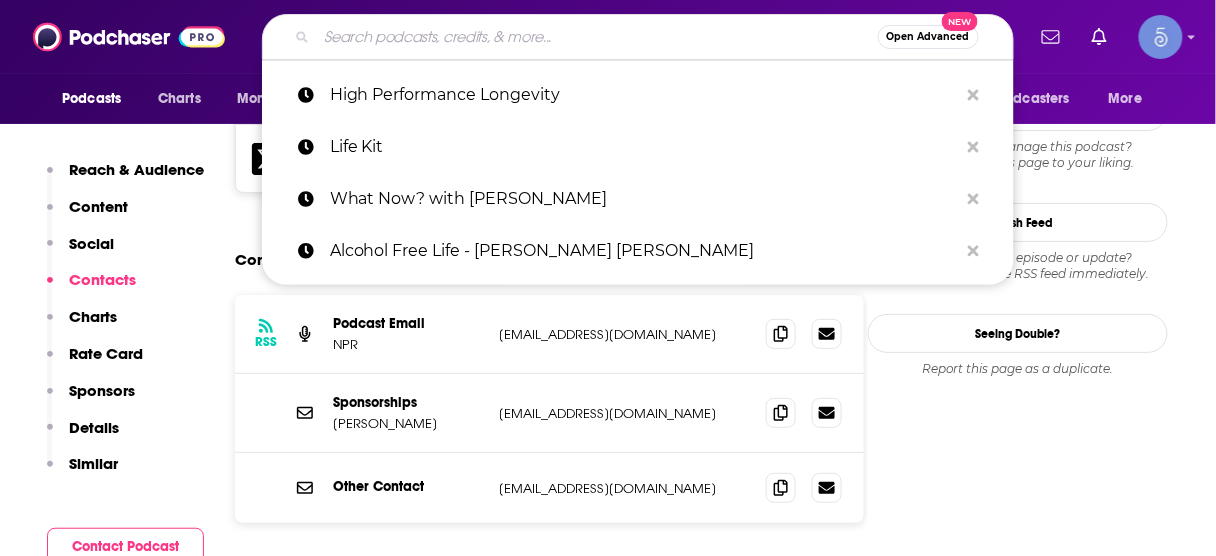 paste on "The Rich Roll Podcast" 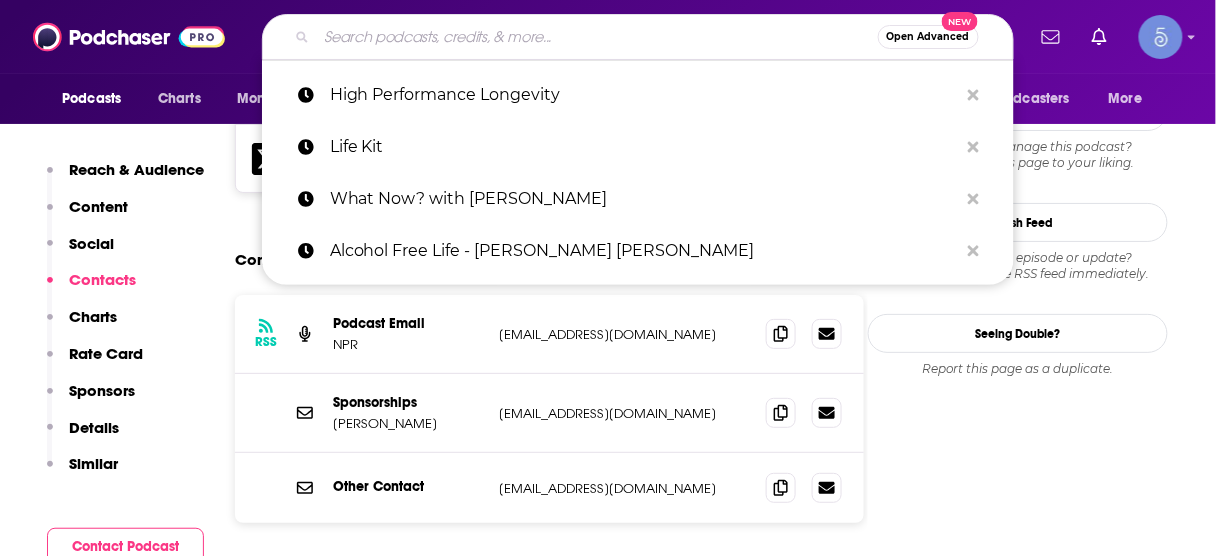 type on "The Rich Roll Podcast" 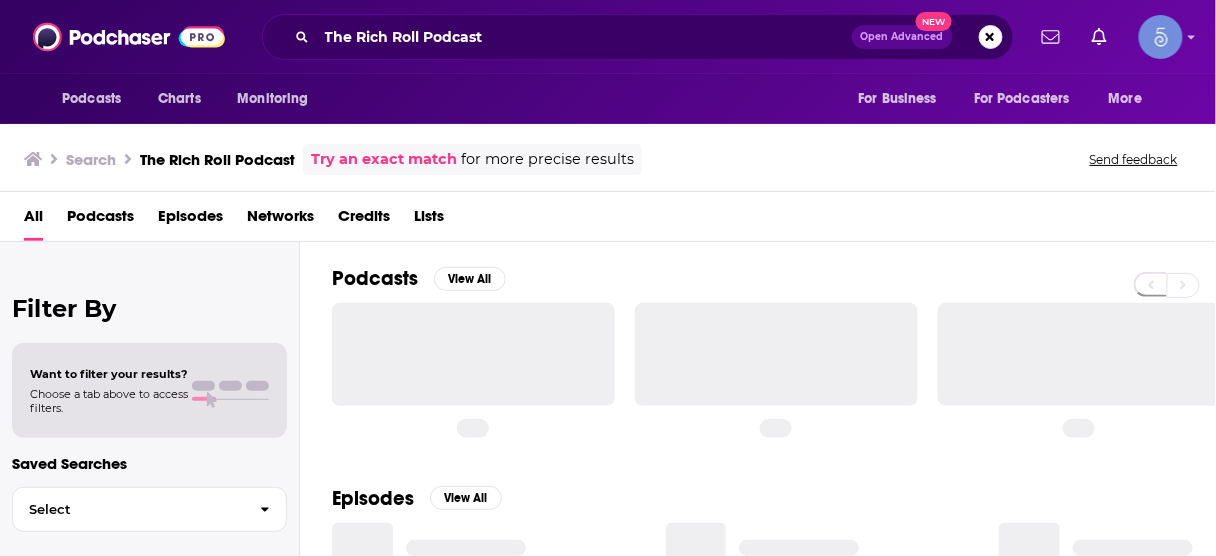 scroll, scrollTop: 0, scrollLeft: 0, axis: both 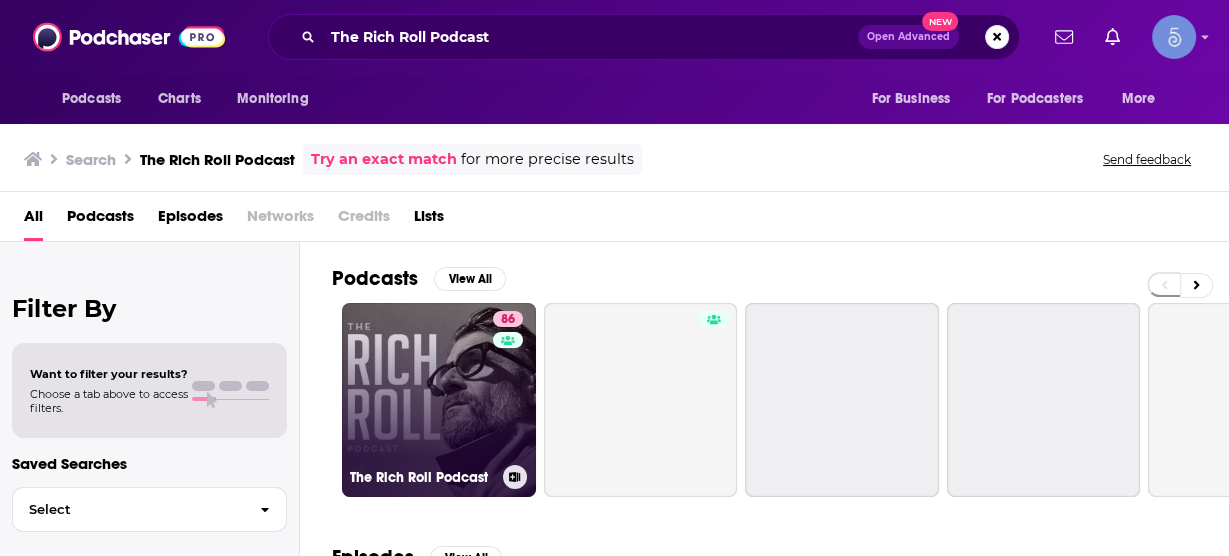 click on "86 The [PERSON_NAME] Podcast" at bounding box center (439, 400) 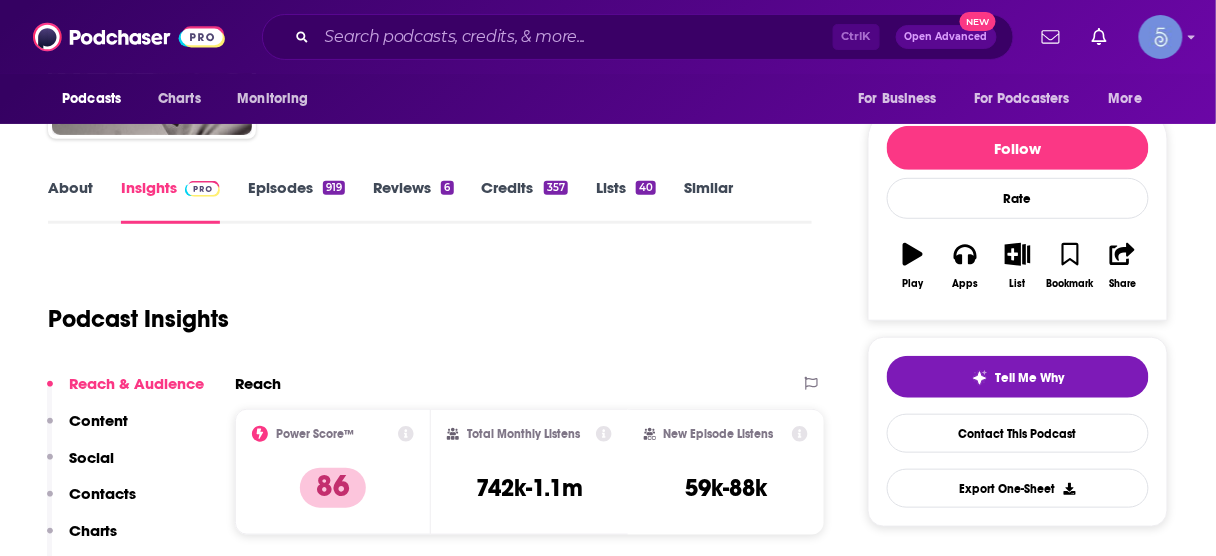 scroll, scrollTop: 240, scrollLeft: 0, axis: vertical 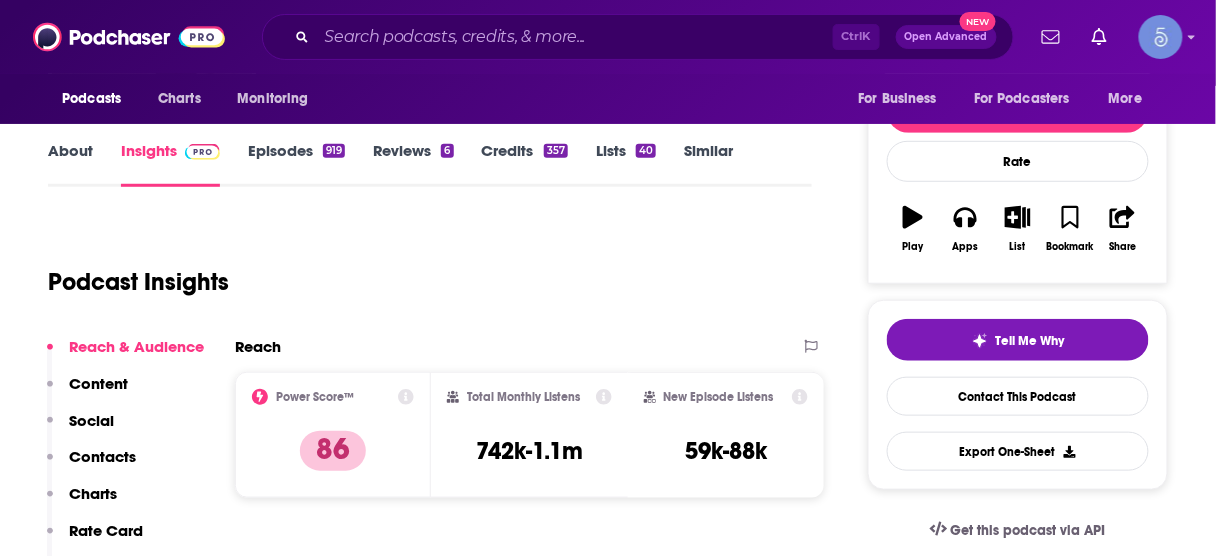 click on "Contacts" at bounding box center (102, 456) 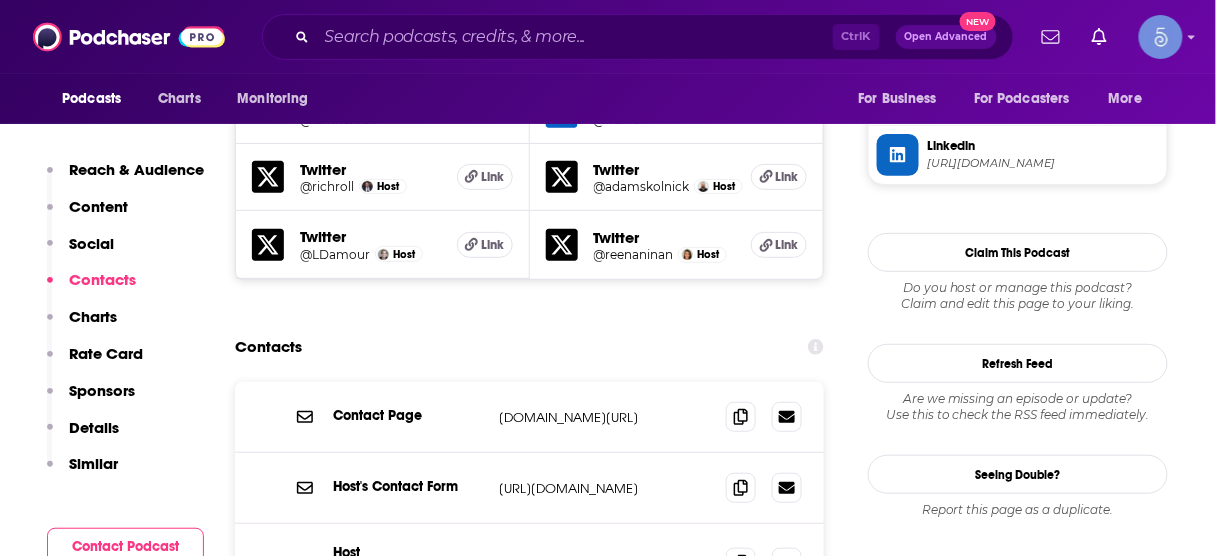 scroll, scrollTop: 2065, scrollLeft: 0, axis: vertical 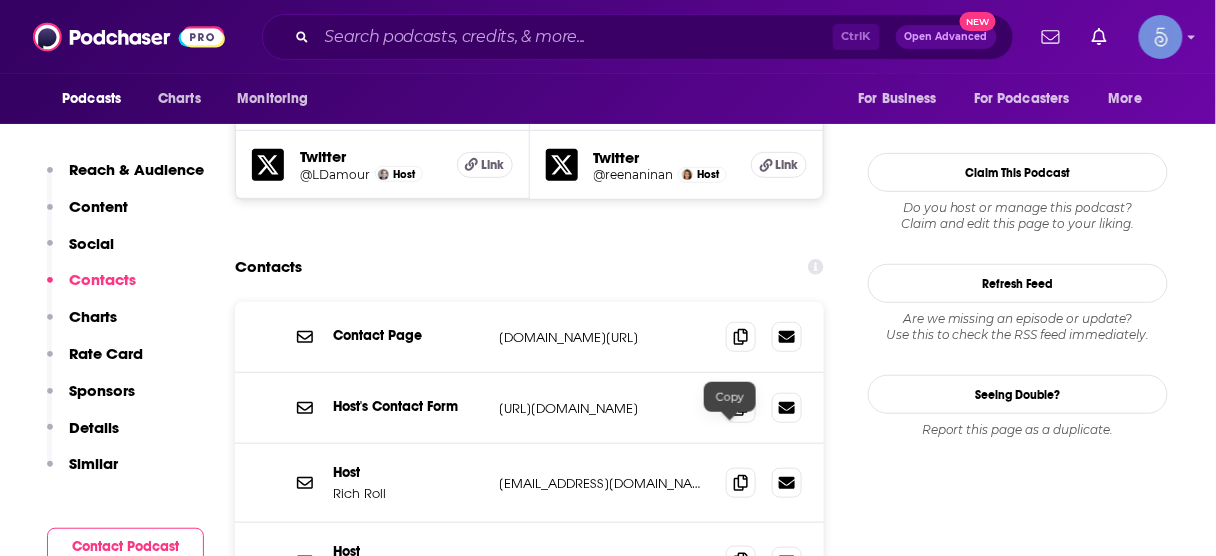 click 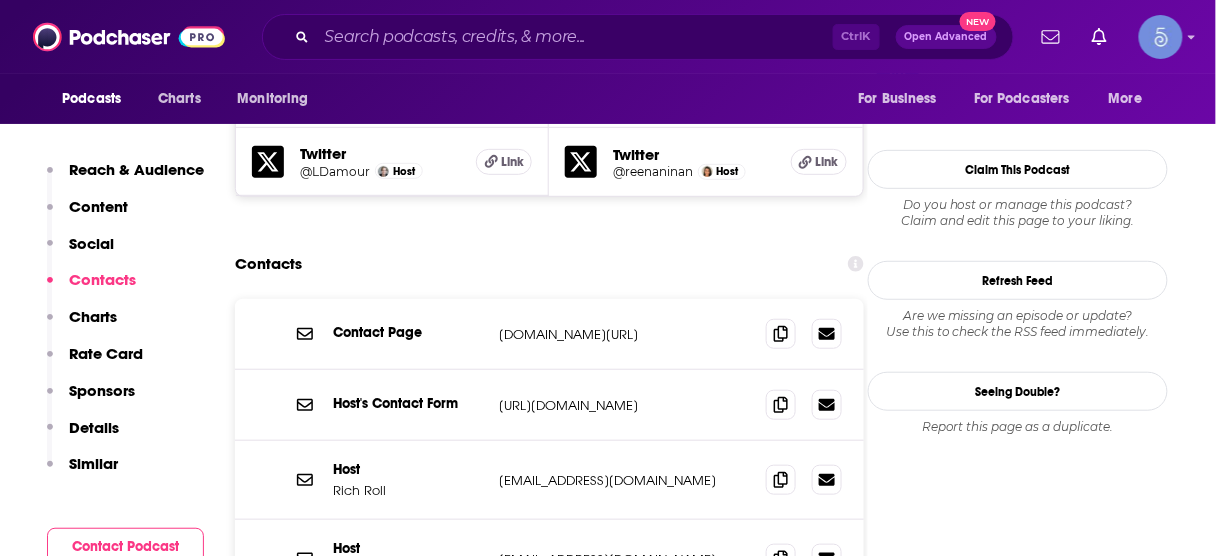 scroll, scrollTop: 2065, scrollLeft: 0, axis: vertical 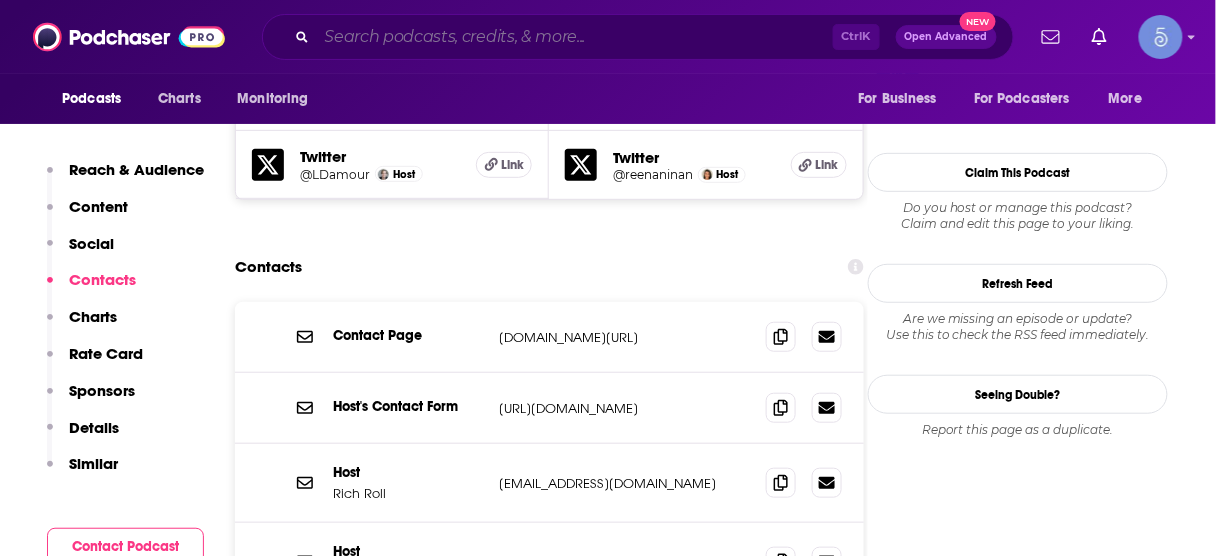 click at bounding box center (575, 37) 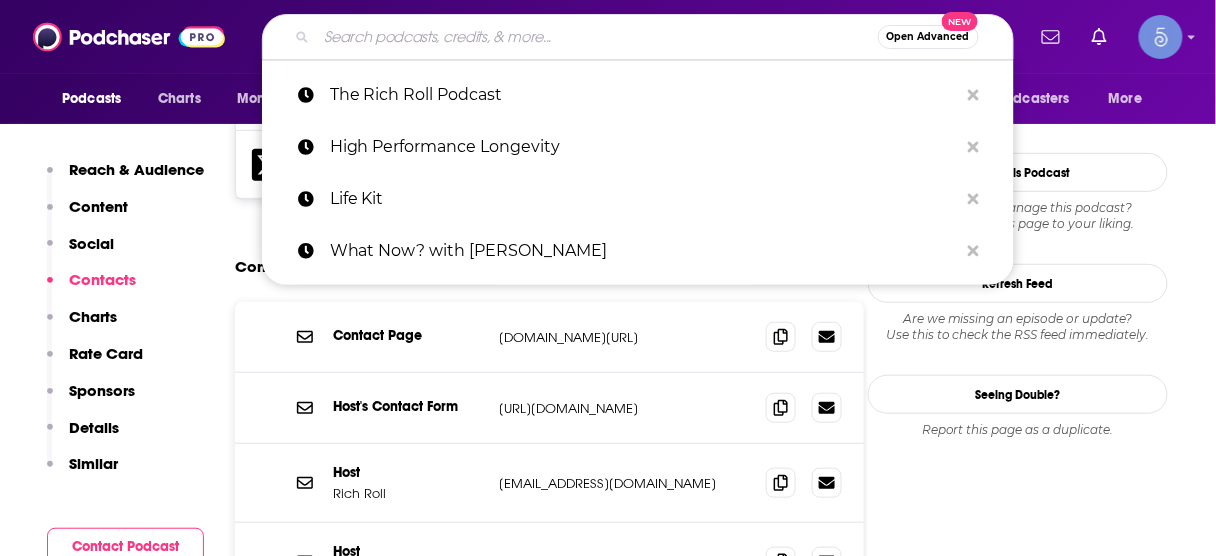 paste on "How to Be a Better Human" 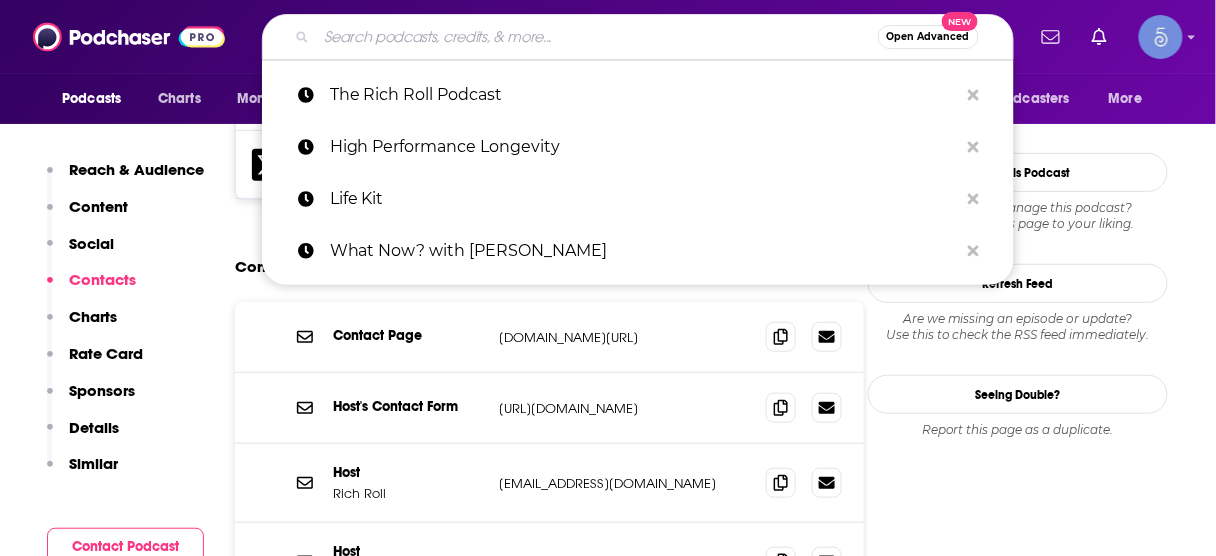 type on "How to Be a Better Human" 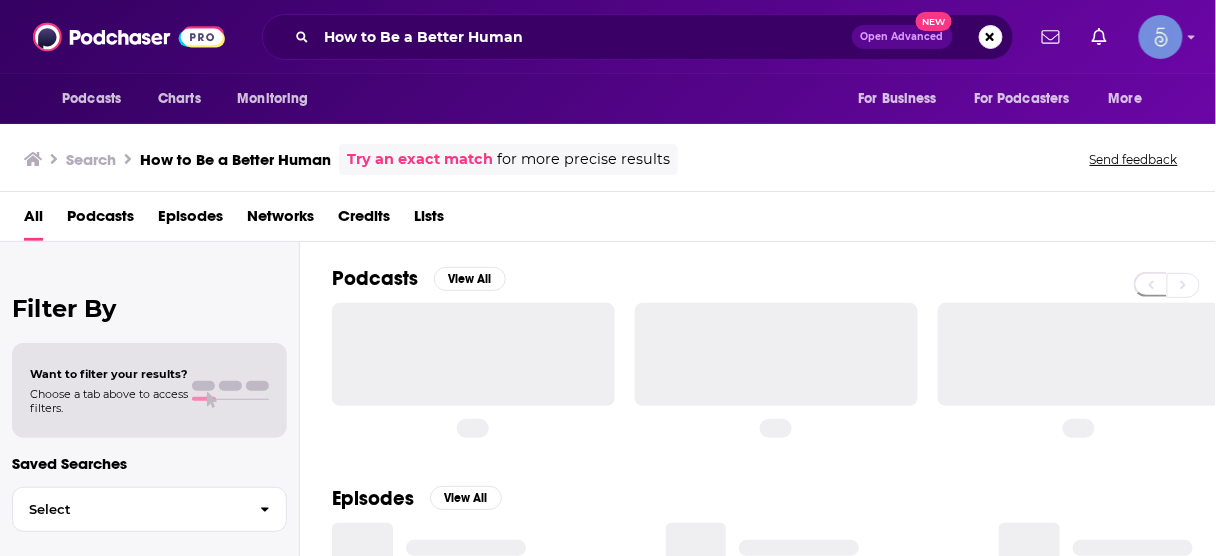 scroll, scrollTop: 0, scrollLeft: 0, axis: both 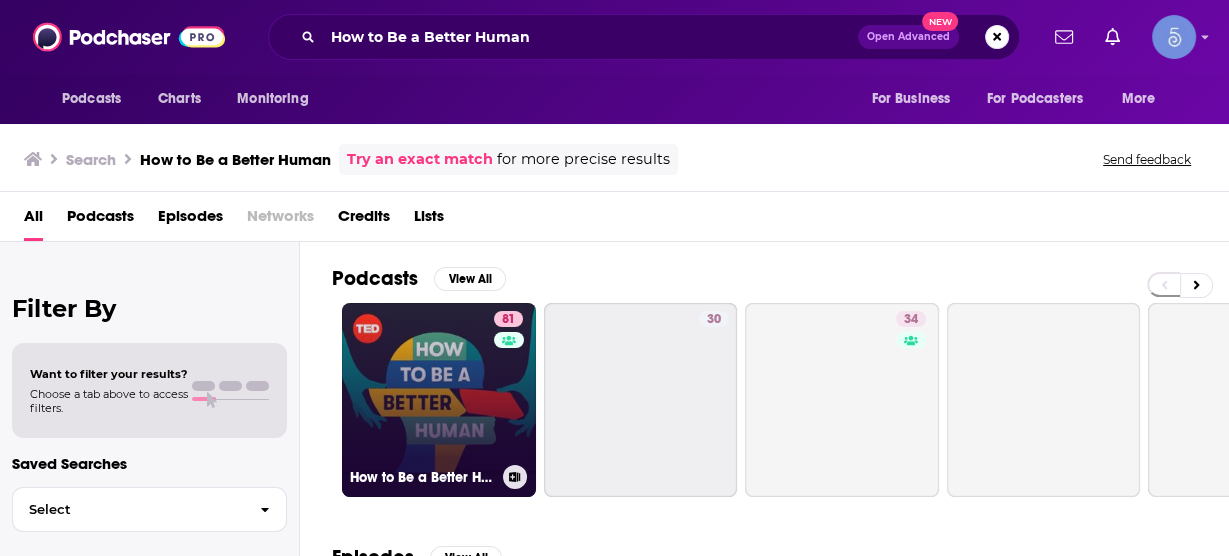 click on "81 How to Be a Better Human" at bounding box center (439, 400) 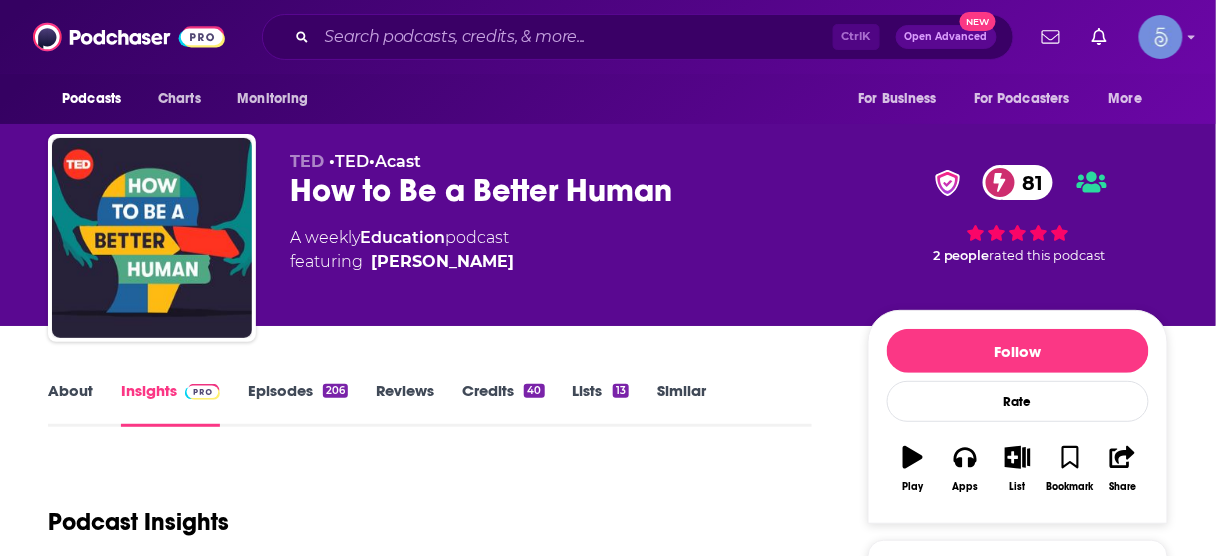 scroll, scrollTop: 320, scrollLeft: 0, axis: vertical 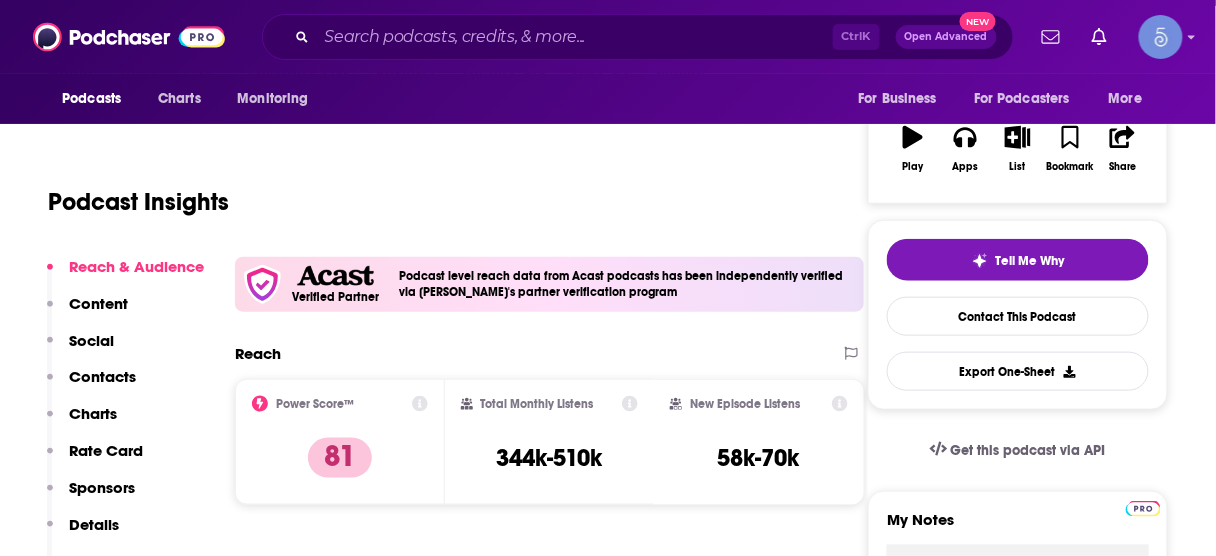 click on "Contacts" at bounding box center [102, 376] 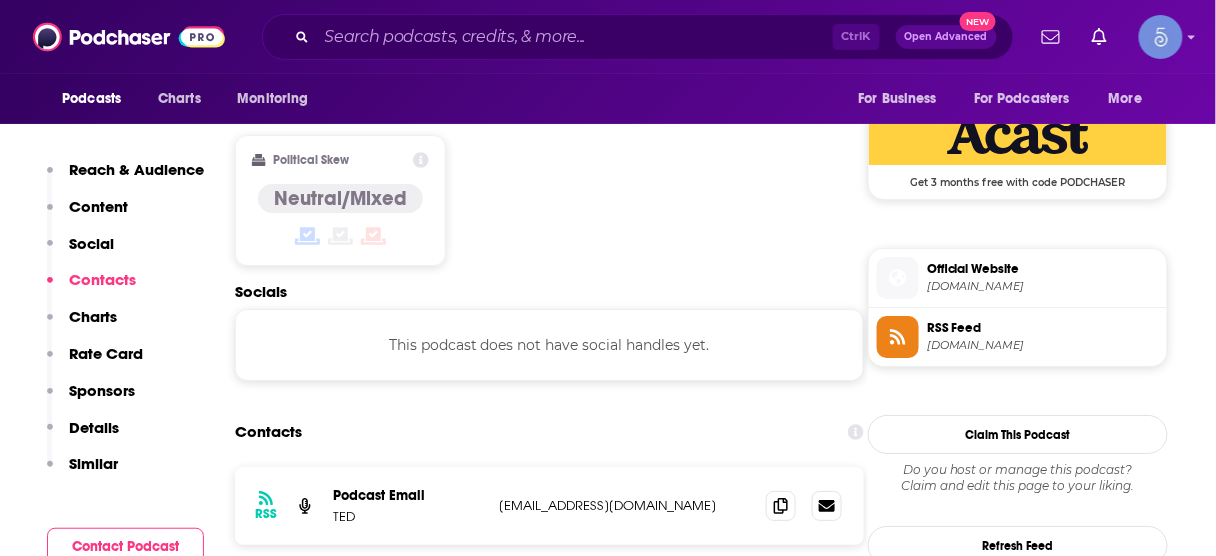 scroll, scrollTop: 1671, scrollLeft: 0, axis: vertical 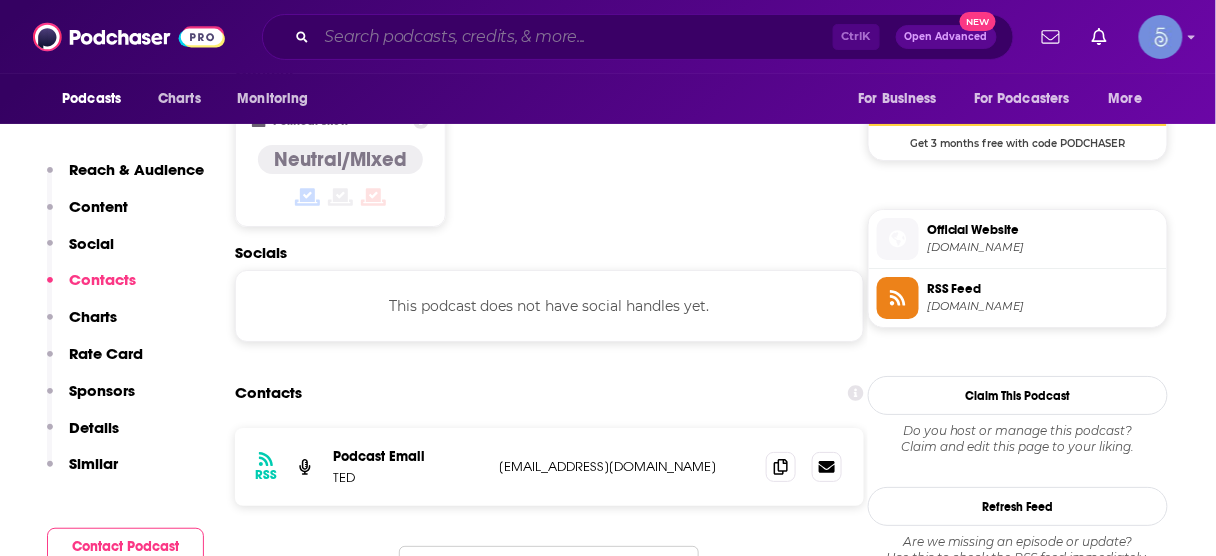 click at bounding box center [575, 37] 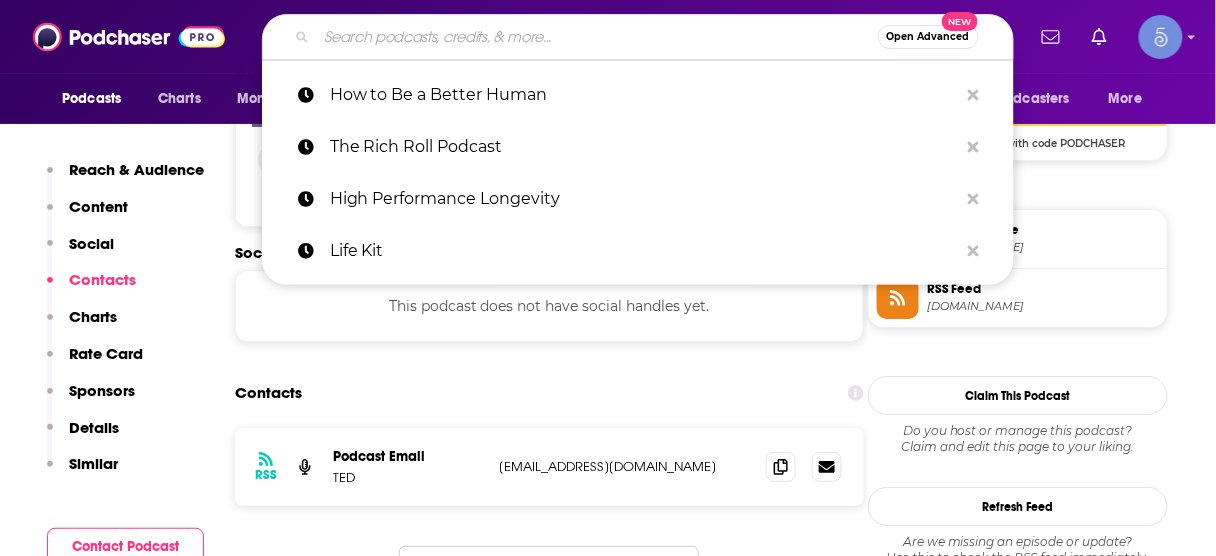 paste on "Kwik Brain with [PERSON_NAME]" 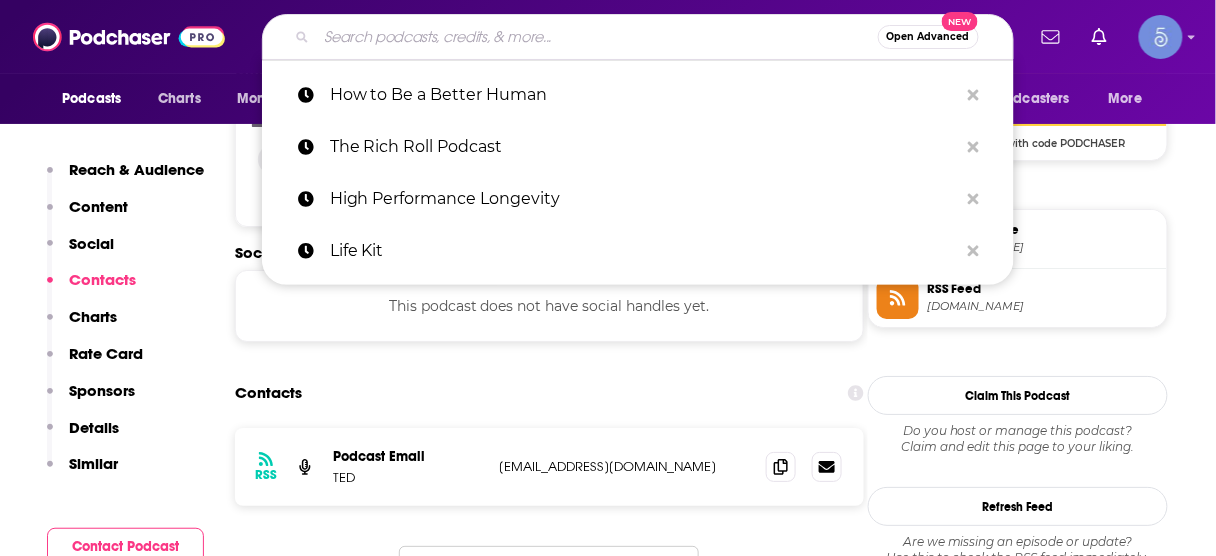 type on "Kwik Brain with [PERSON_NAME]" 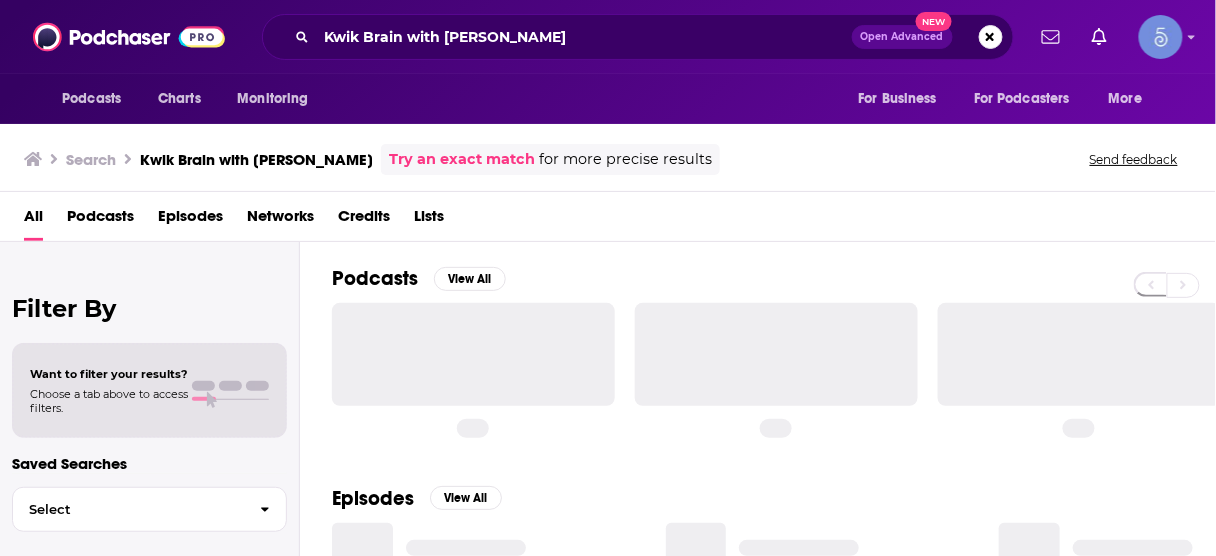 scroll, scrollTop: 0, scrollLeft: 0, axis: both 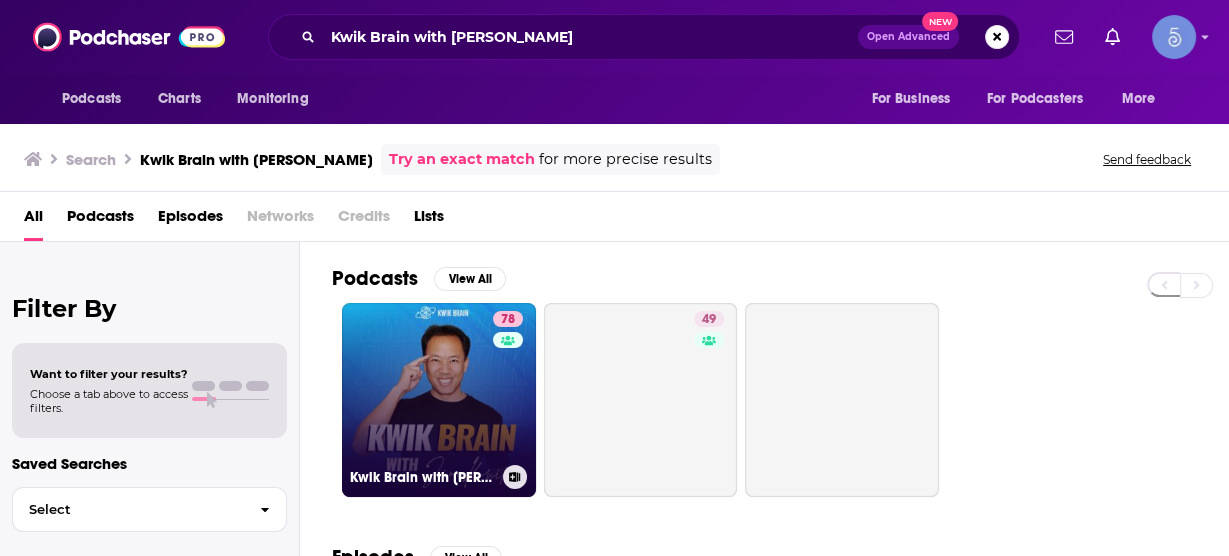 click on "78 Kwik Brain with [PERSON_NAME]" at bounding box center [439, 400] 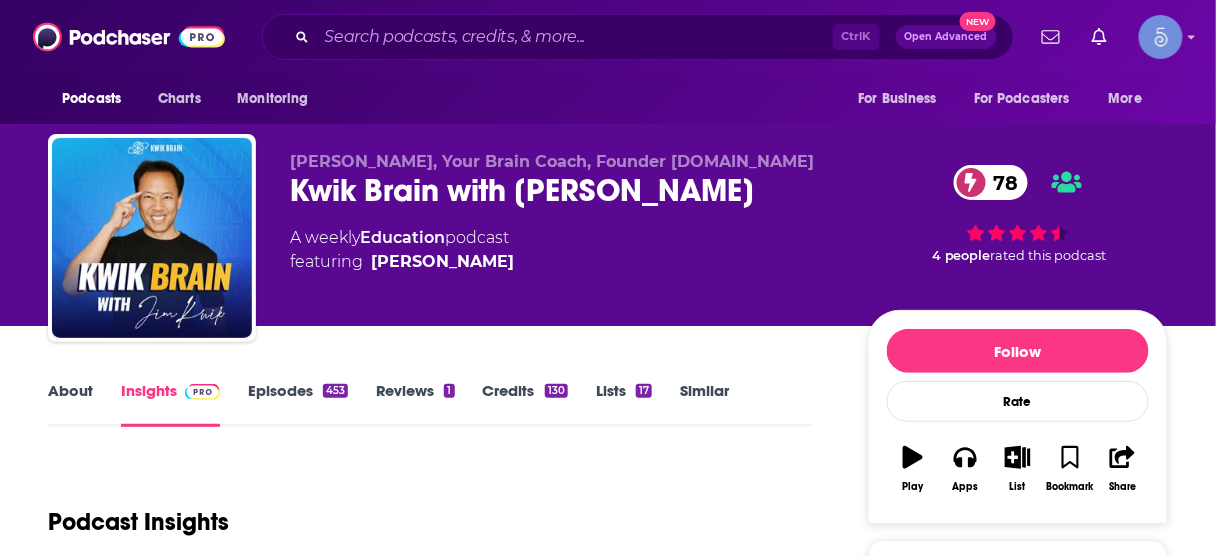 scroll, scrollTop: 240, scrollLeft: 0, axis: vertical 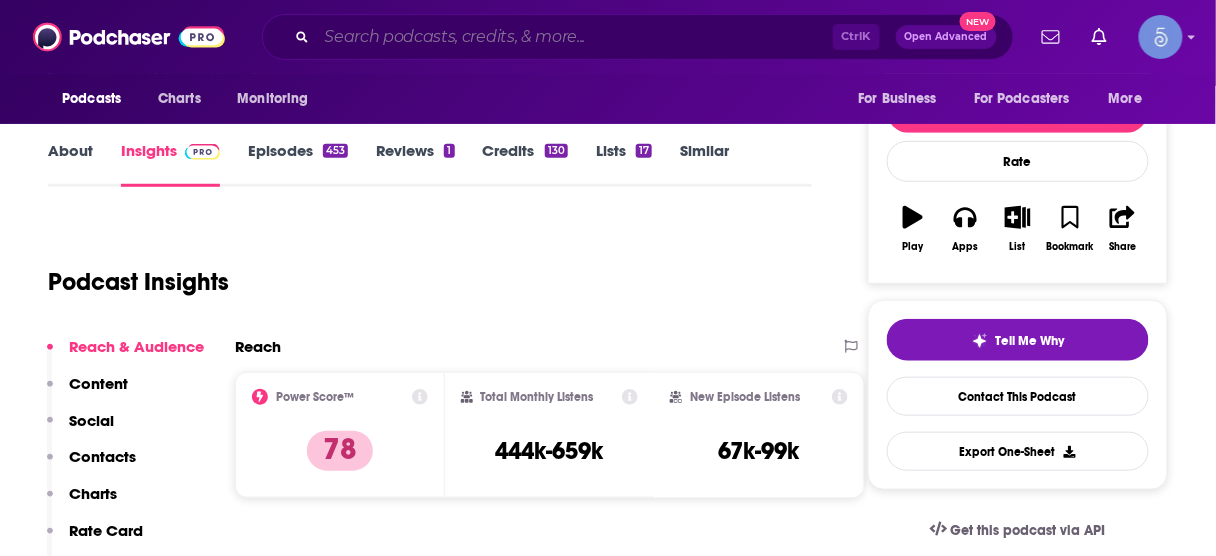 click at bounding box center [575, 37] 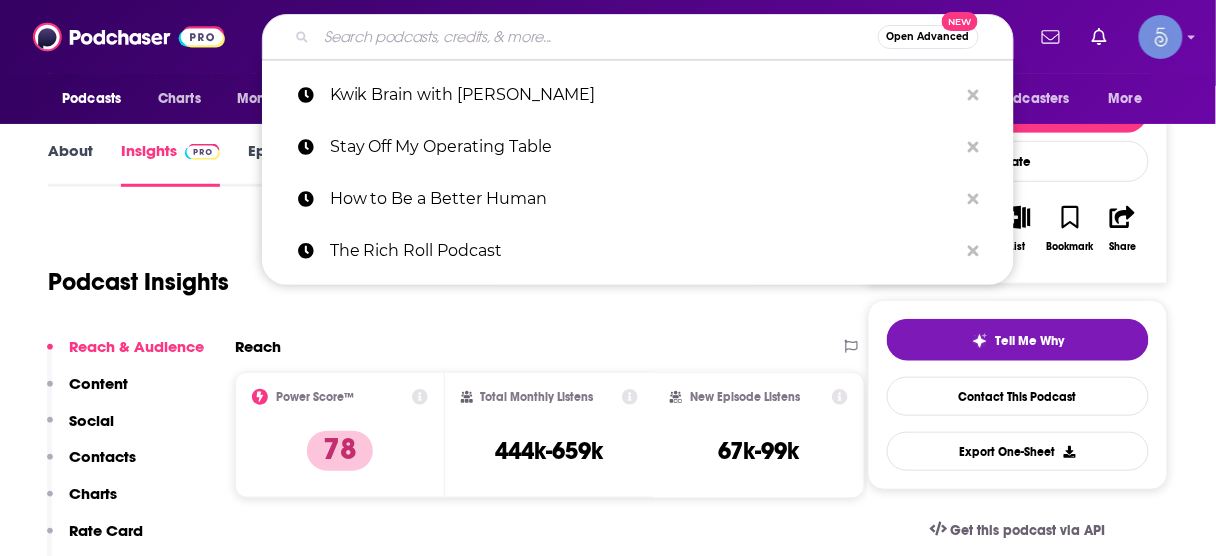 paste on "[PERSON_NAME]" 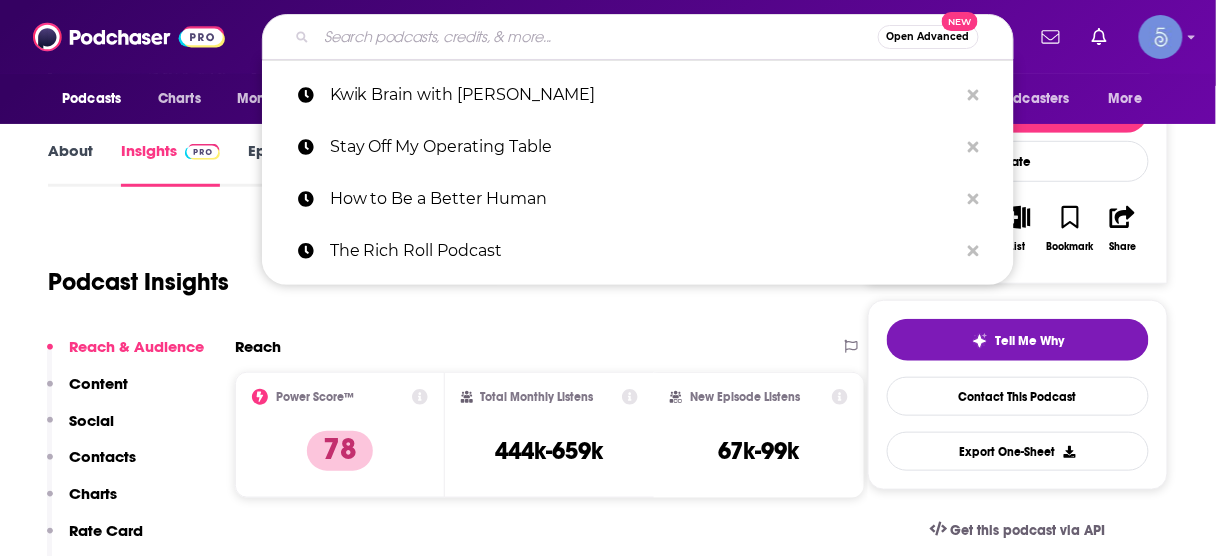 type on "[PERSON_NAME]" 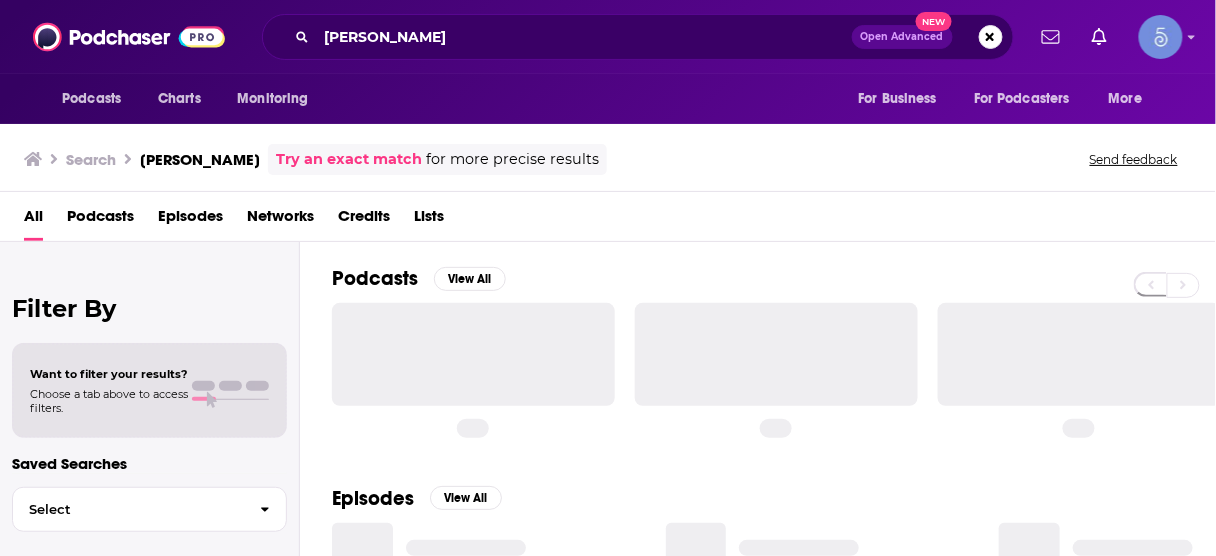 scroll, scrollTop: 0, scrollLeft: 0, axis: both 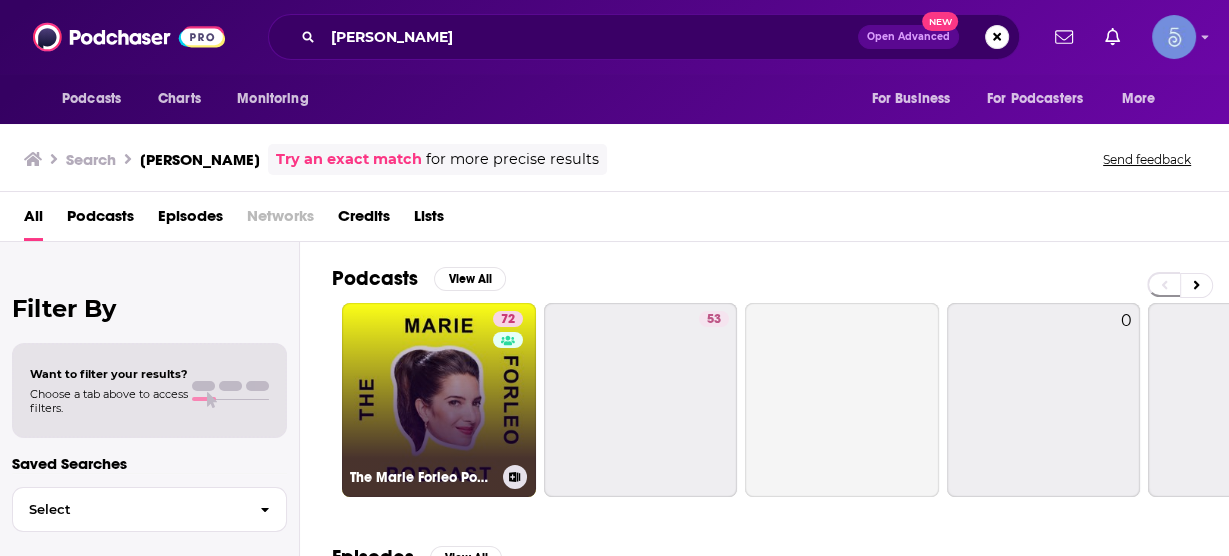 click on "72" at bounding box center (510, 388) 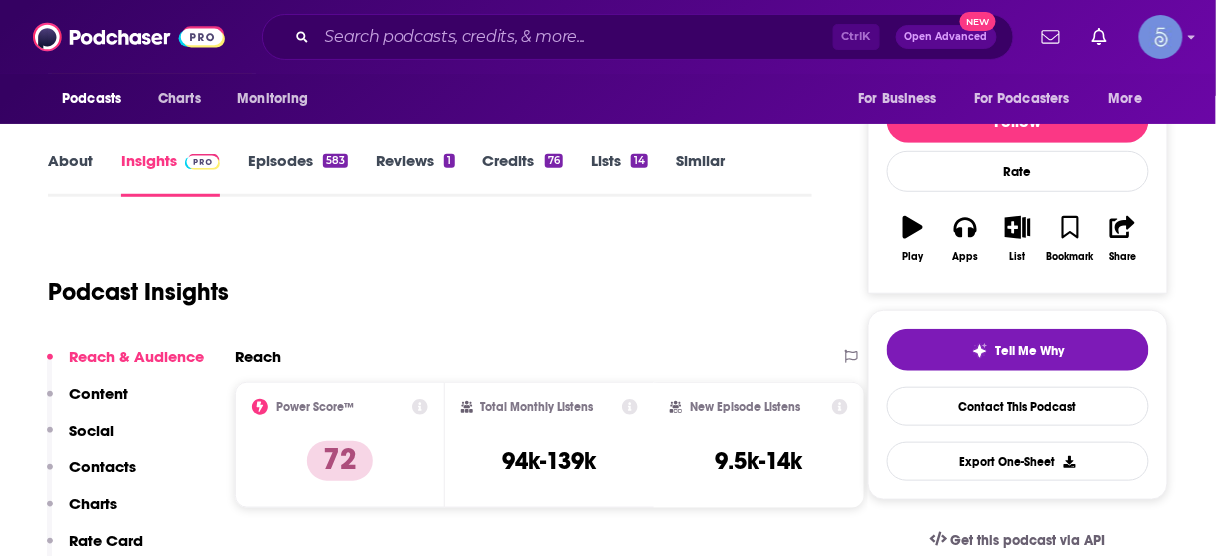 scroll, scrollTop: 240, scrollLeft: 0, axis: vertical 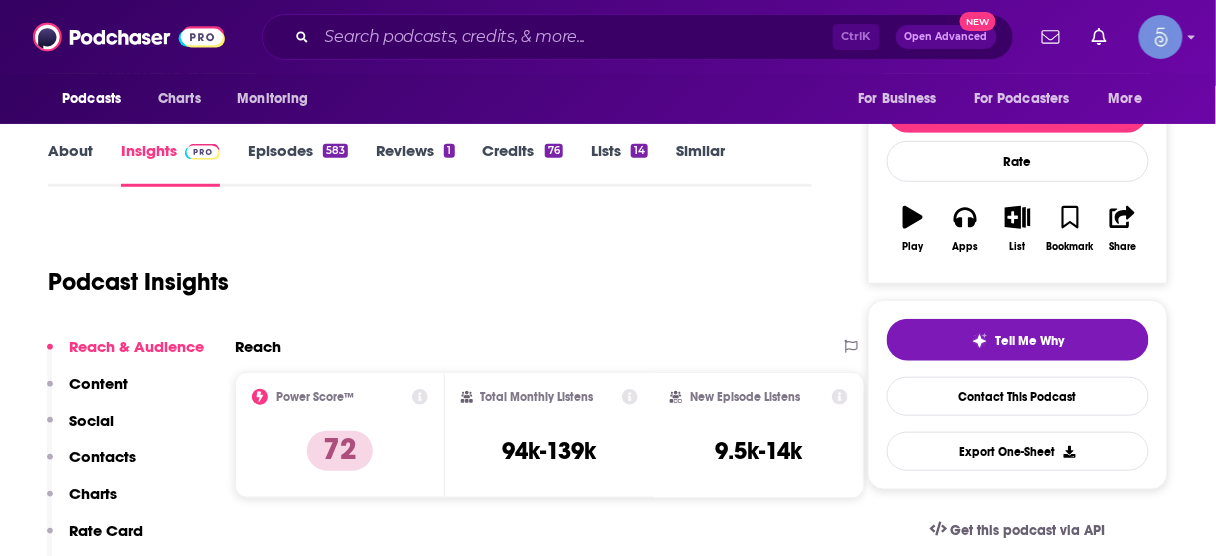 click on "Contacts" at bounding box center [102, 456] 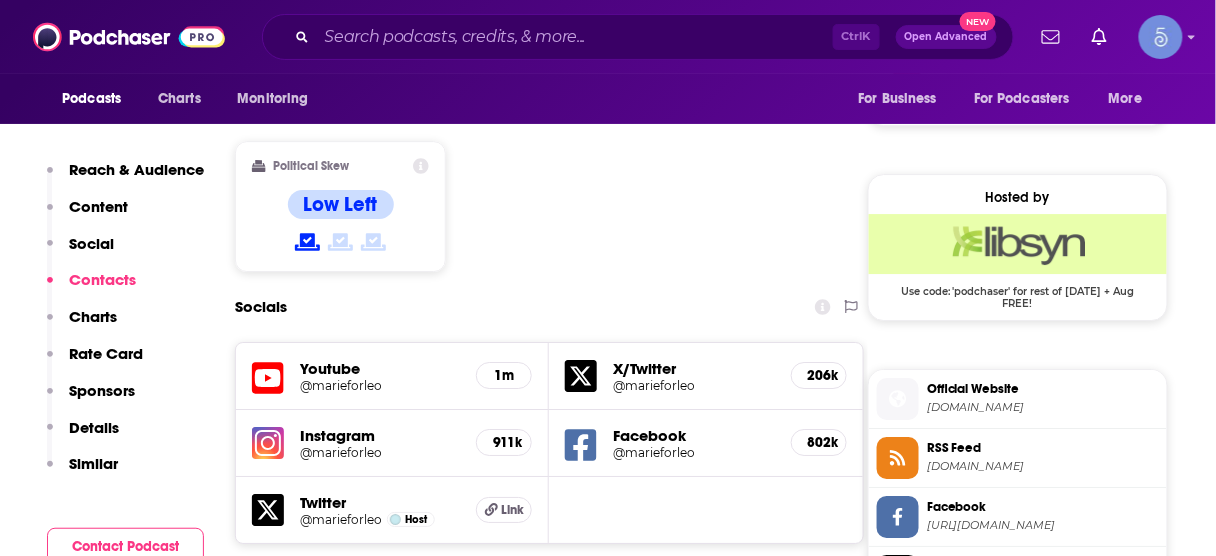 scroll, scrollTop: 1736, scrollLeft: 0, axis: vertical 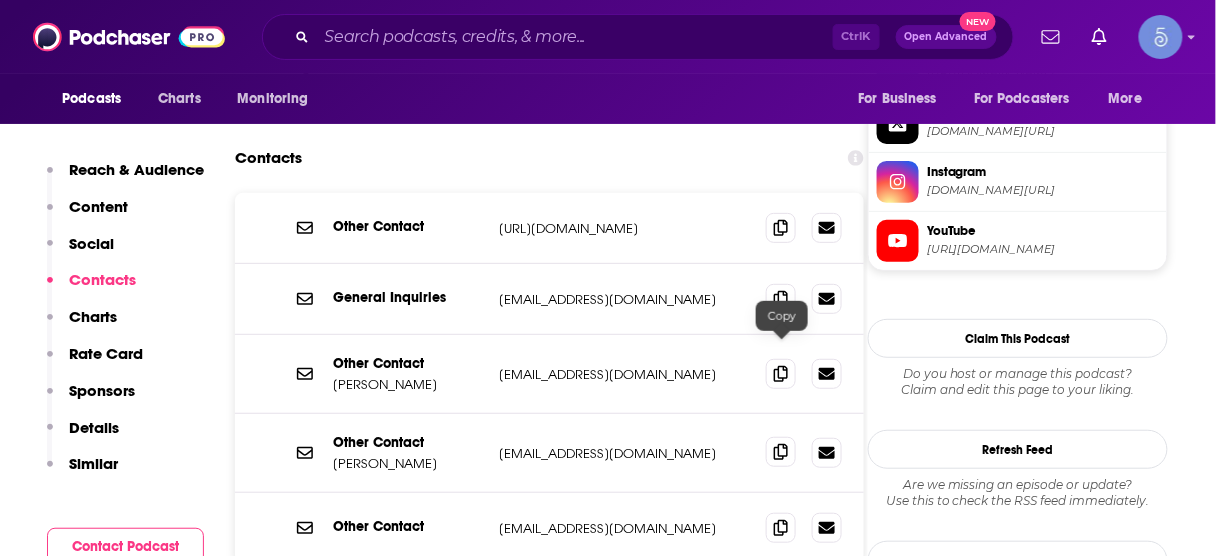 click 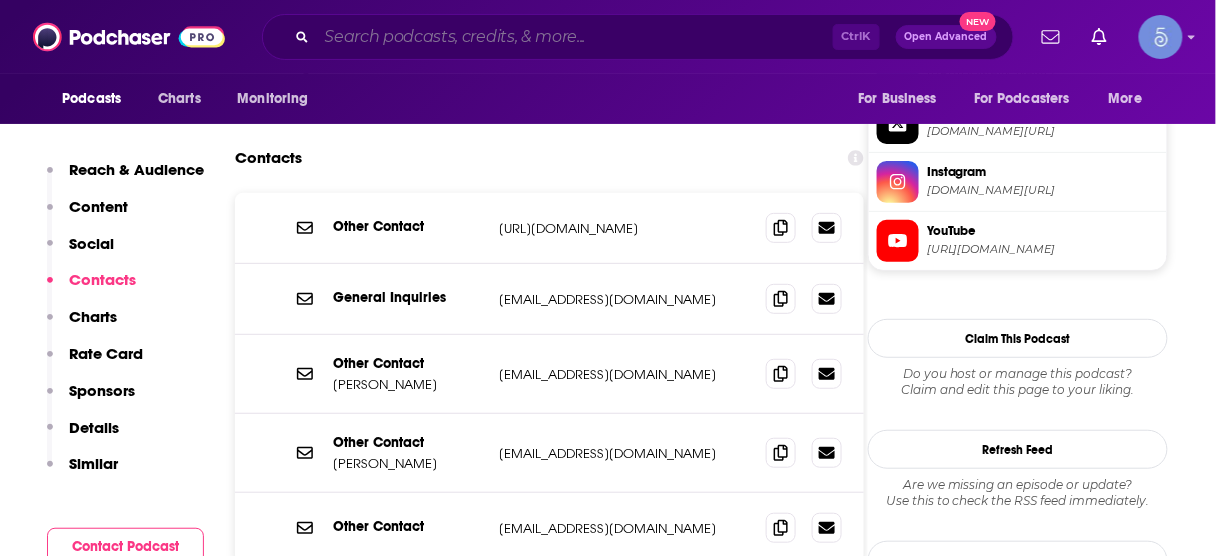 click at bounding box center (575, 37) 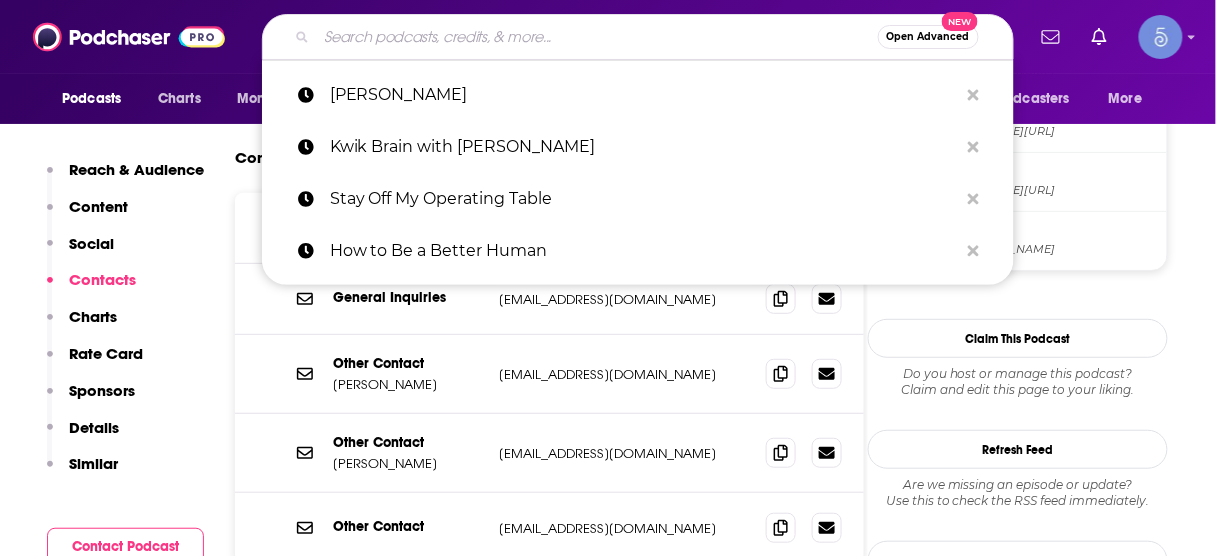 paste on "Hidden Brain" 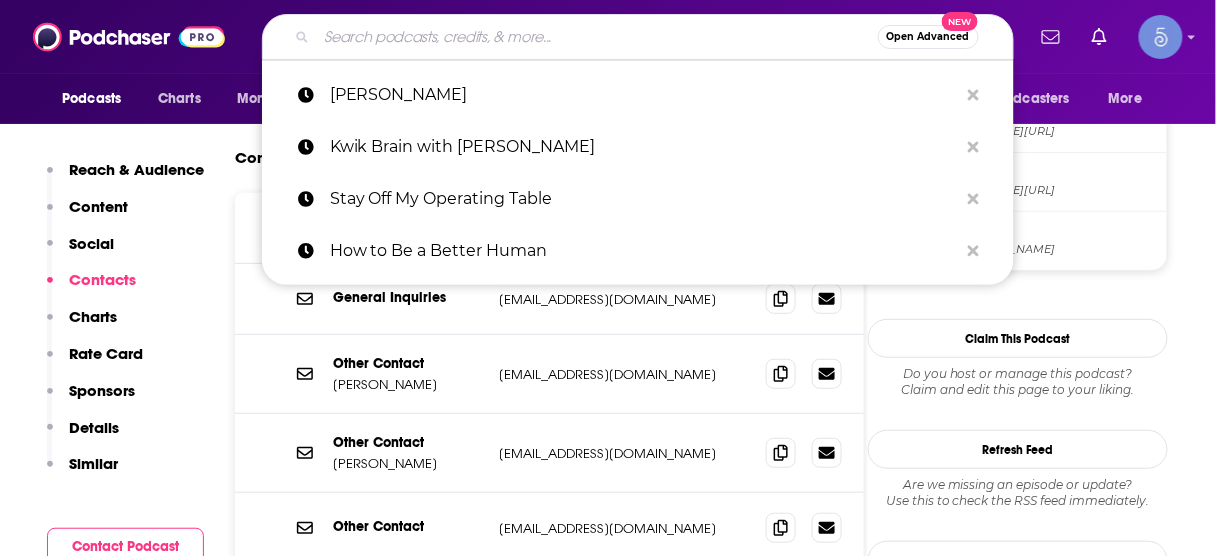 type on "Hidden Brain" 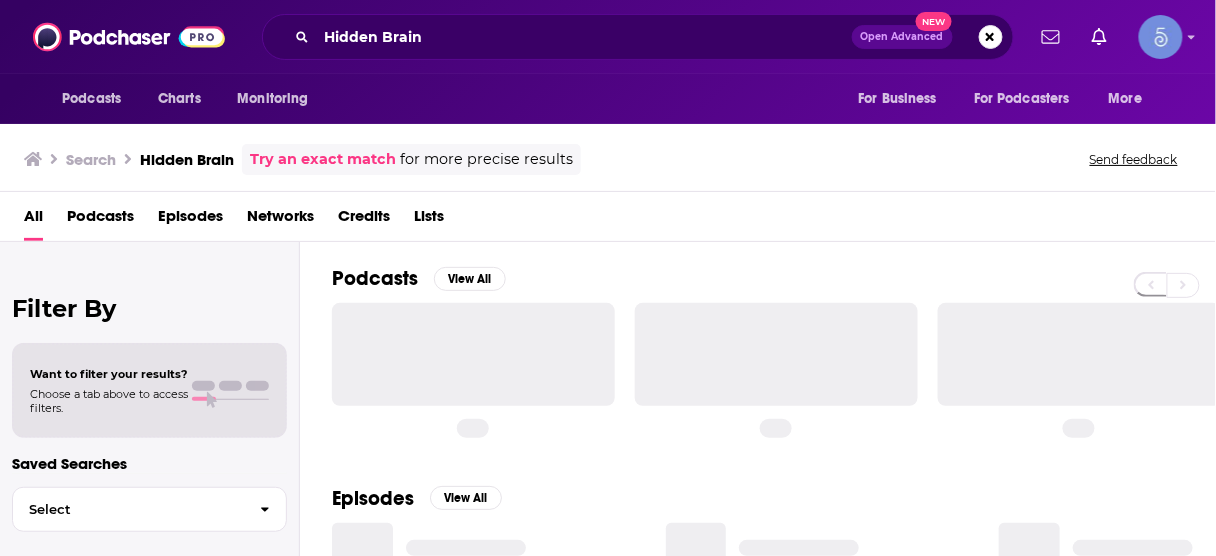scroll, scrollTop: 0, scrollLeft: 0, axis: both 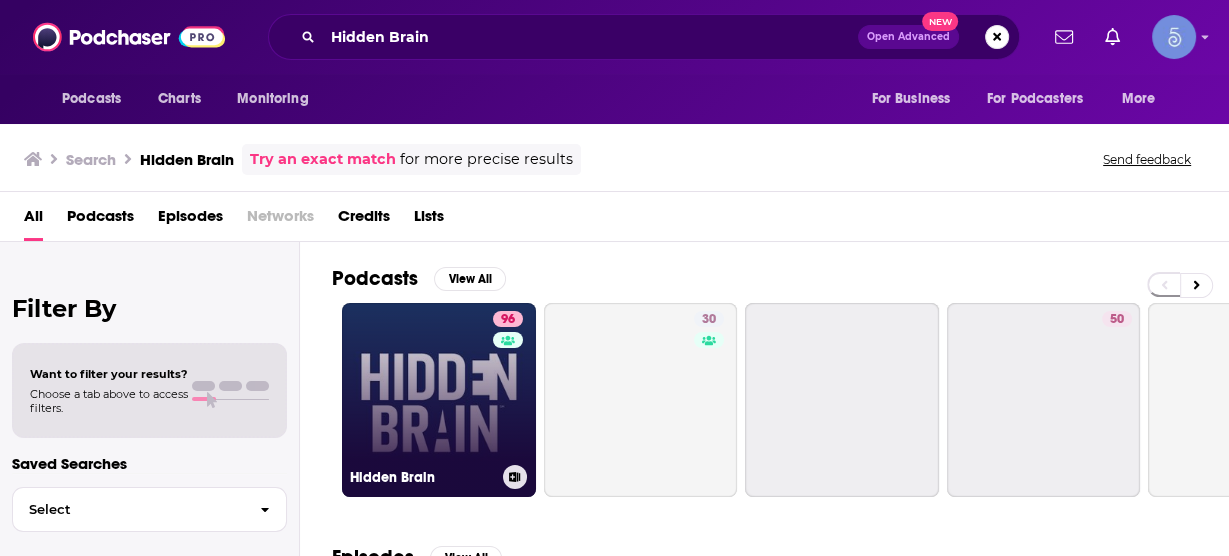 click on "96 Hidden Brain" at bounding box center [439, 400] 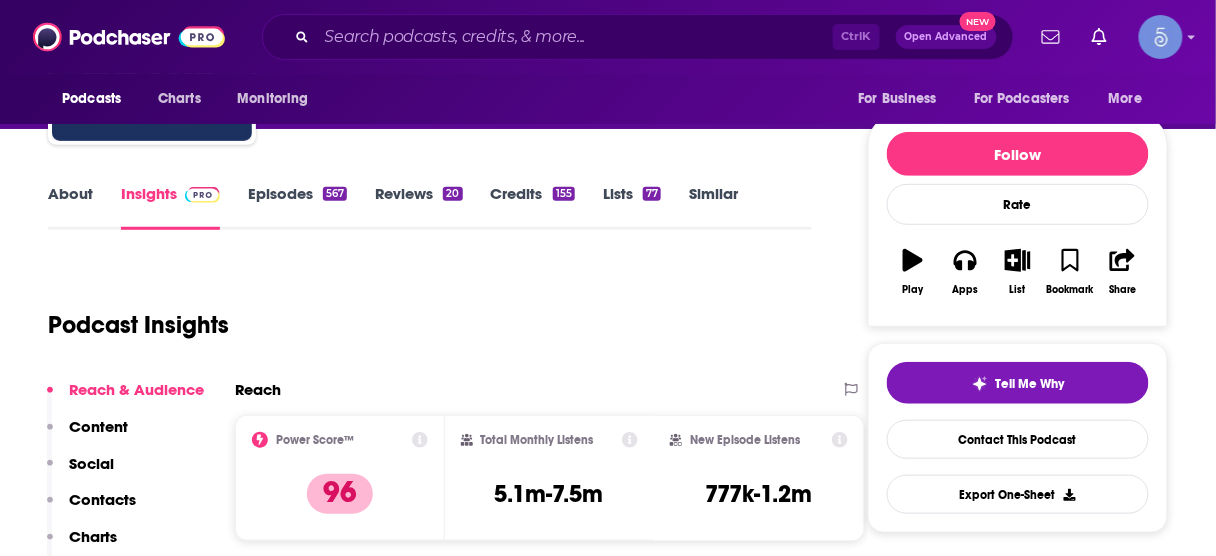 scroll, scrollTop: 240, scrollLeft: 0, axis: vertical 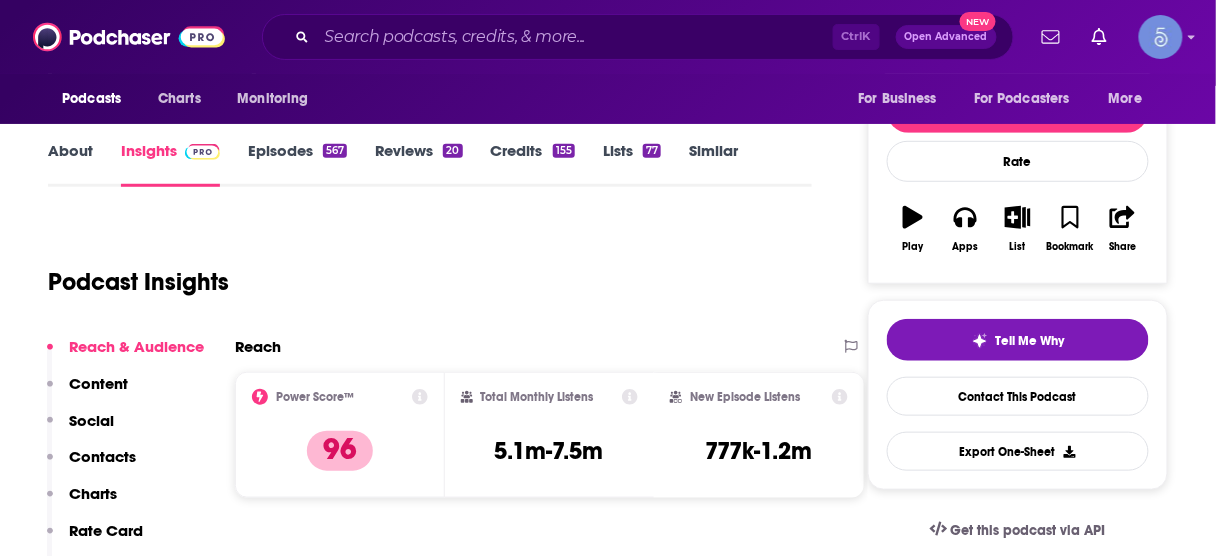 click on "Contacts" at bounding box center (102, 456) 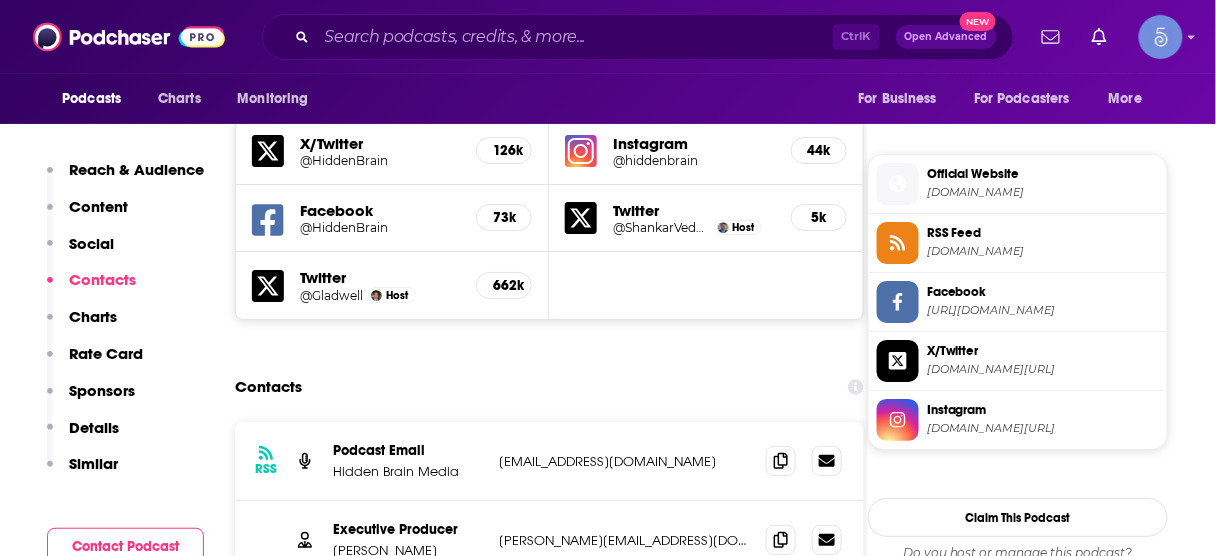 scroll, scrollTop: 1818, scrollLeft: 0, axis: vertical 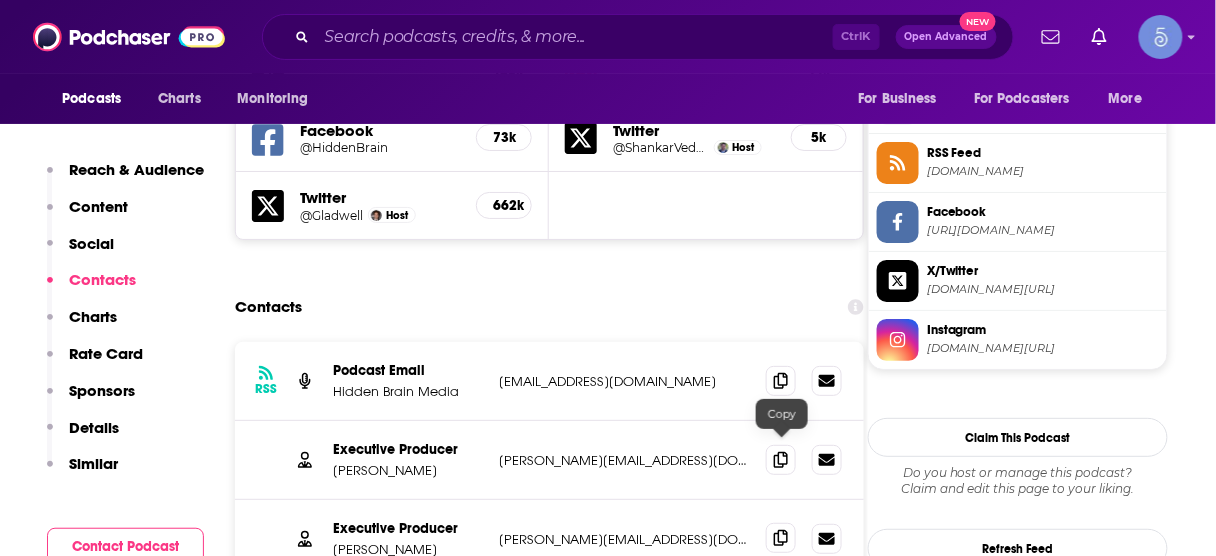 click 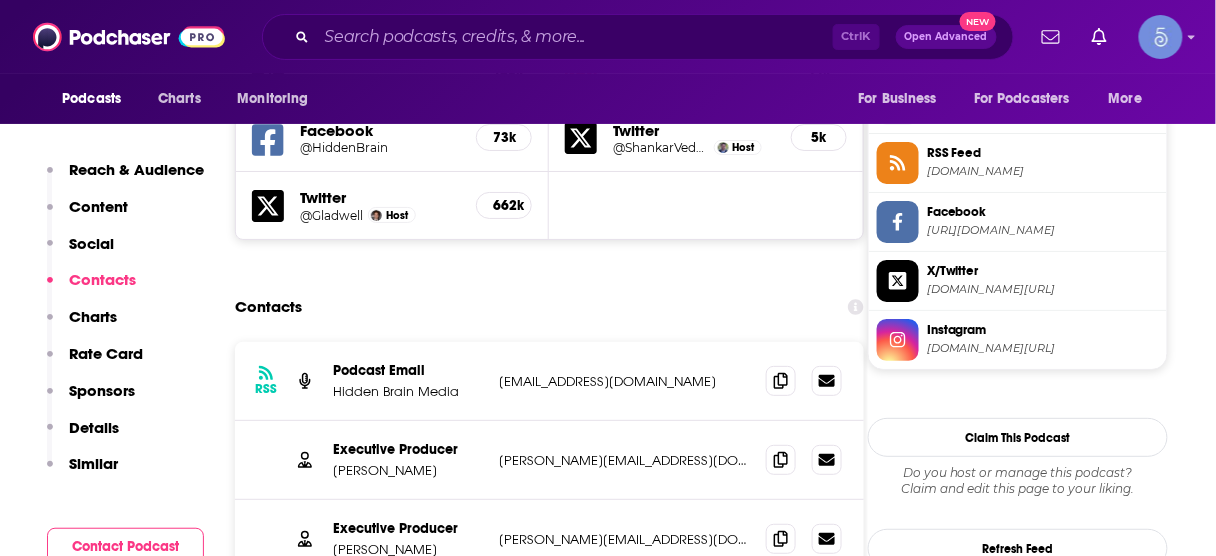 scroll, scrollTop: 1978, scrollLeft: 0, axis: vertical 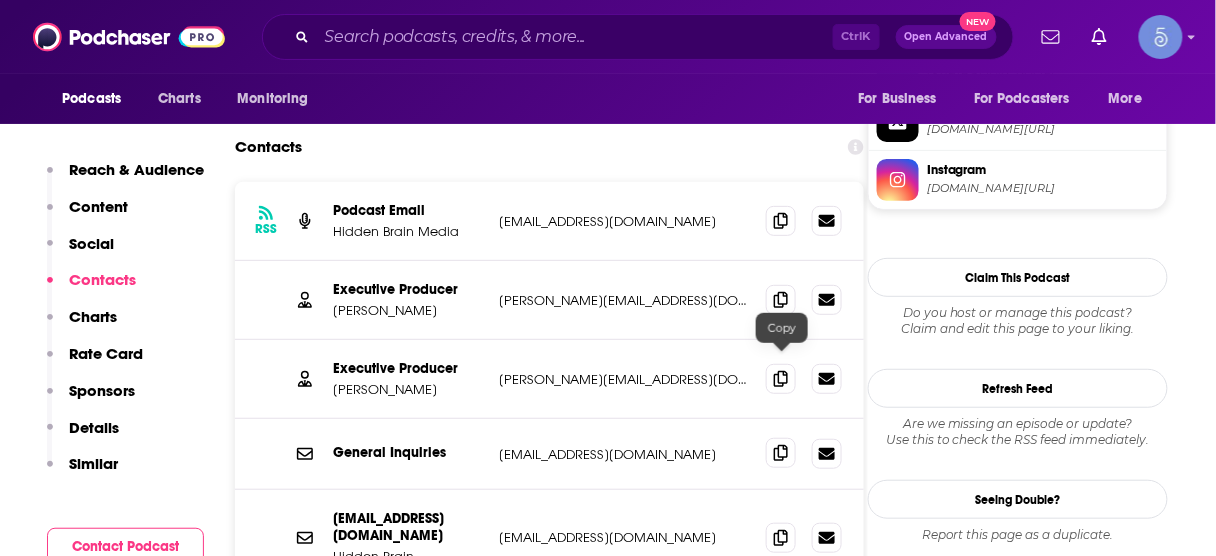 click at bounding box center [781, 453] 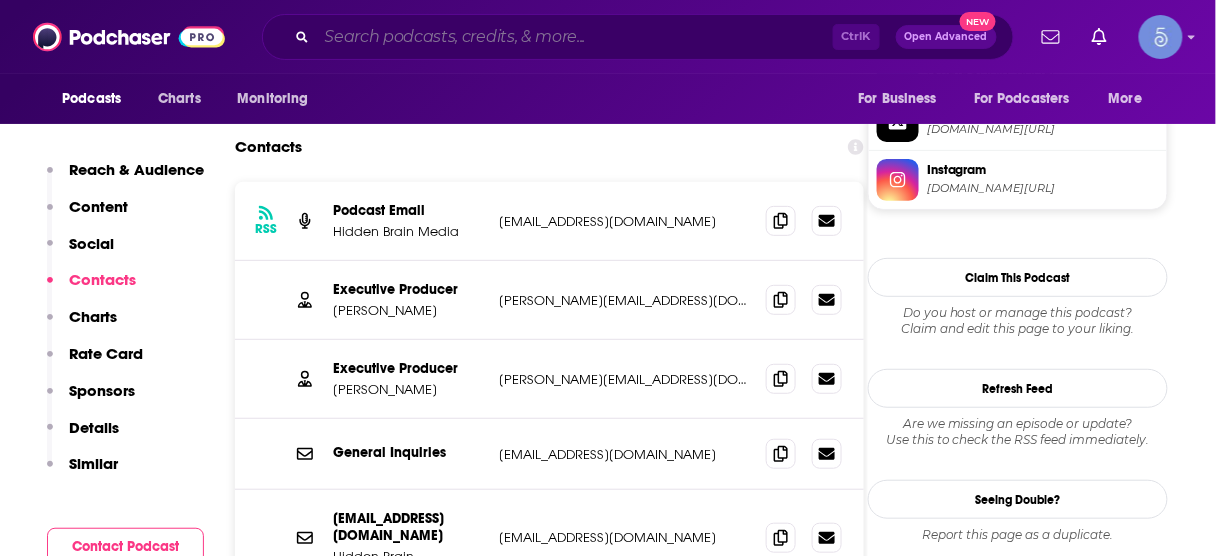 click at bounding box center [575, 37] 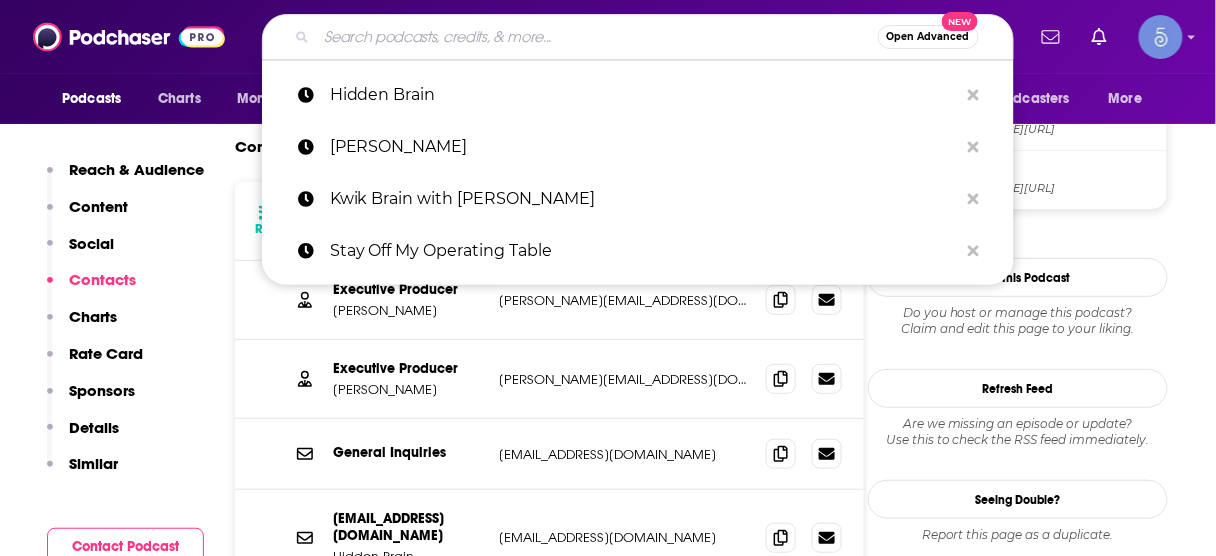 paste on "Science Vs" 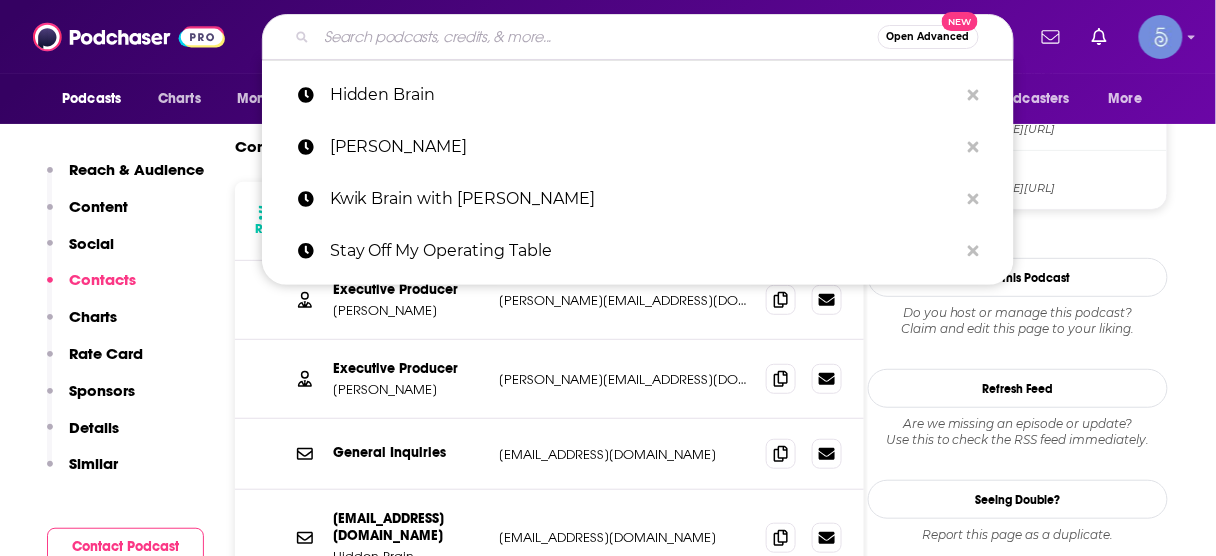 type on "Science Vs" 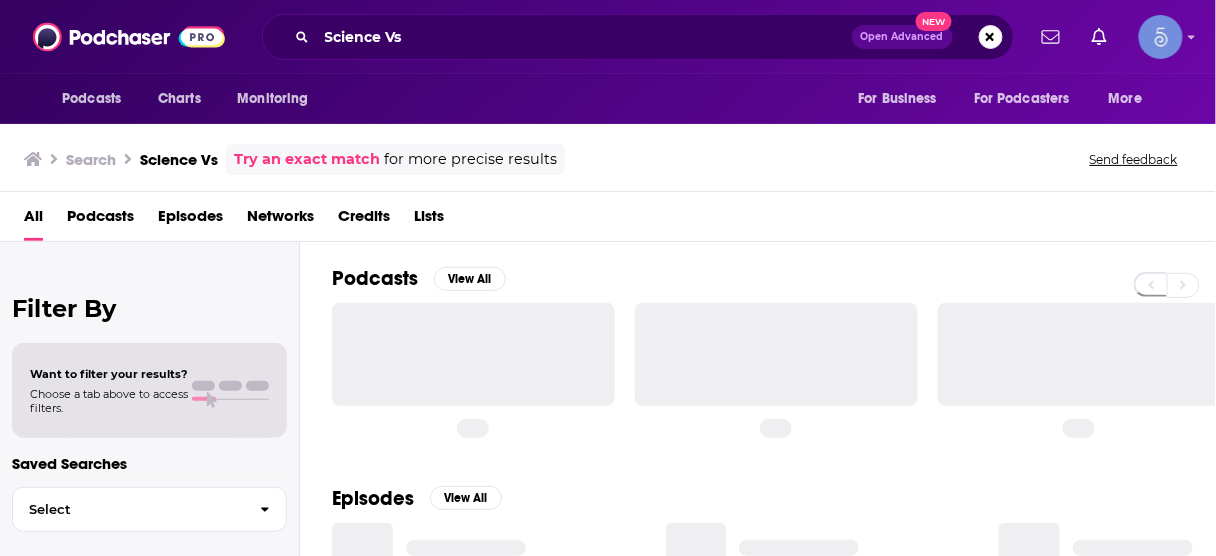 scroll, scrollTop: 0, scrollLeft: 0, axis: both 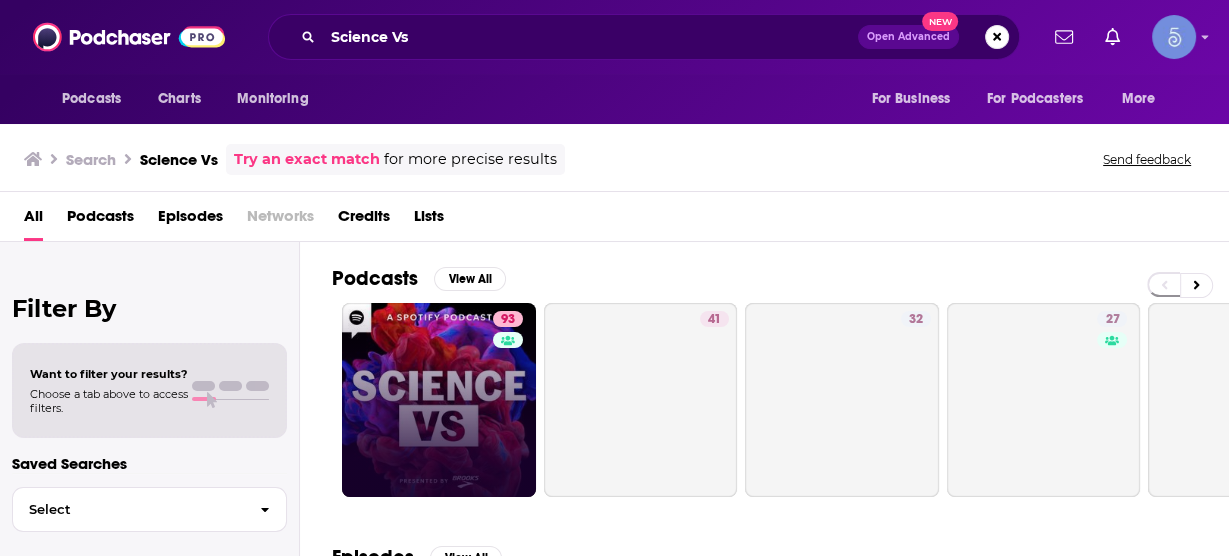 click on "93" at bounding box center (439, 400) 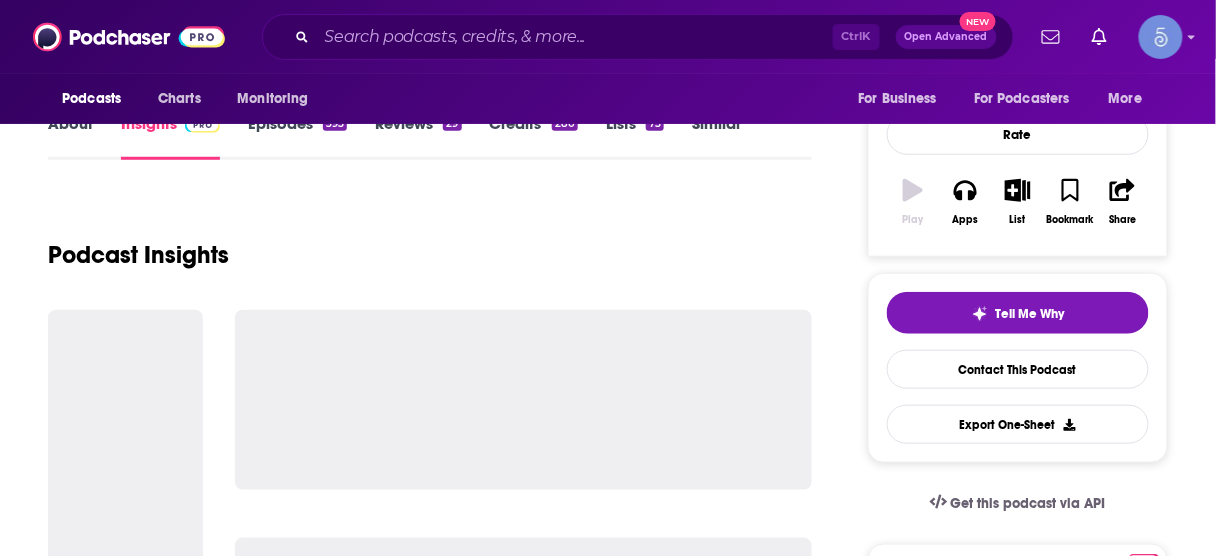 scroll, scrollTop: 320, scrollLeft: 0, axis: vertical 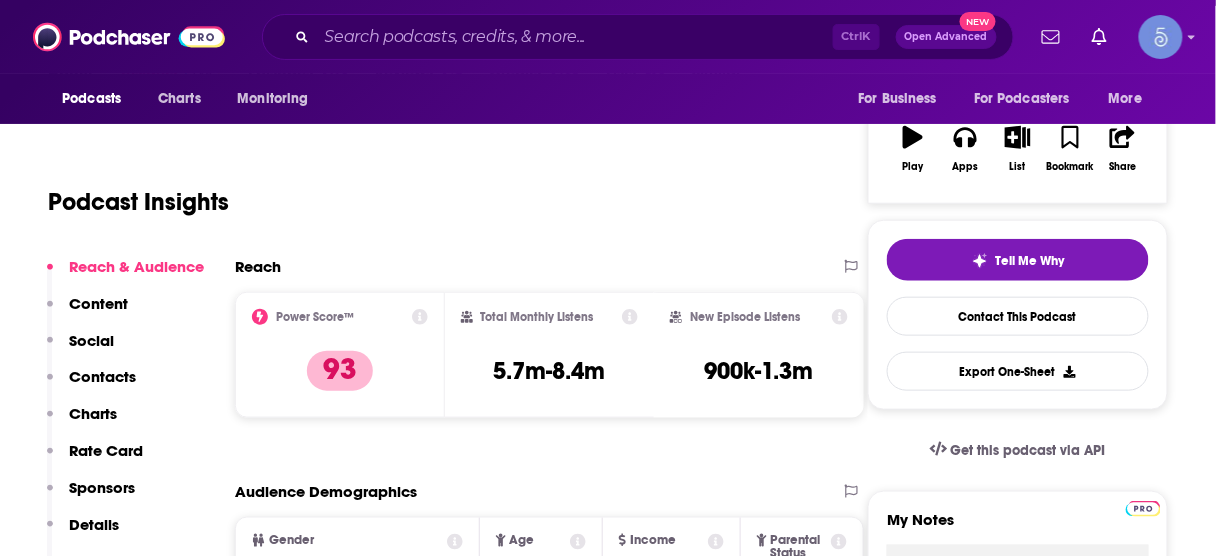 click on "Contacts" at bounding box center (102, 376) 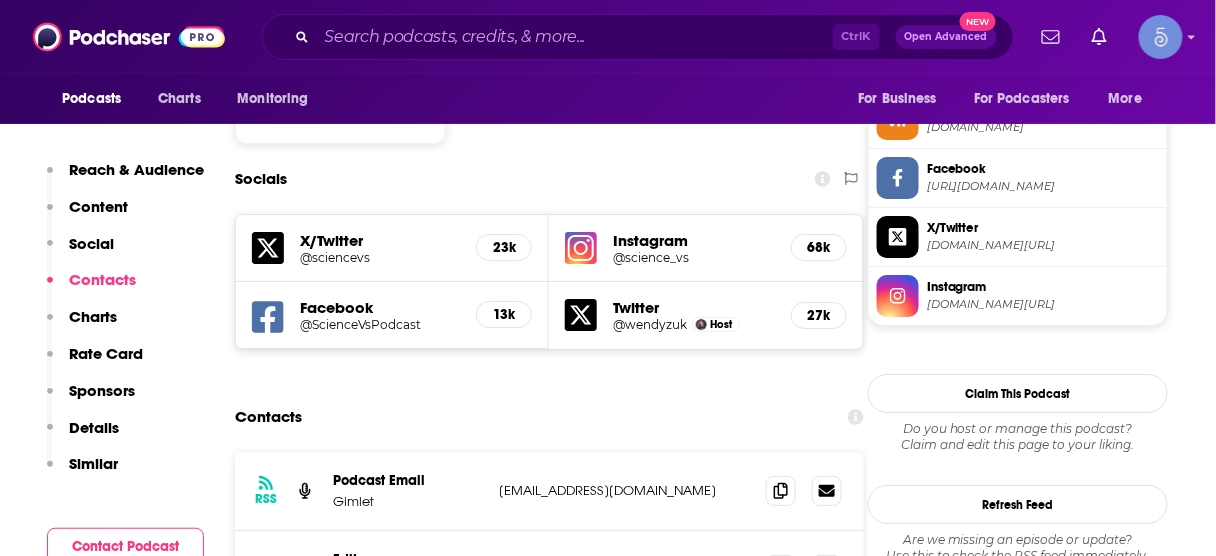 scroll, scrollTop: 1692, scrollLeft: 0, axis: vertical 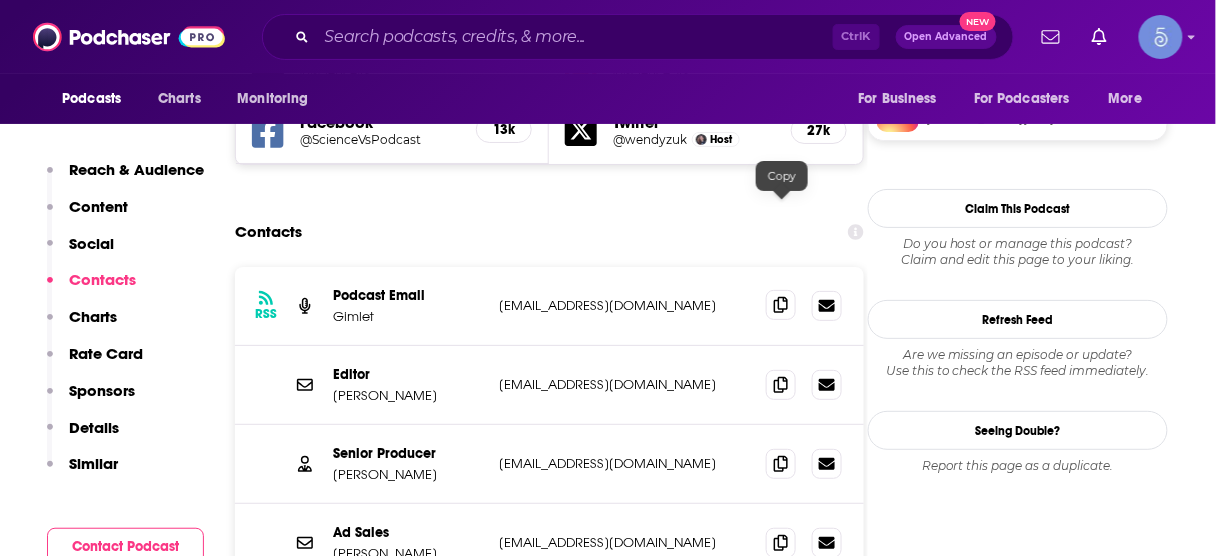 click 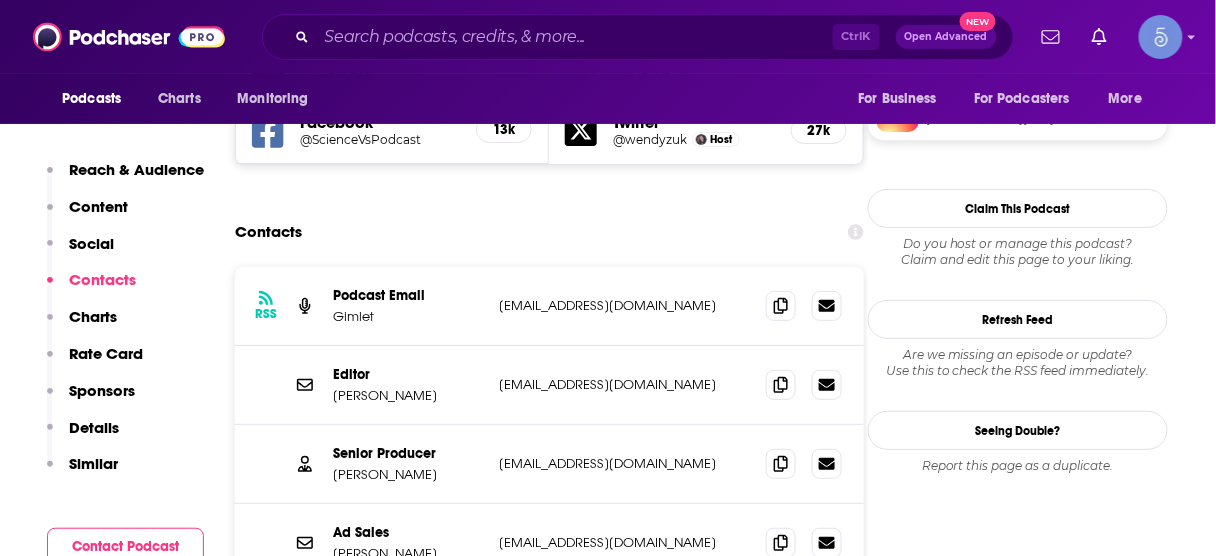 scroll, scrollTop: 2012, scrollLeft: 0, axis: vertical 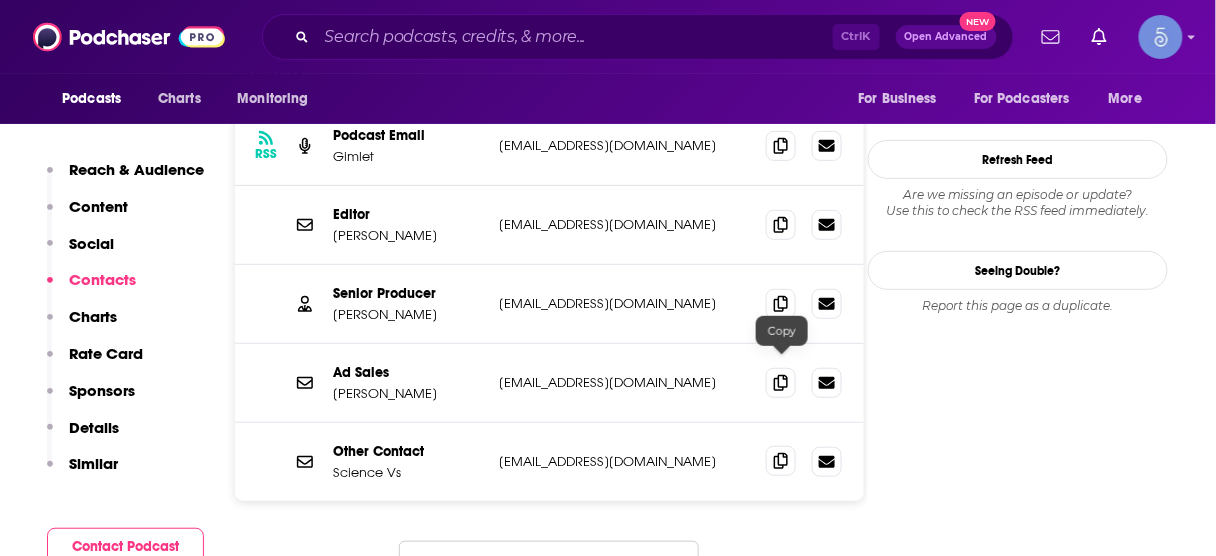 click 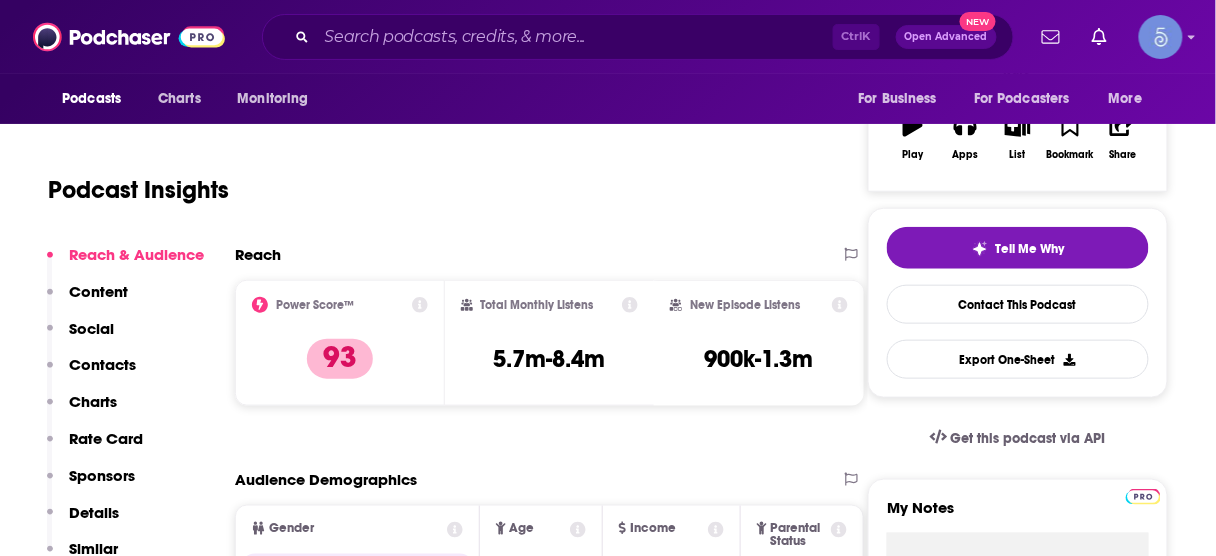 scroll, scrollTop: 0, scrollLeft: 0, axis: both 